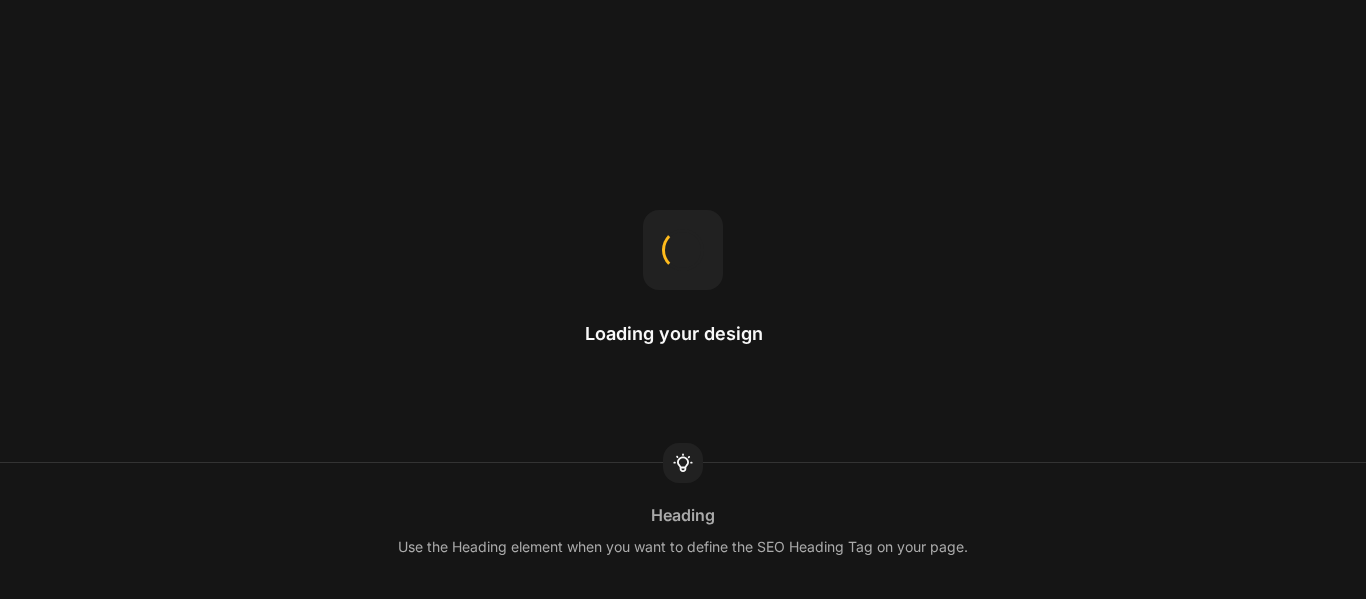 scroll, scrollTop: 0, scrollLeft: 0, axis: both 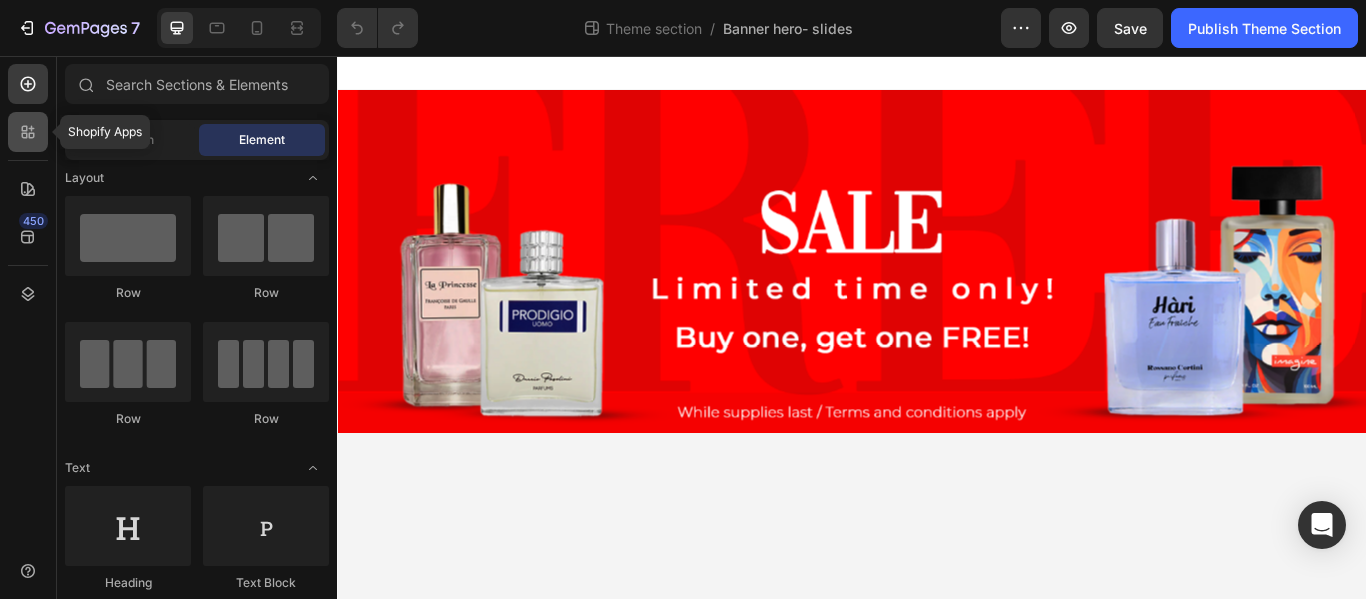 click 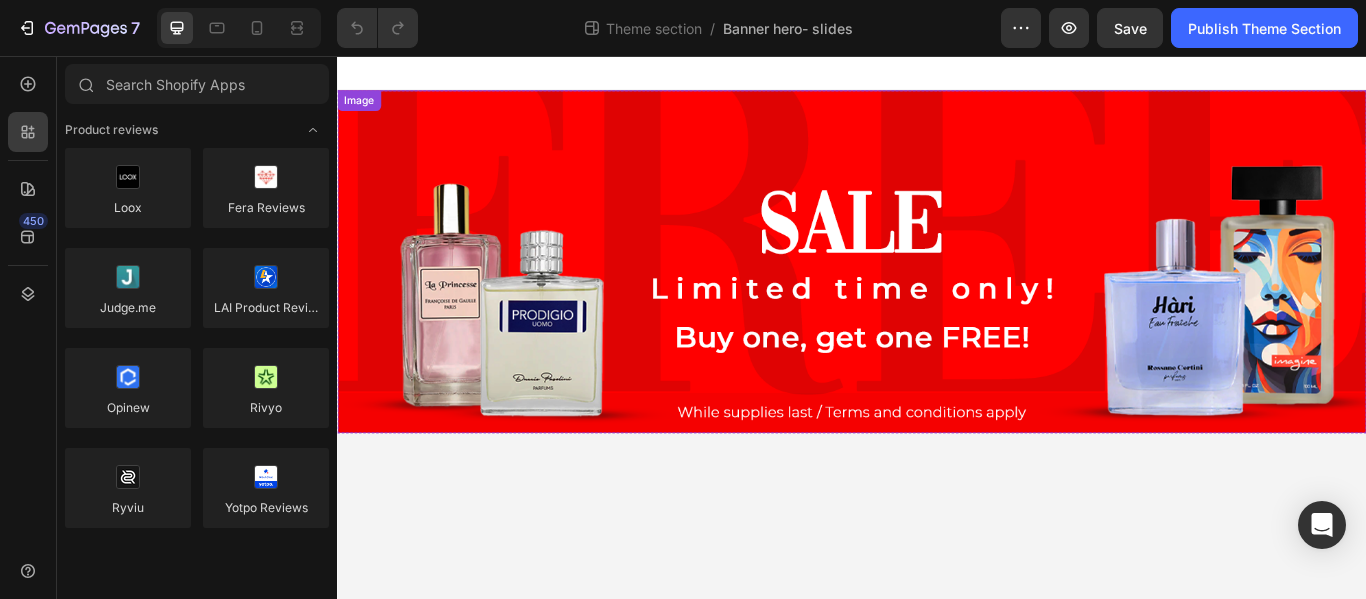 click on "Image" at bounding box center (937, 296) 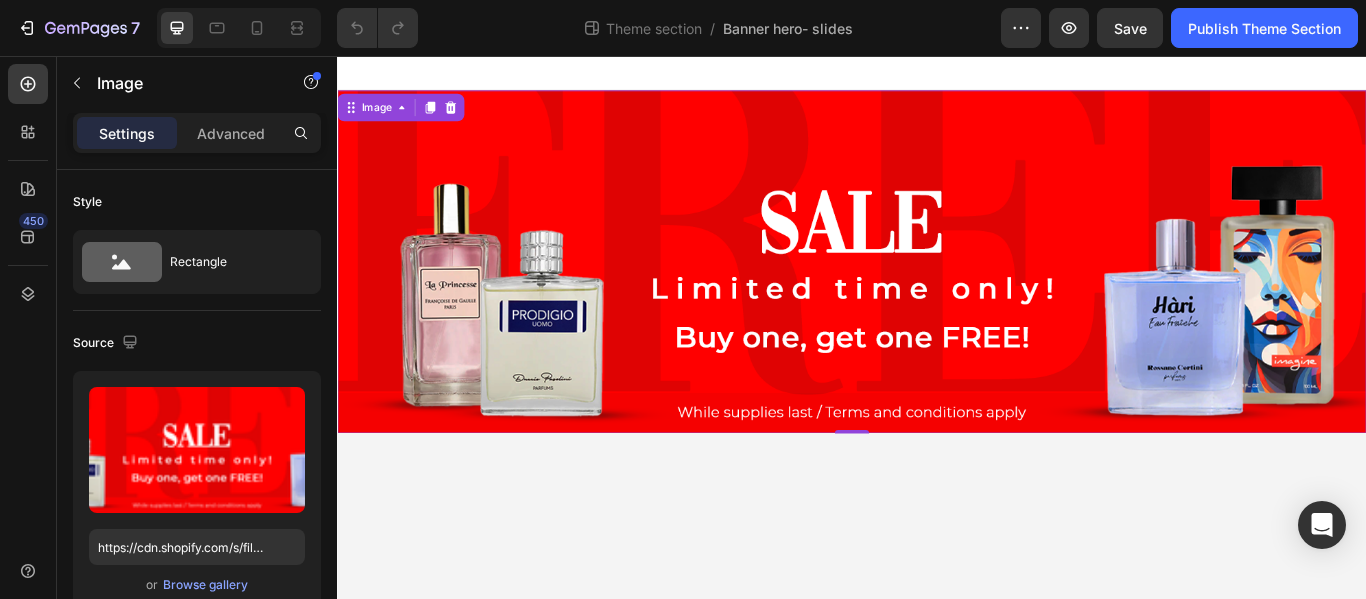 click at bounding box center [937, 296] 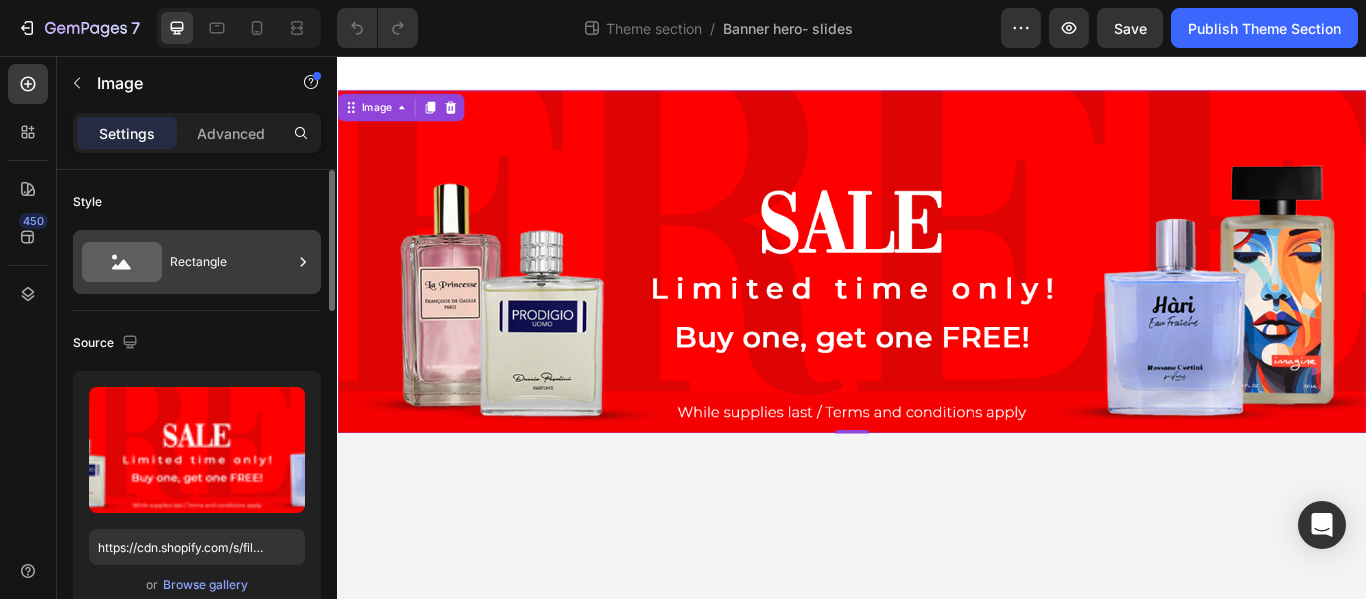 scroll, scrollTop: 0, scrollLeft: 0, axis: both 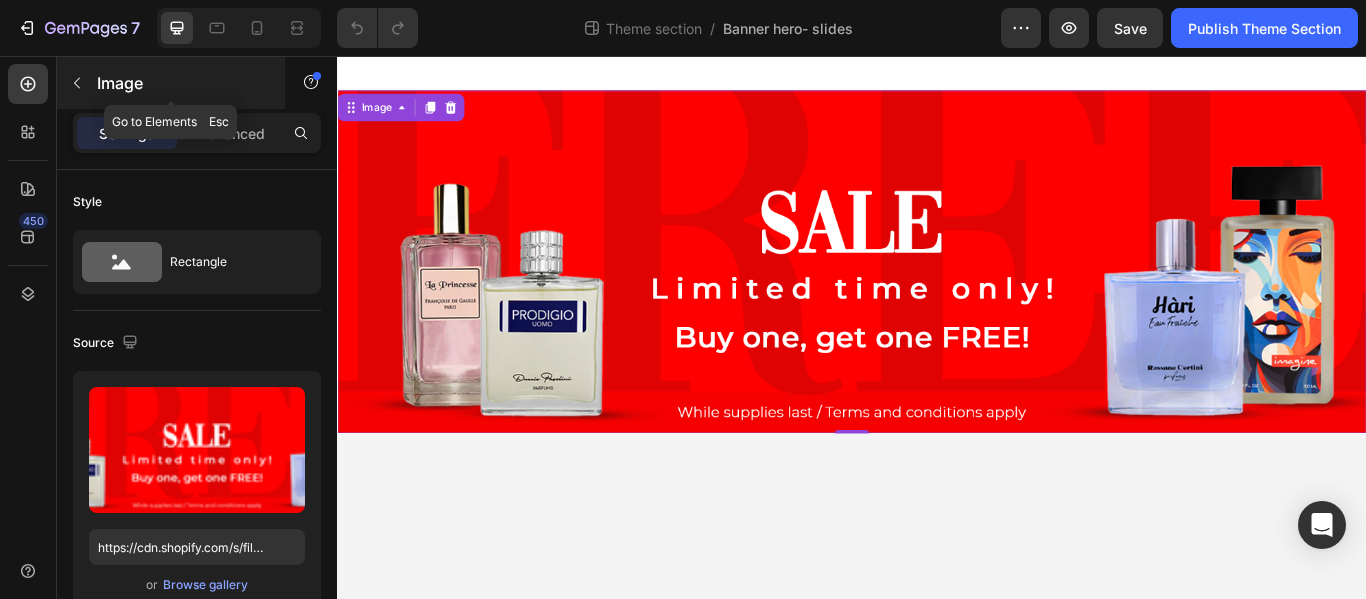 click 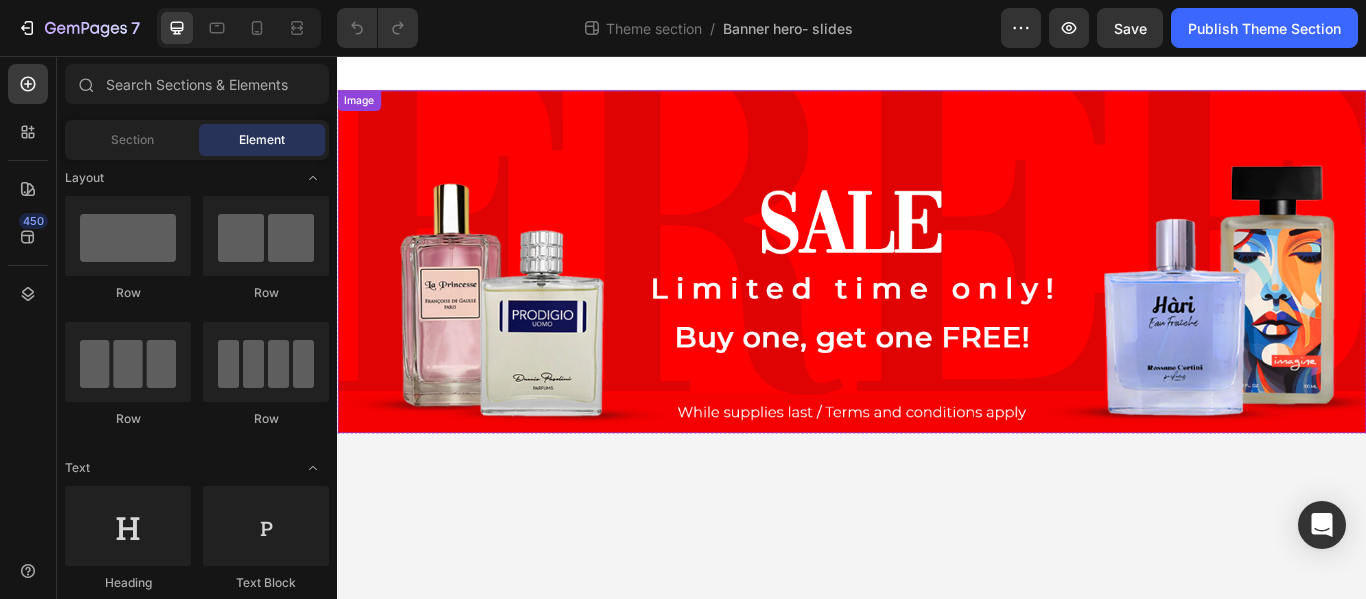 click on "Image" at bounding box center [362, 108] 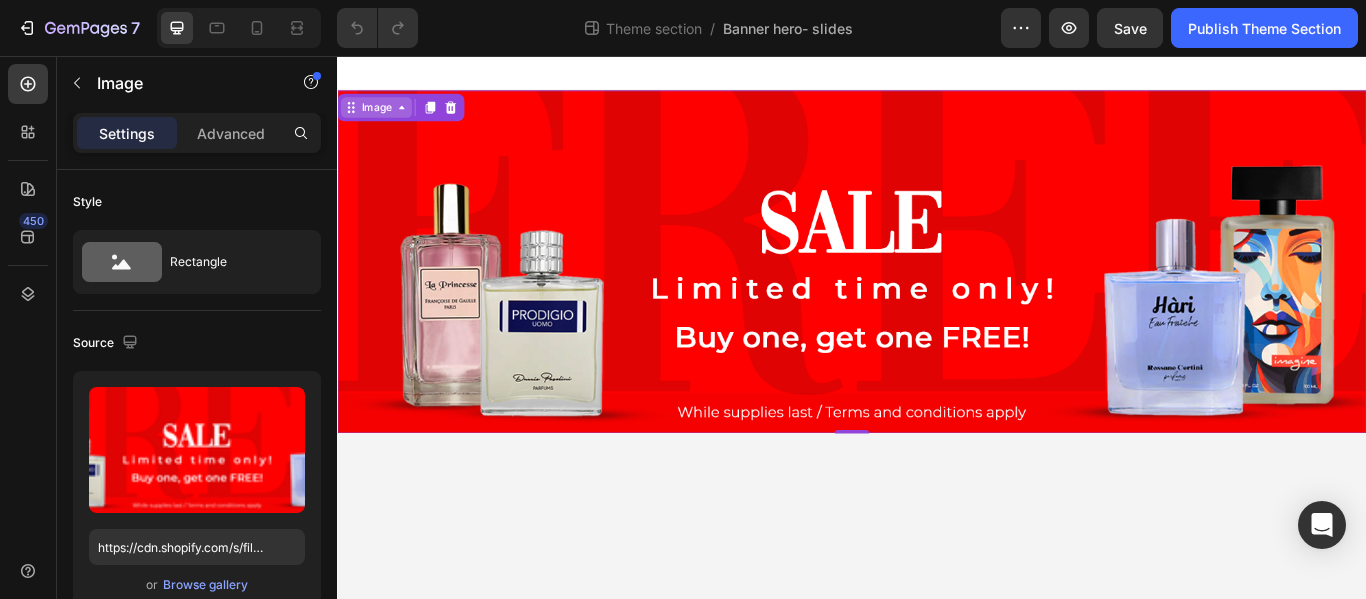click on "Image" at bounding box center [382, 116] 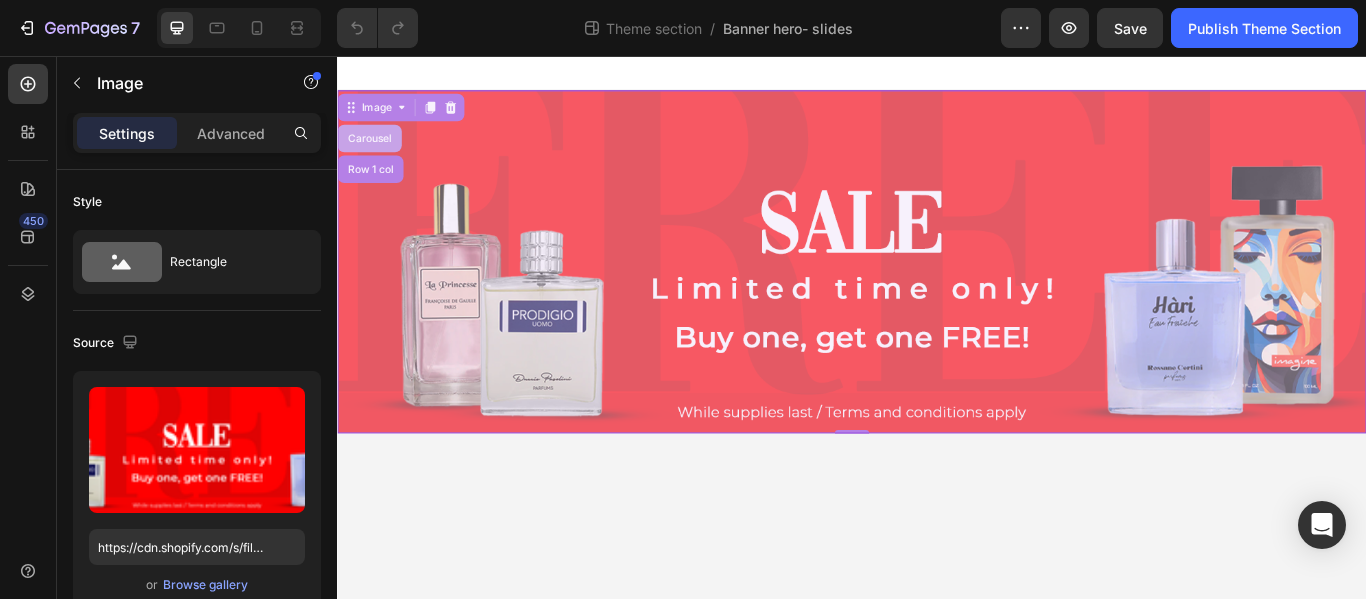 click on "Carousel" at bounding box center (374, 152) 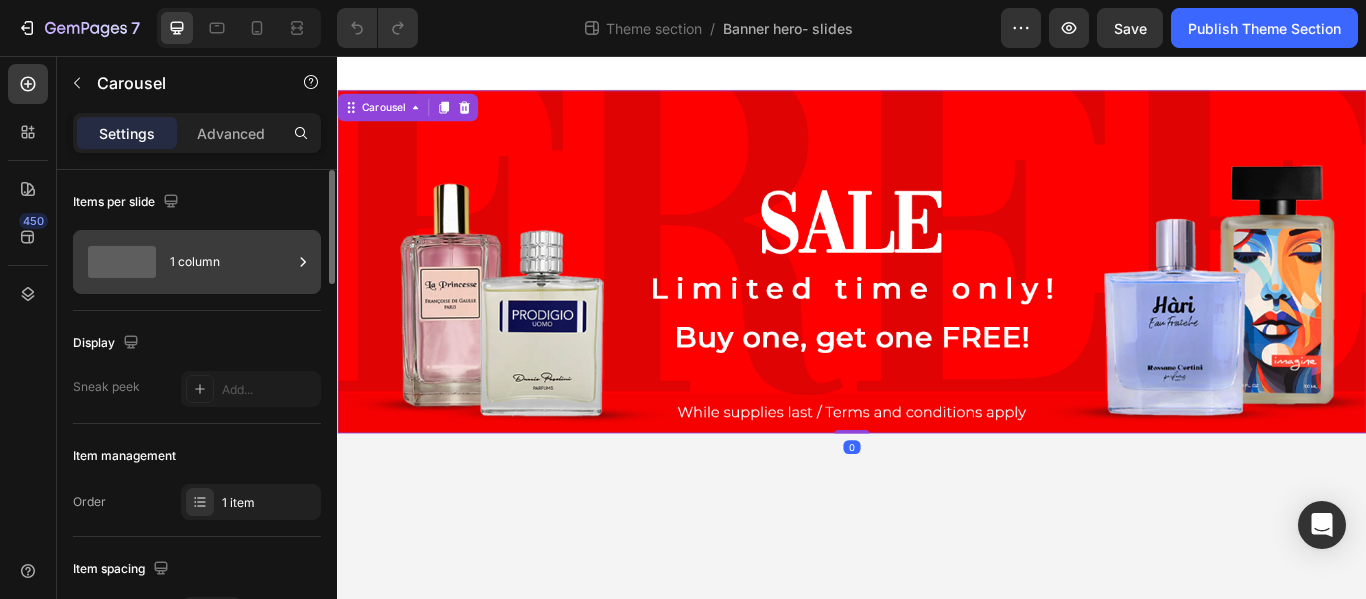 click 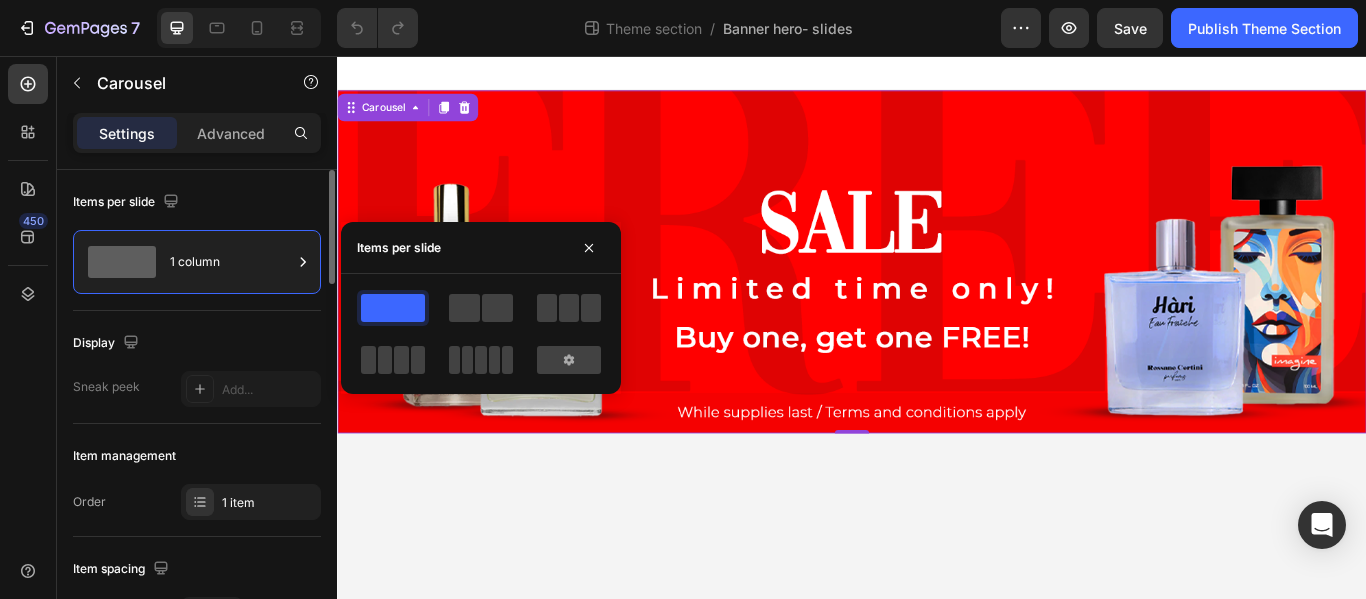 click on "Items per slide 1 column" 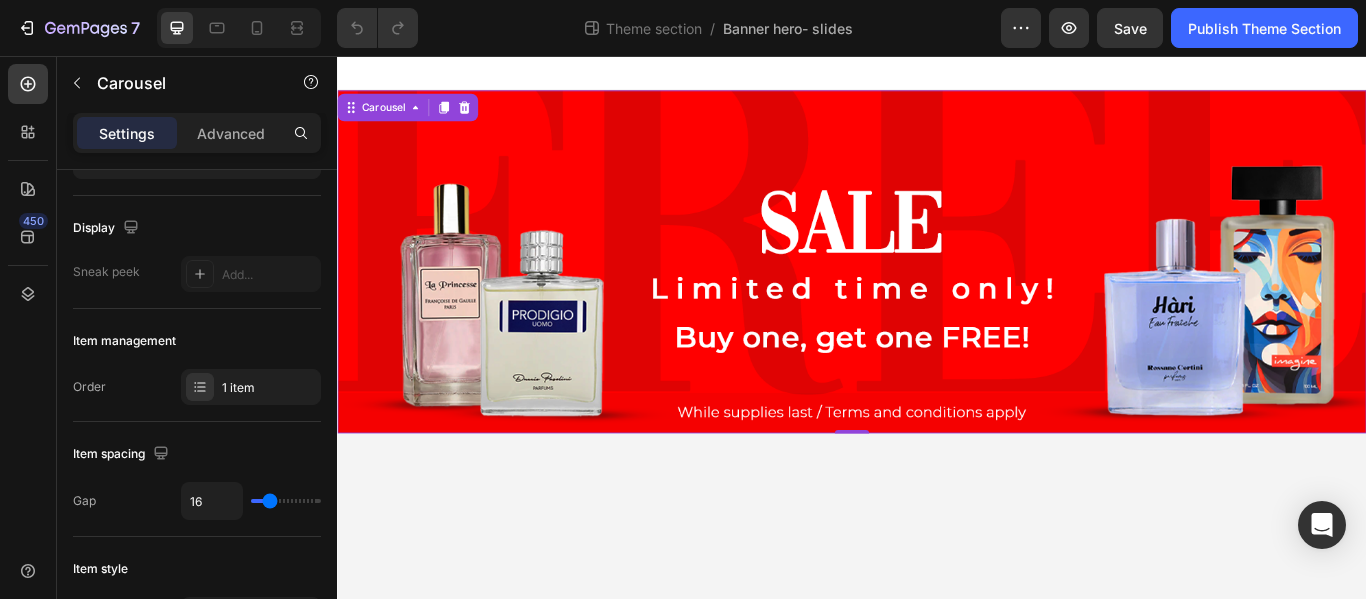 scroll, scrollTop: 0, scrollLeft: 0, axis: both 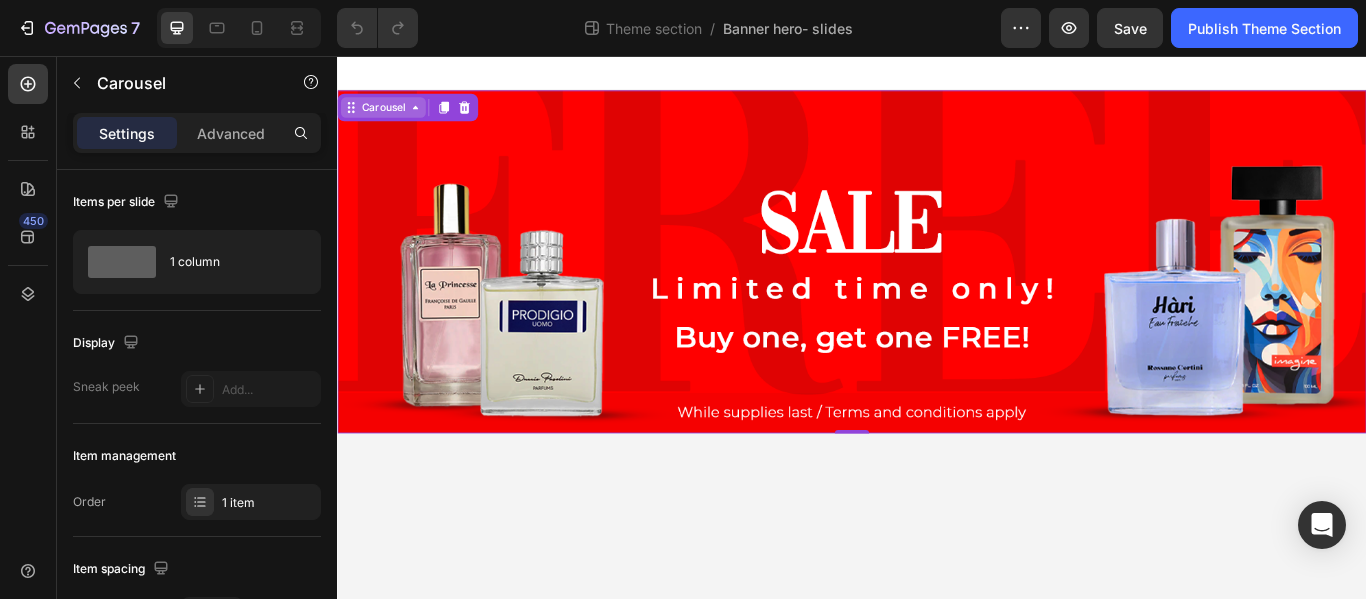 click on "Carousel" at bounding box center (390, 116) 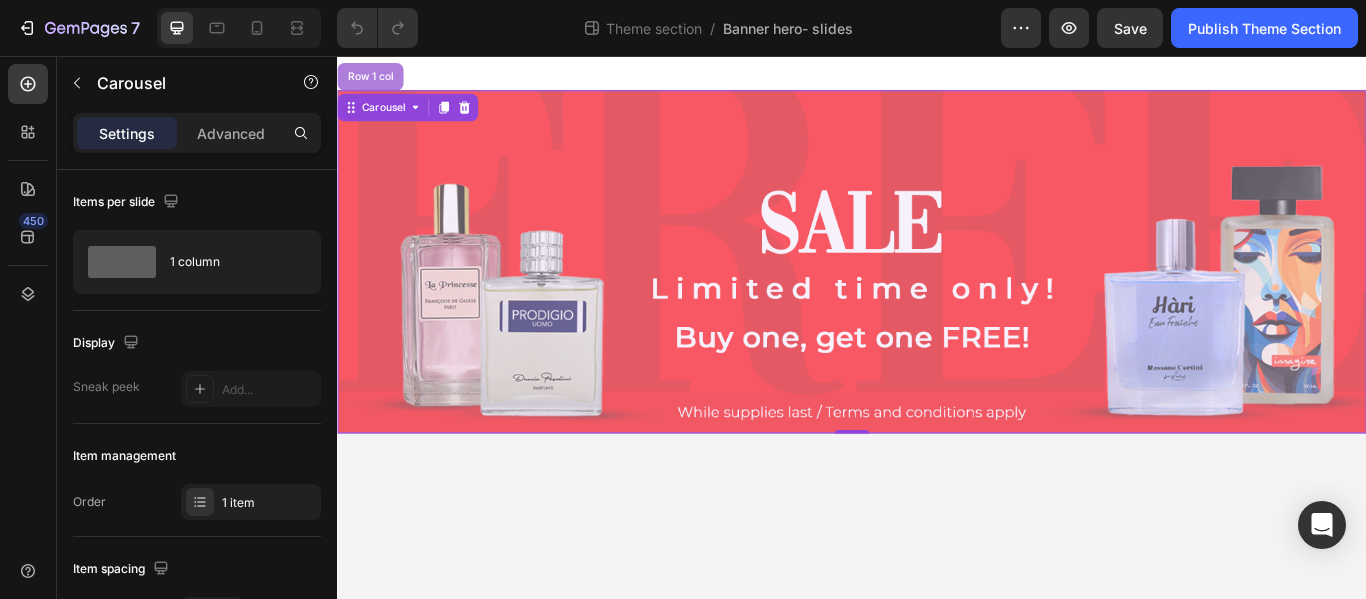 click on "Row 1 col" at bounding box center [375, 80] 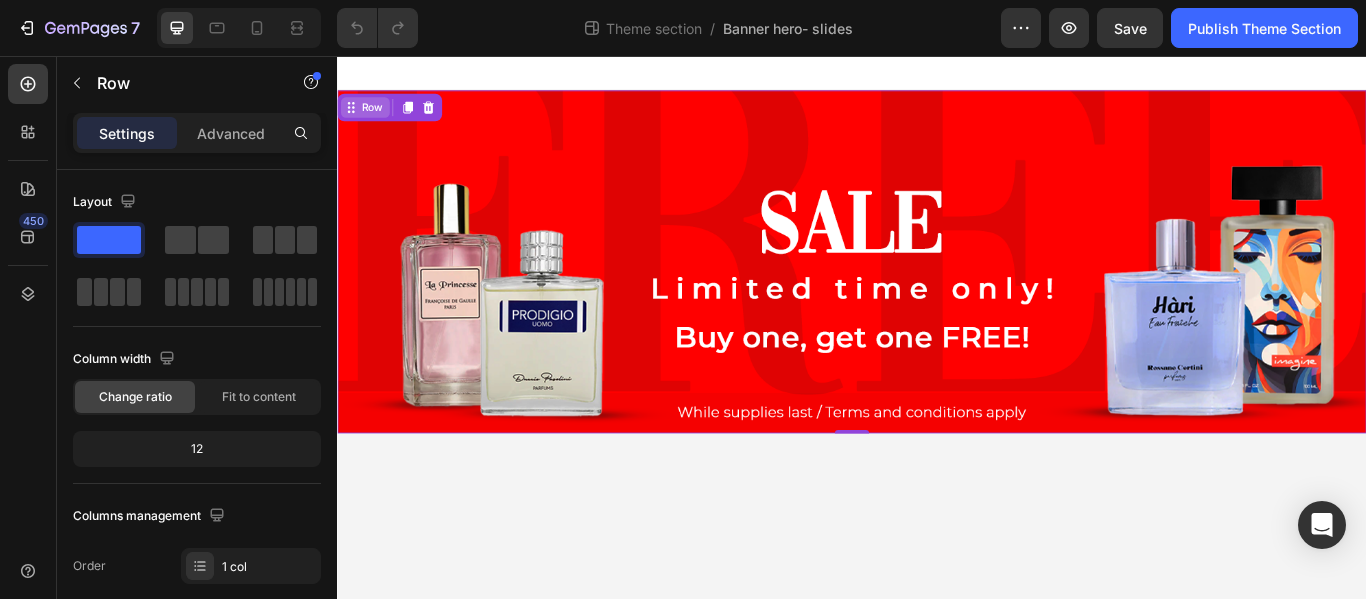 click on "Row" at bounding box center [377, 116] 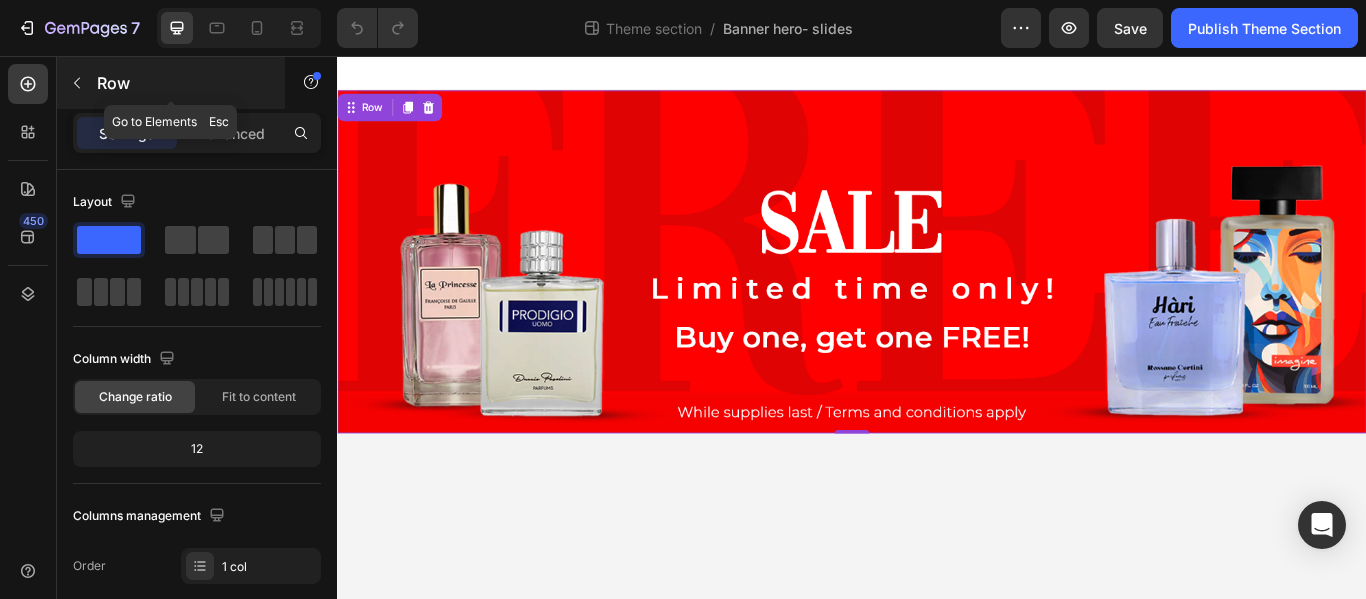 click 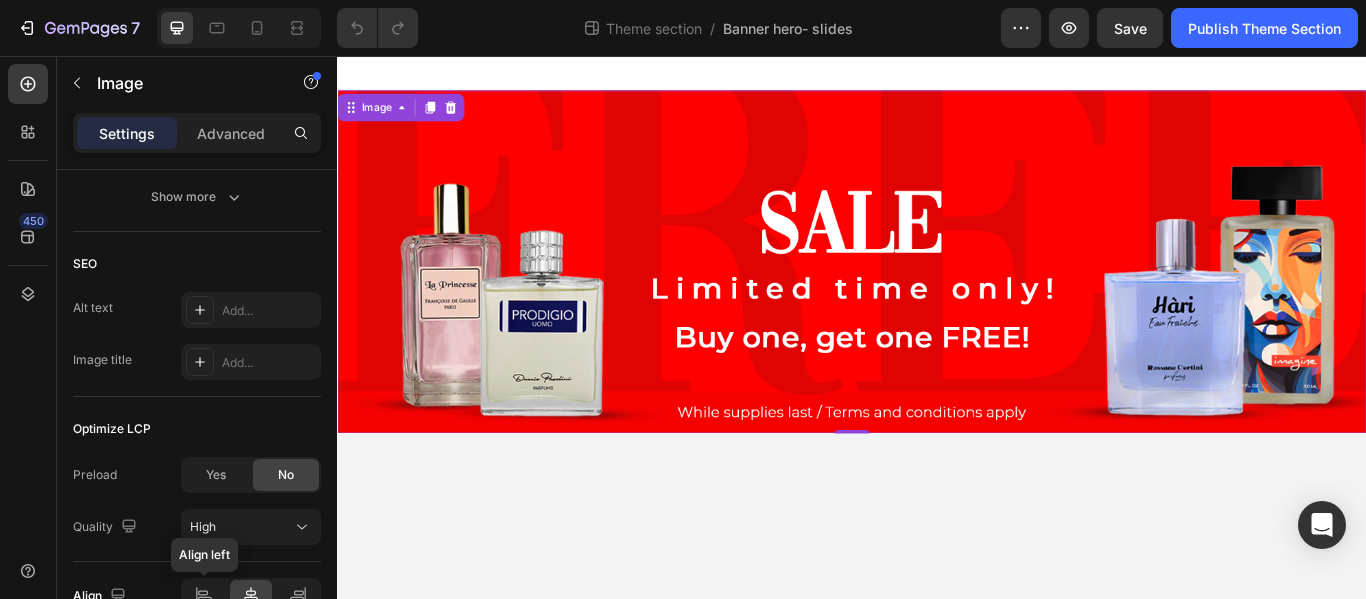 scroll, scrollTop: 1180, scrollLeft: 0, axis: vertical 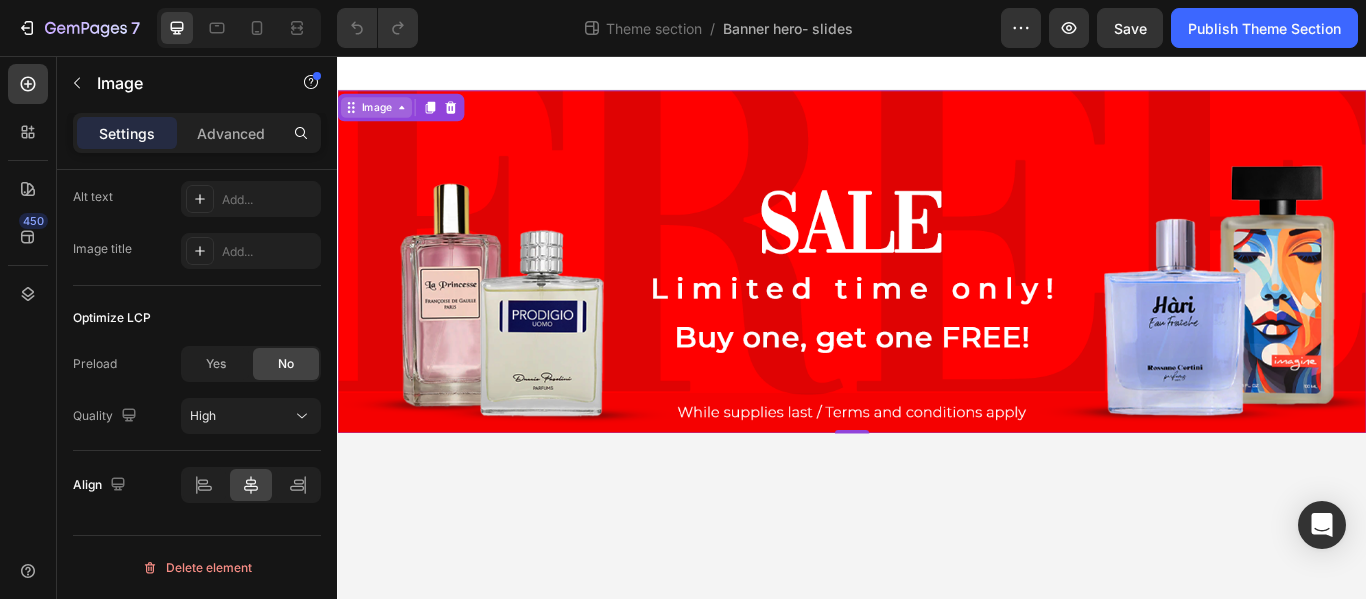 click 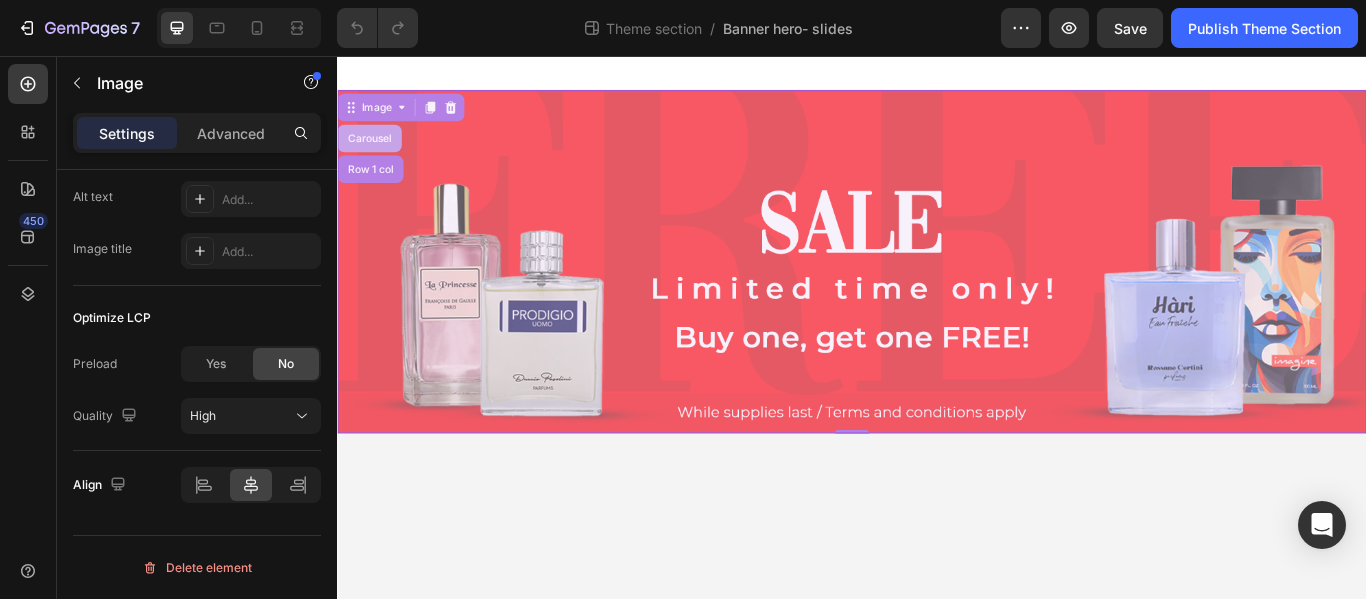 click on "Carousel" at bounding box center [374, 152] 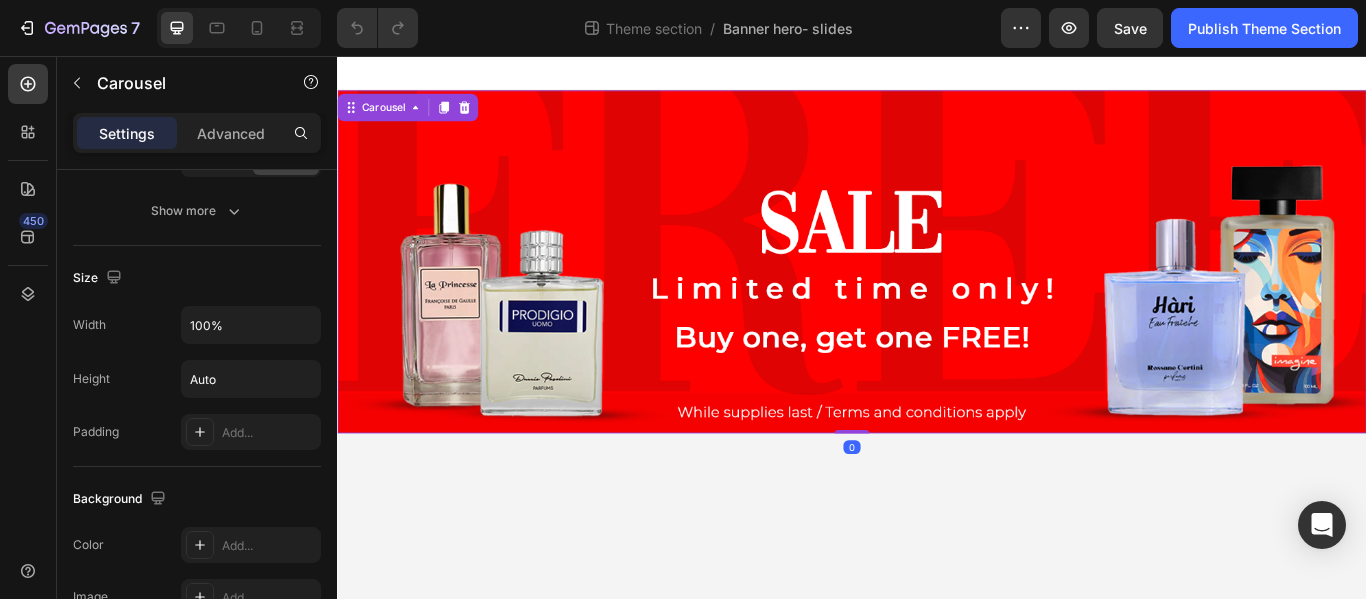scroll, scrollTop: 0, scrollLeft: 0, axis: both 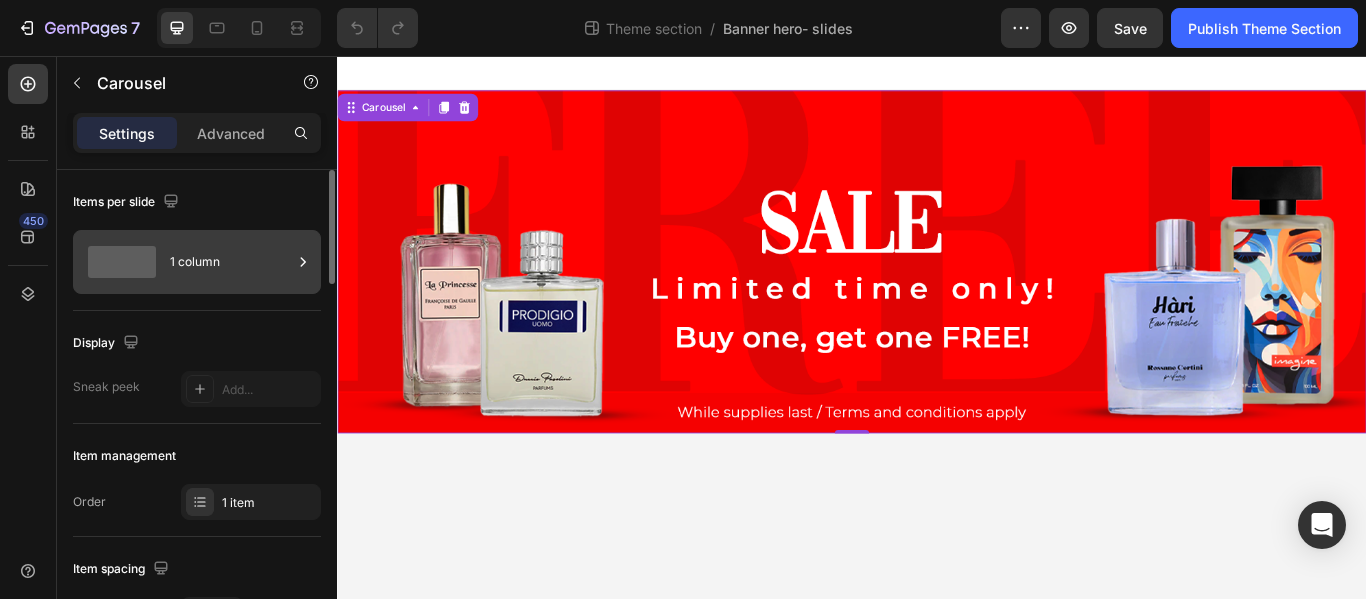 click on "1 column" at bounding box center [231, 262] 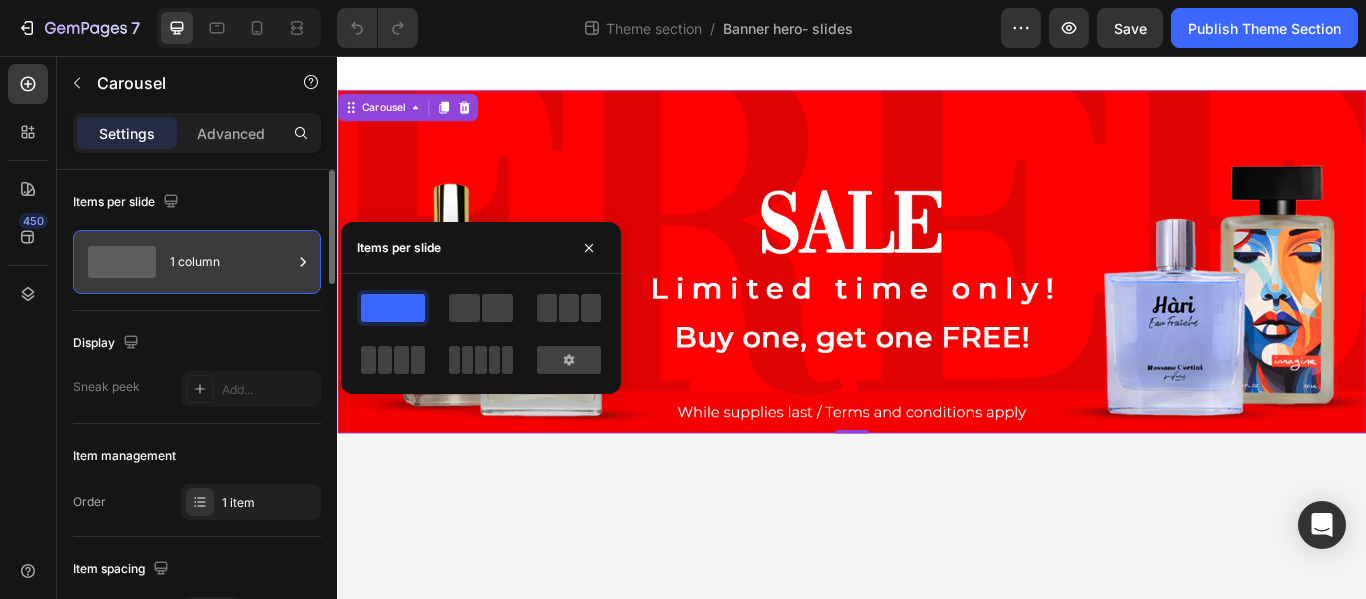 click on "1 column" at bounding box center [231, 262] 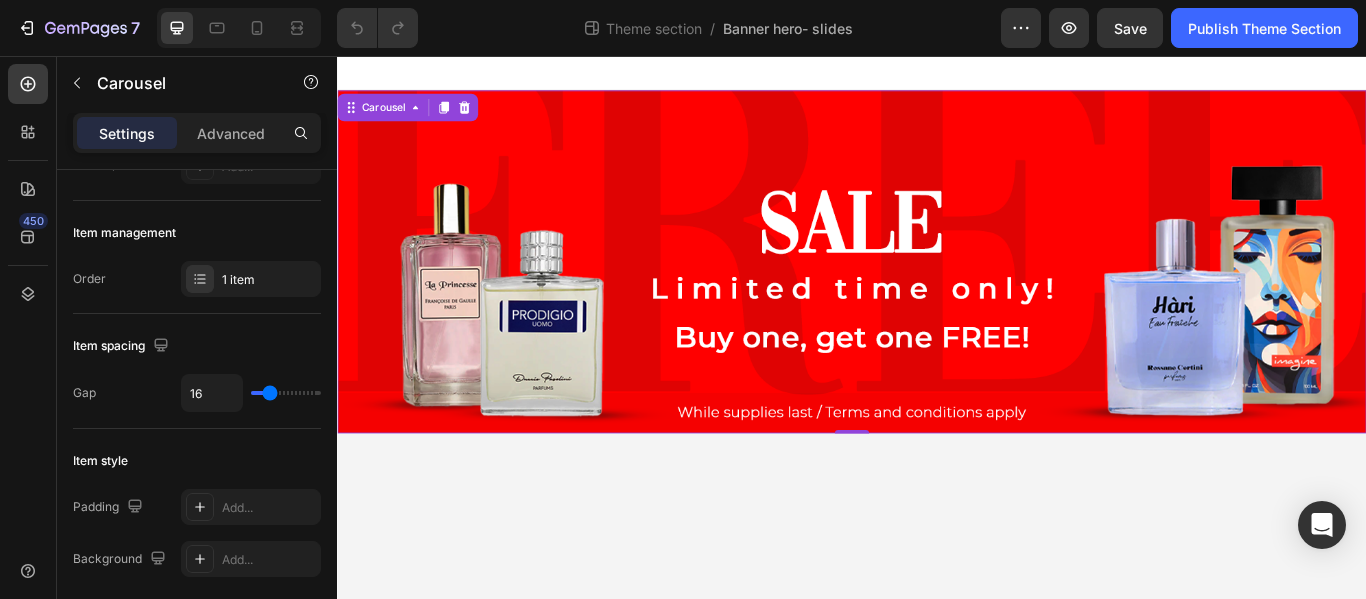 scroll, scrollTop: 0, scrollLeft: 0, axis: both 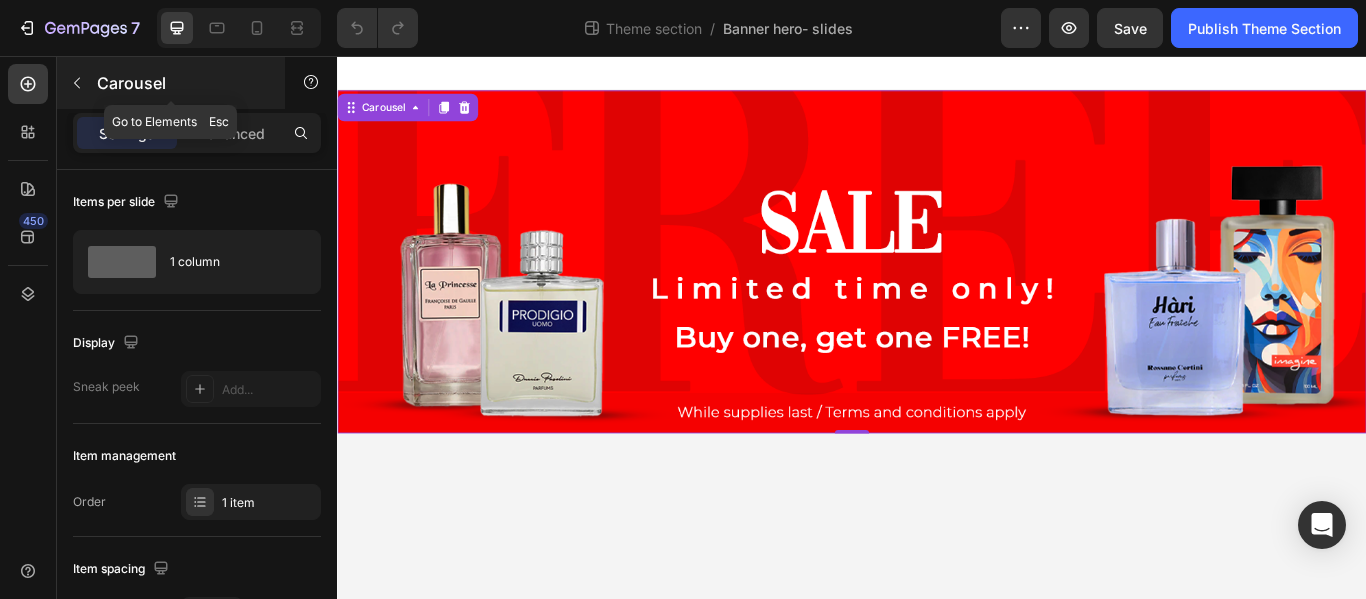 click 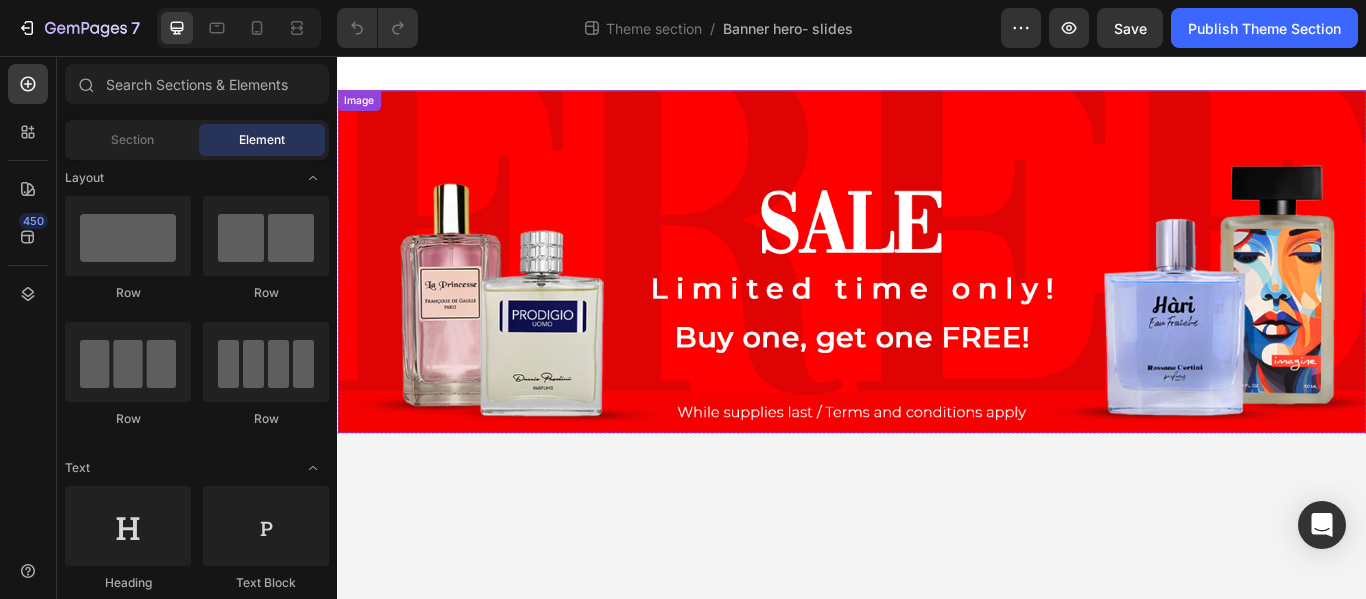 click on "Image" at bounding box center [362, 108] 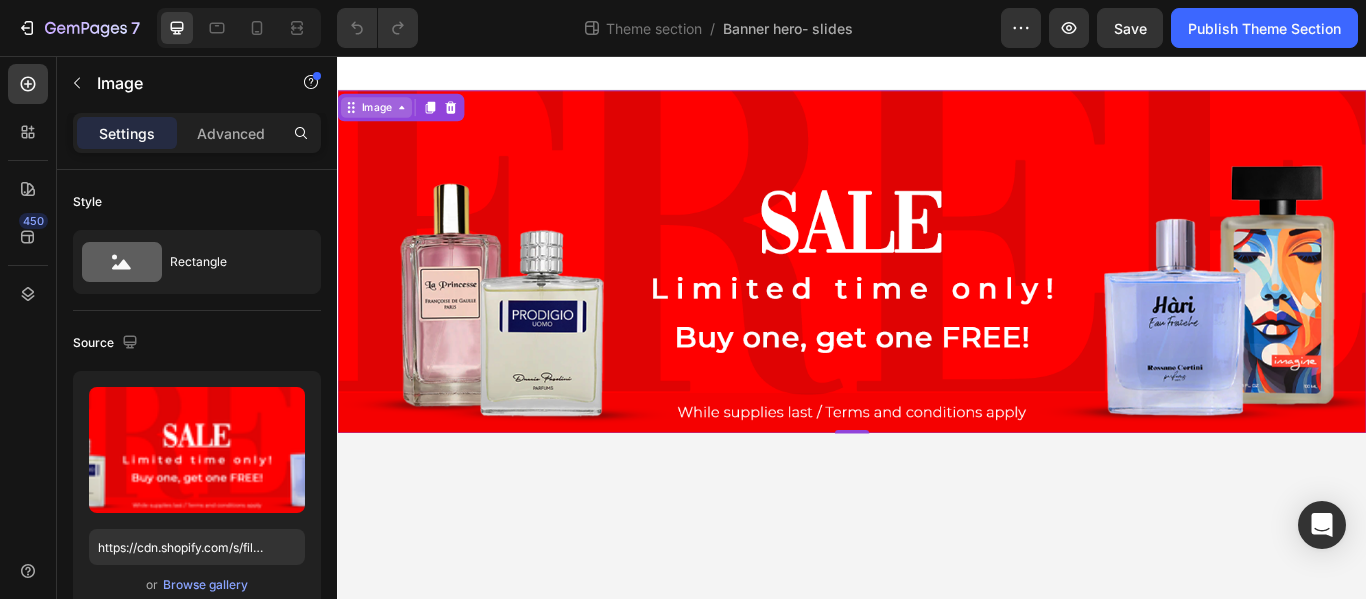 click on "Image" at bounding box center [382, 116] 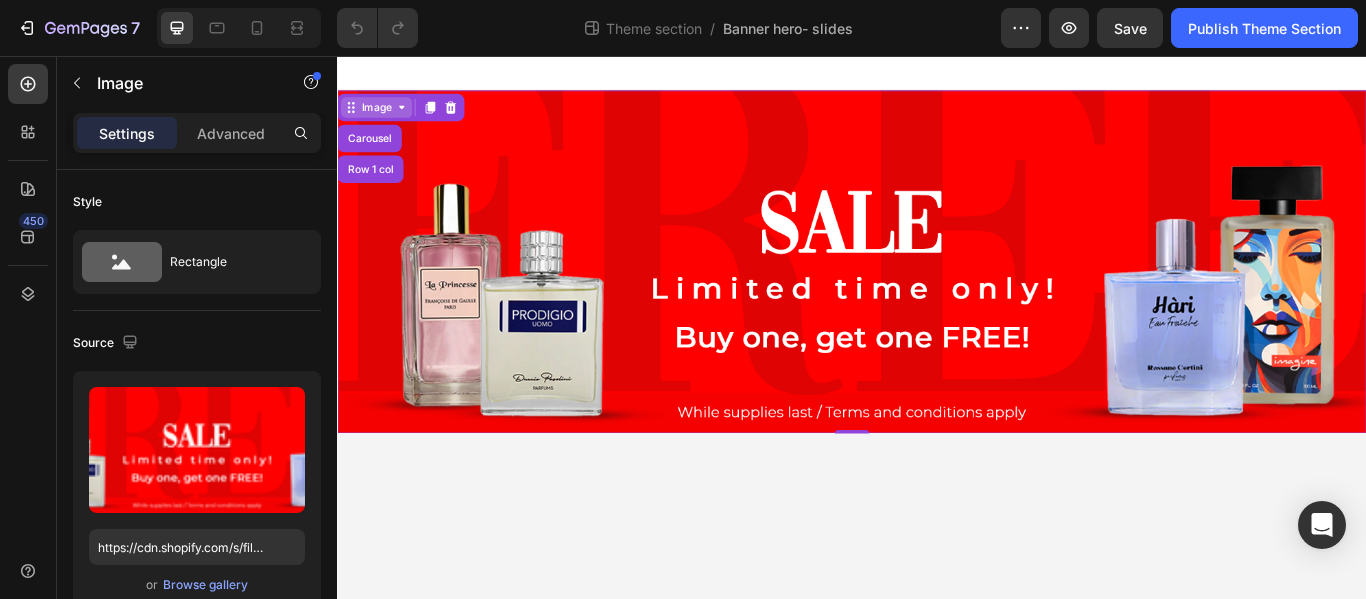 click on "Image" at bounding box center (382, 116) 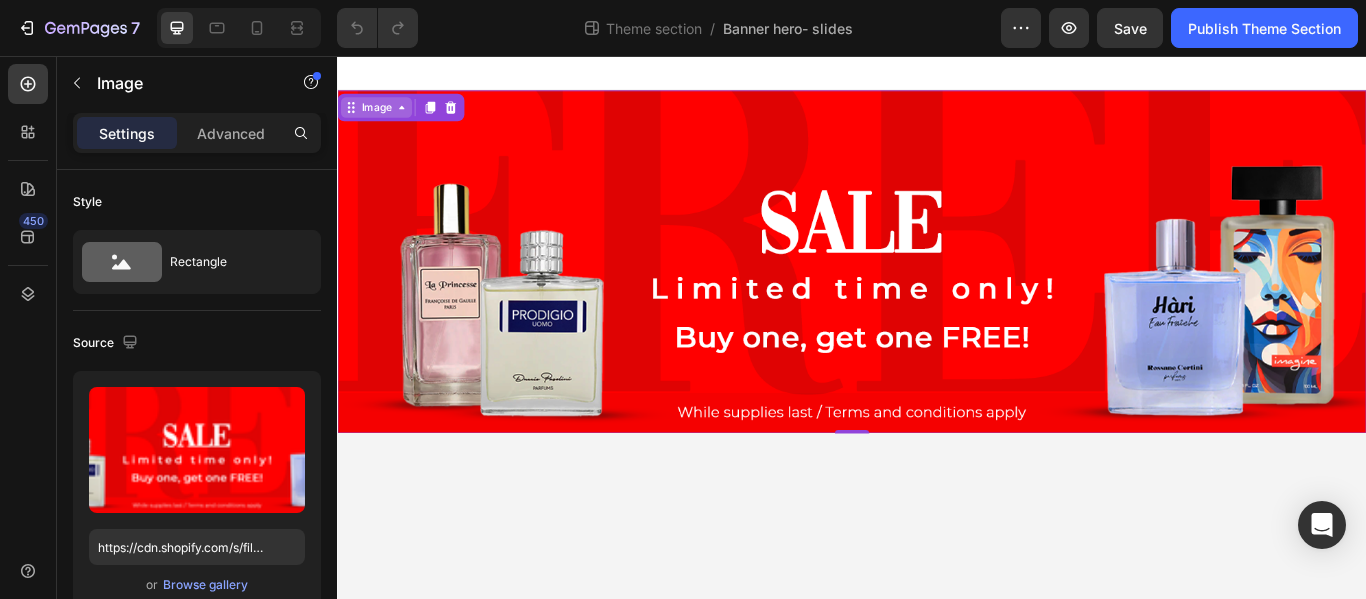 click on "Image" at bounding box center (382, 116) 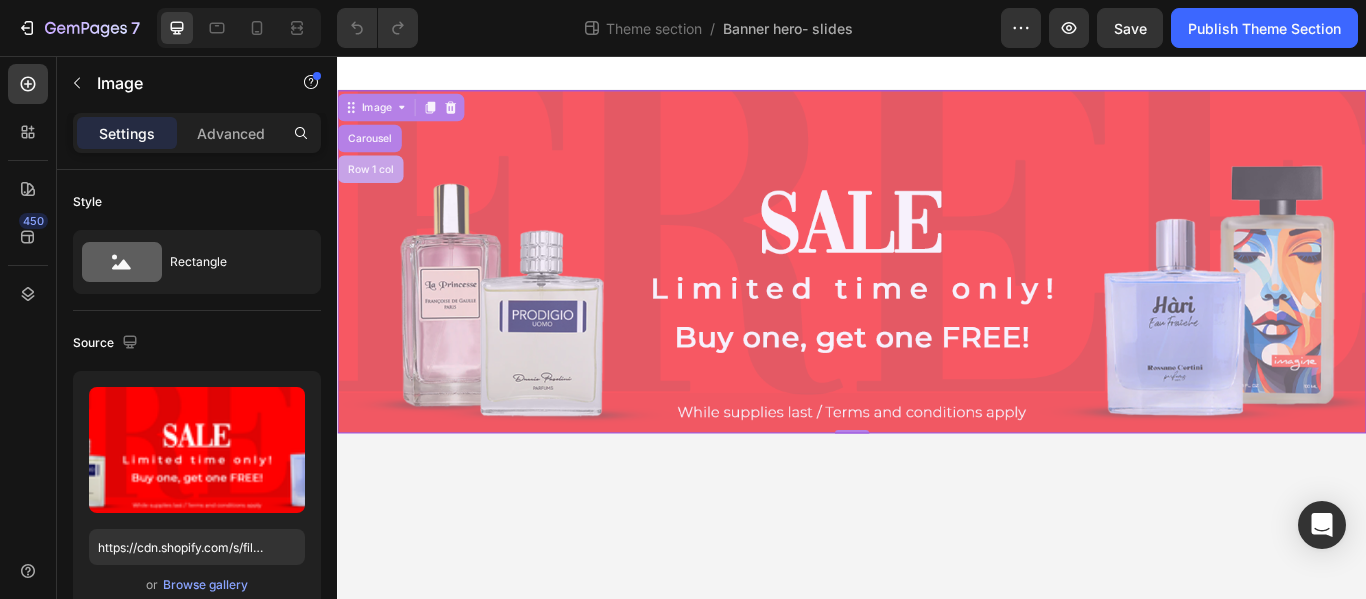 click on "Row 1 col" at bounding box center [375, 188] 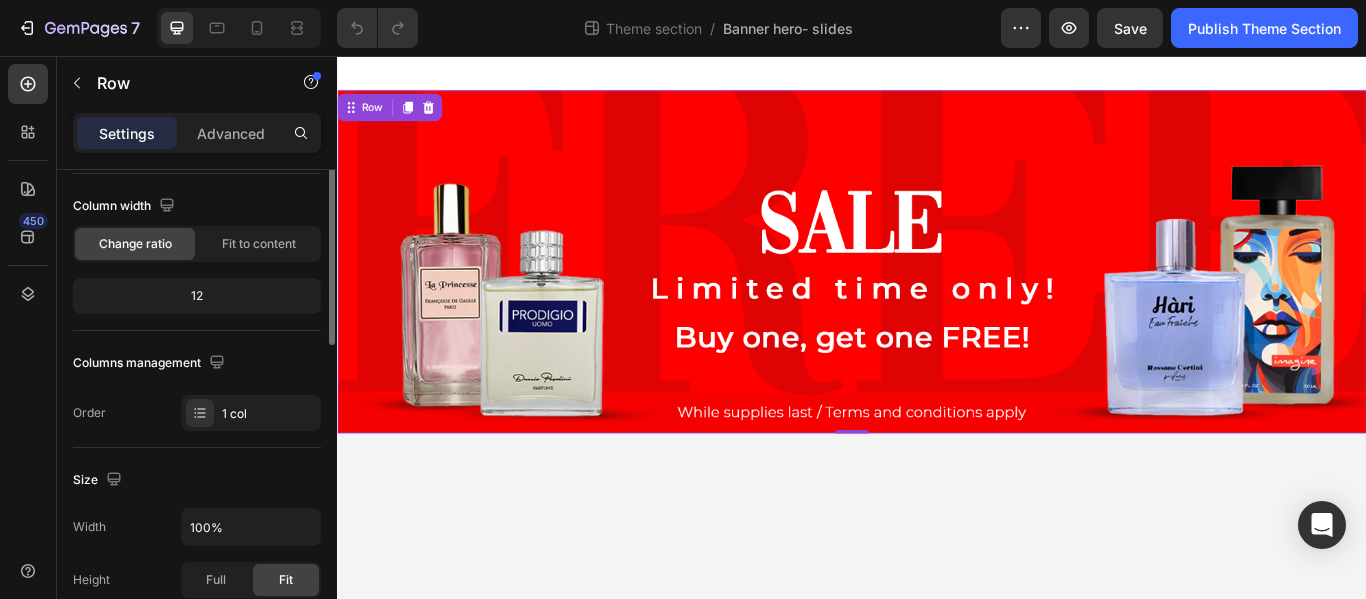scroll, scrollTop: 0, scrollLeft: 0, axis: both 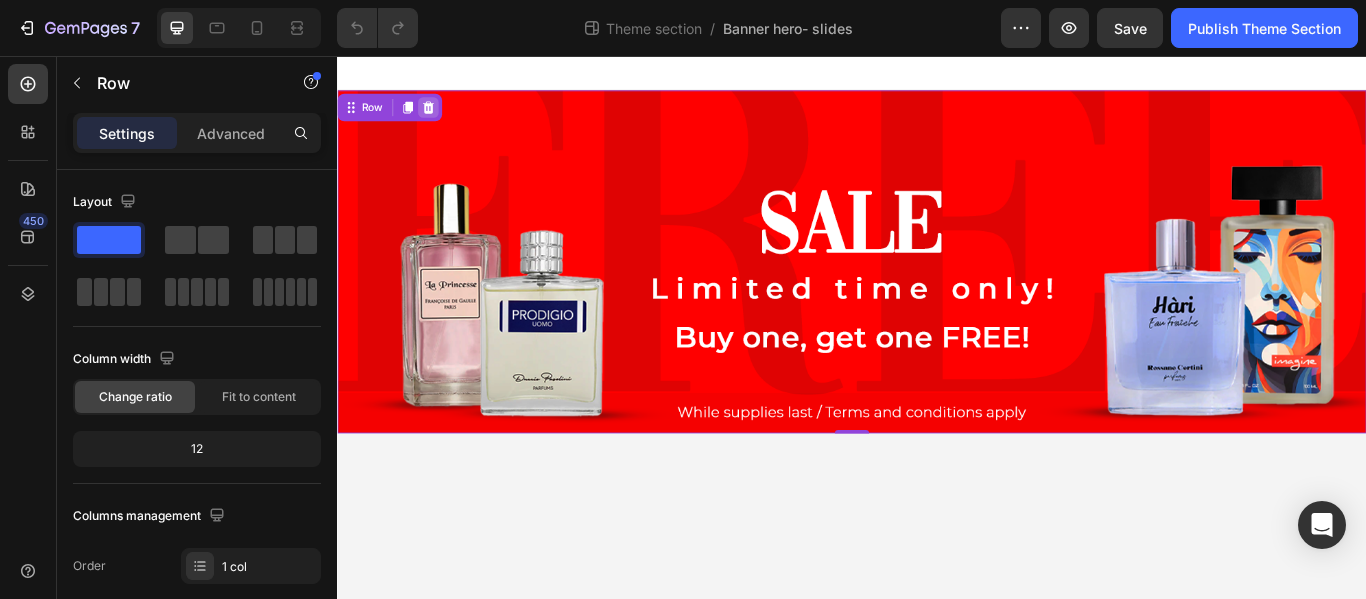 click 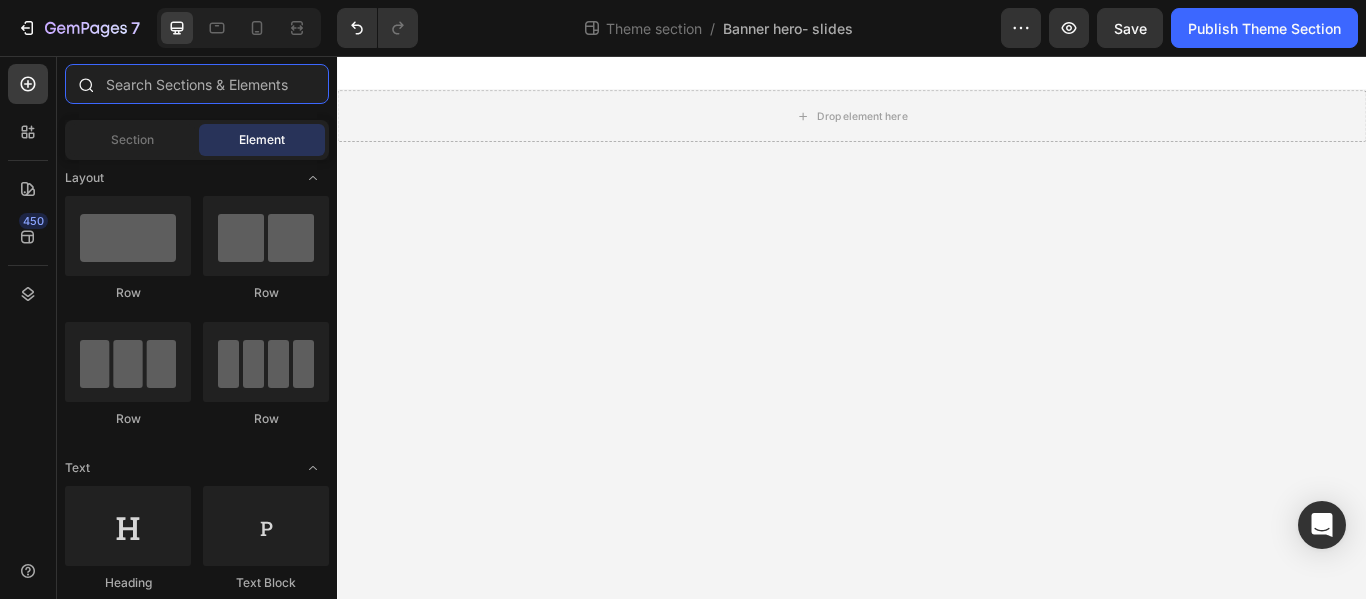 click at bounding box center [197, 84] 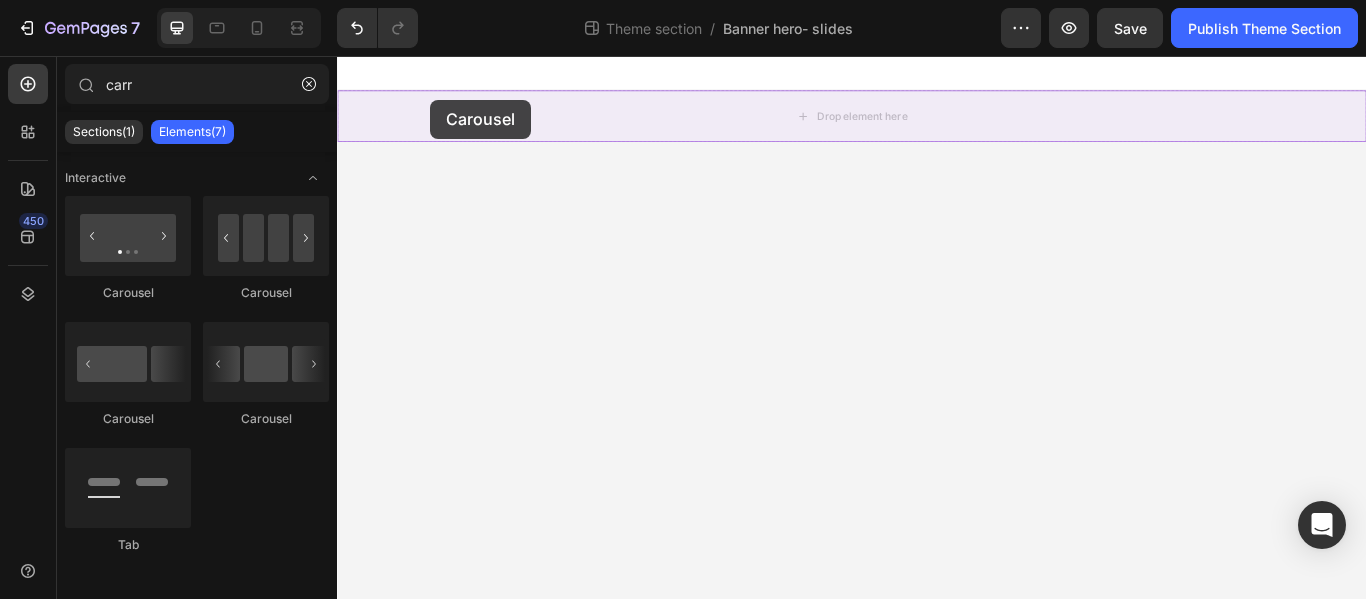 drag, startPoint x: 462, startPoint y: 296, endPoint x: 446, endPoint y: 107, distance: 189.67604 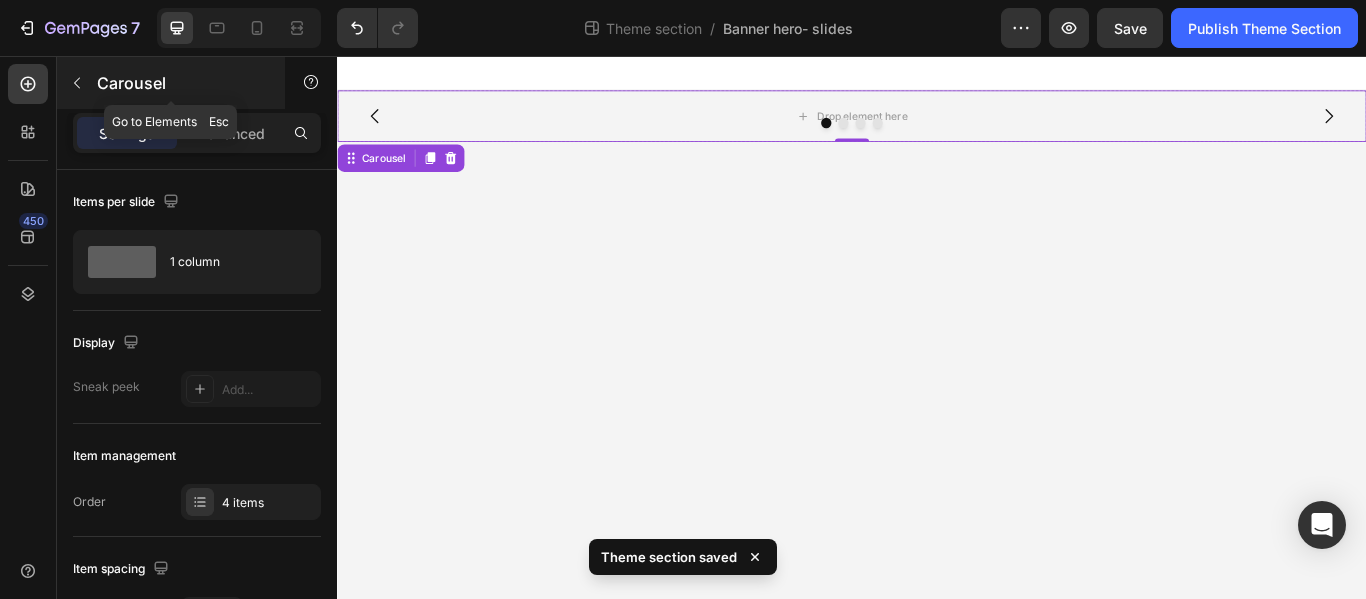 click at bounding box center [77, 83] 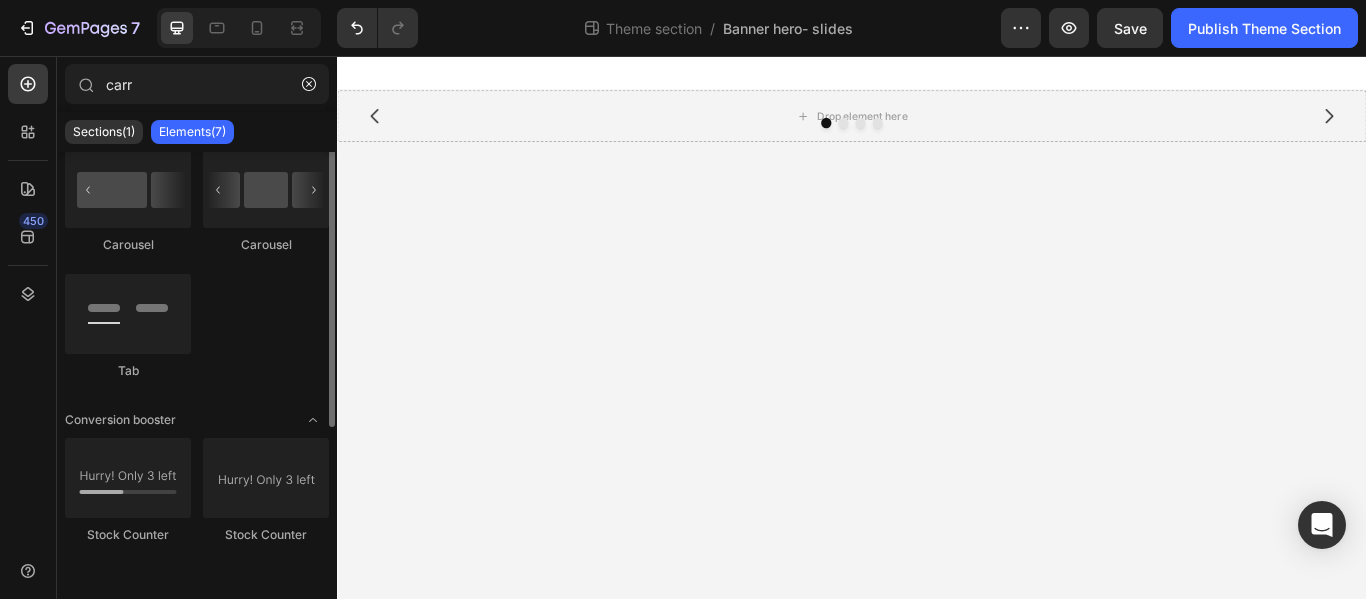 scroll, scrollTop: 0, scrollLeft: 0, axis: both 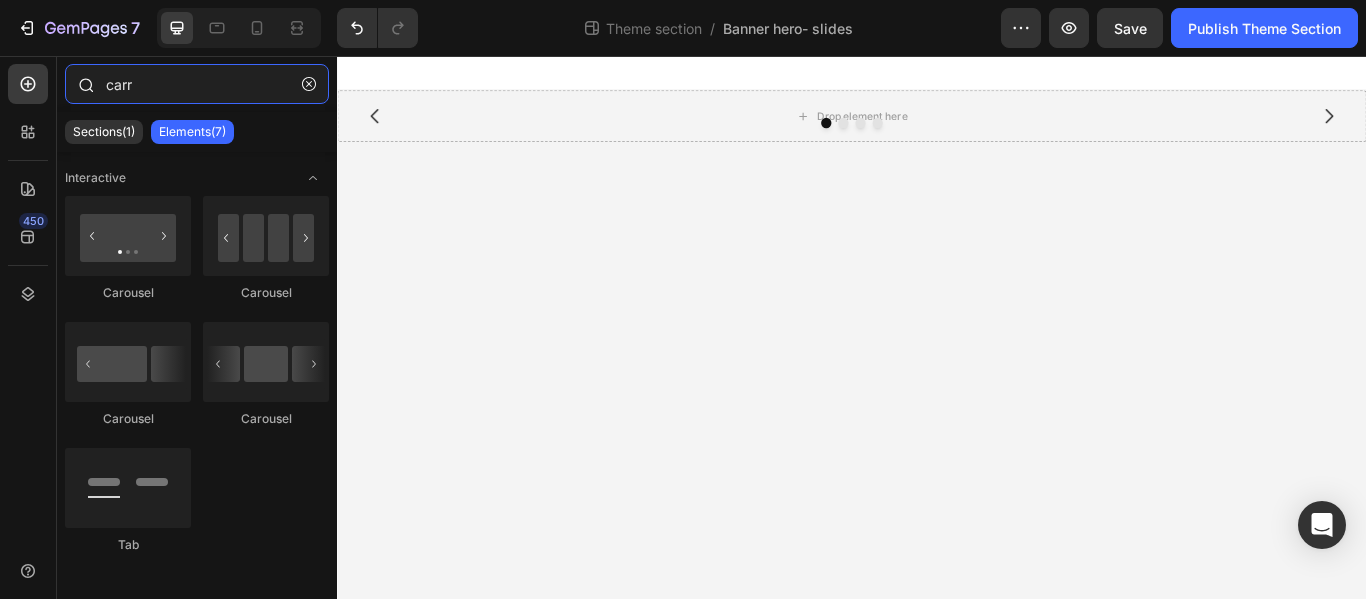 click on "carr" at bounding box center [197, 84] 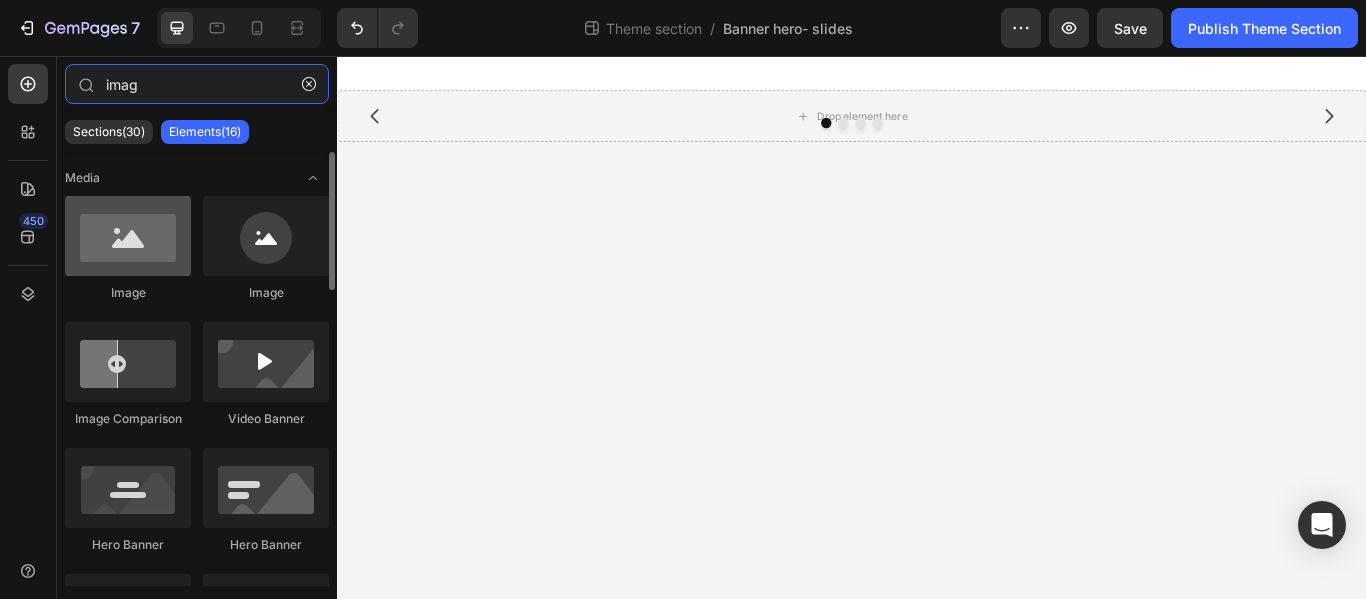 type on "imag" 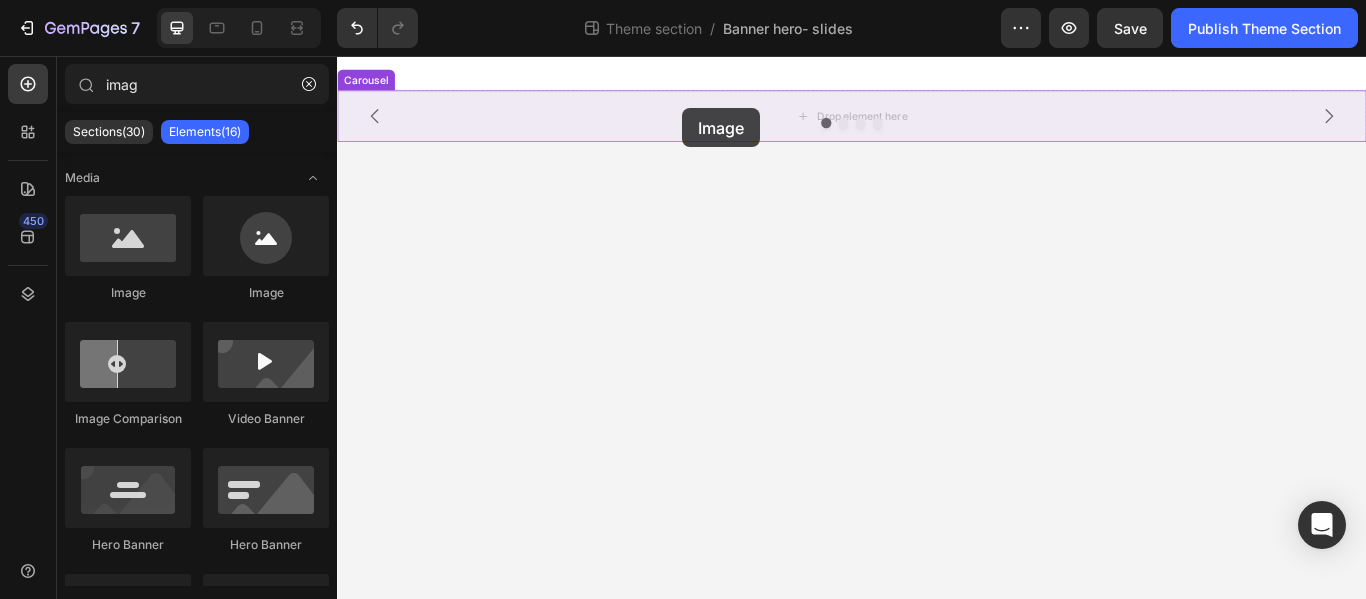 drag, startPoint x: 432, startPoint y: 301, endPoint x: 739, endPoint y: 117, distance: 357.9176 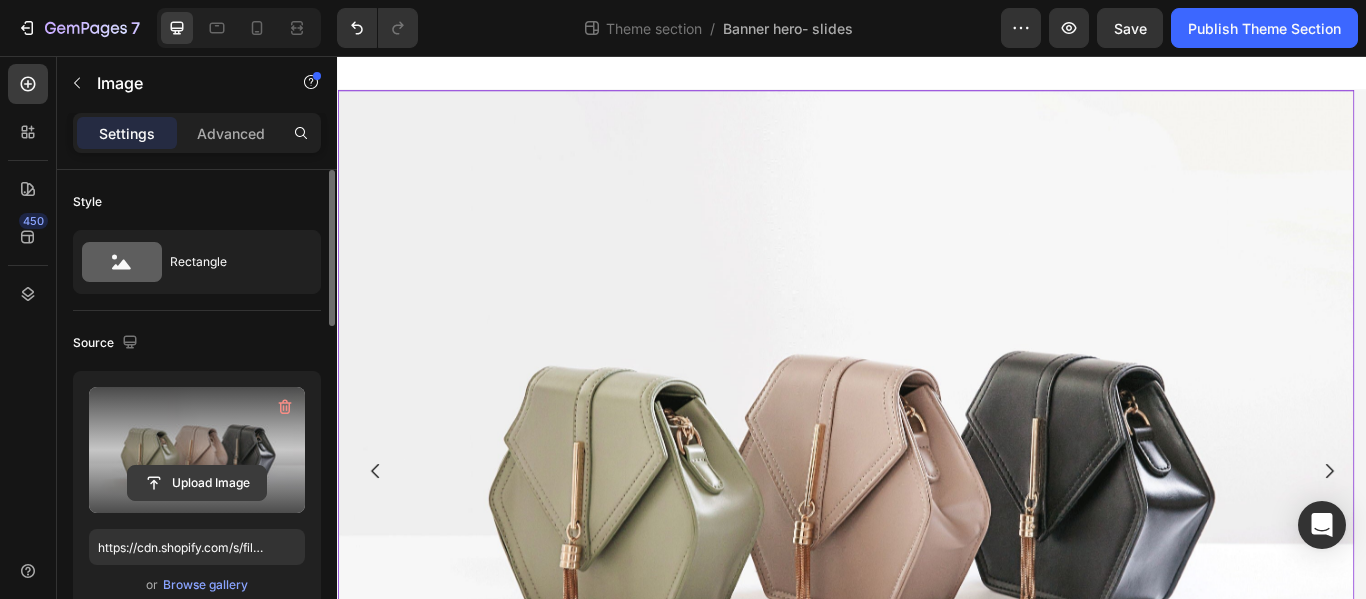 click 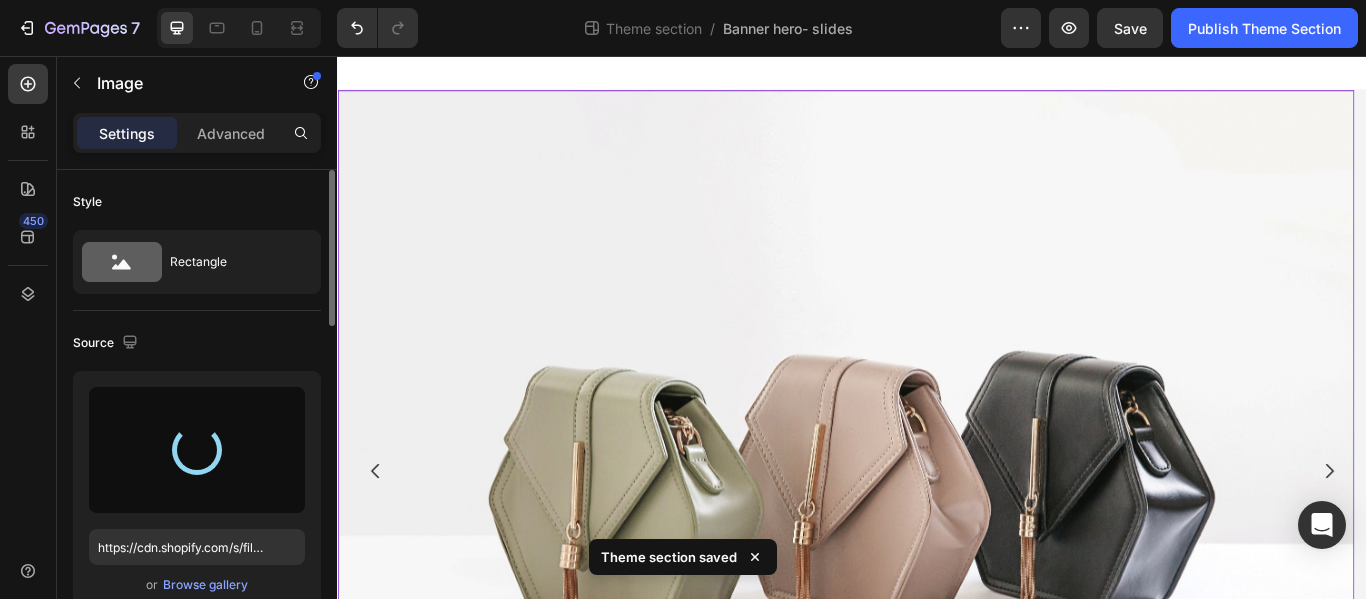 type on "https://cdn.shopify.com/s/files/1/0633/7337/7767/files/gempages_498890796984959773-a17dd2d5-3c3e-4cd9-924d-3ecd195d2645.png" 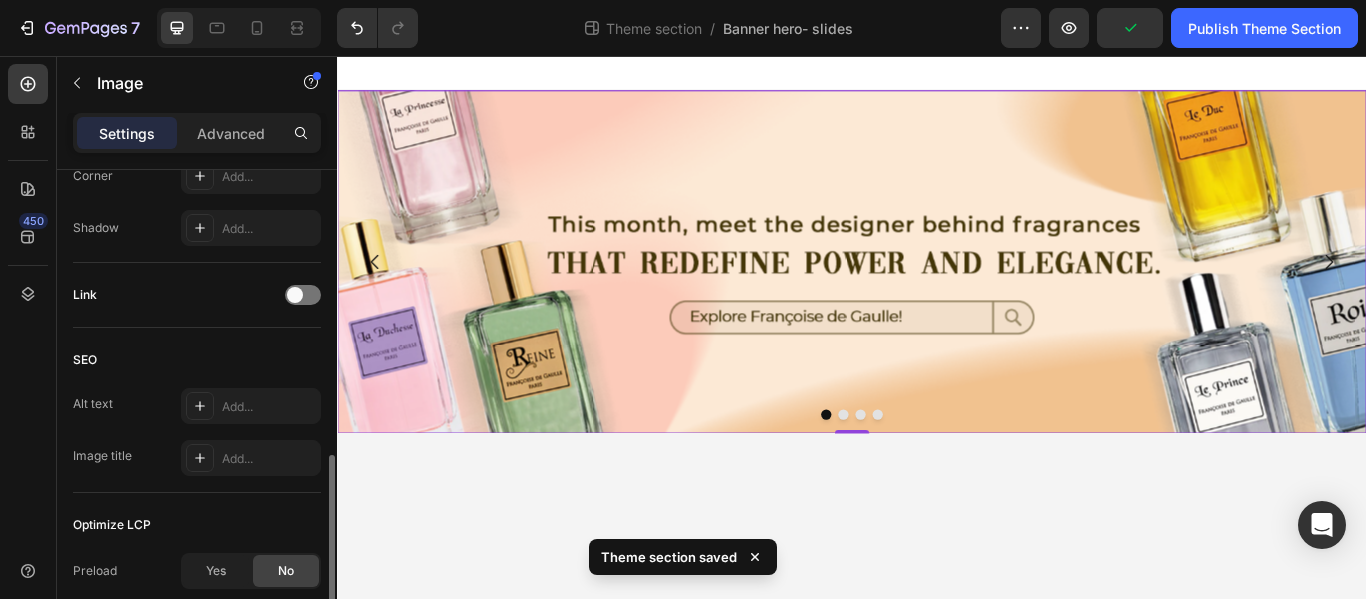 scroll, scrollTop: 836, scrollLeft: 0, axis: vertical 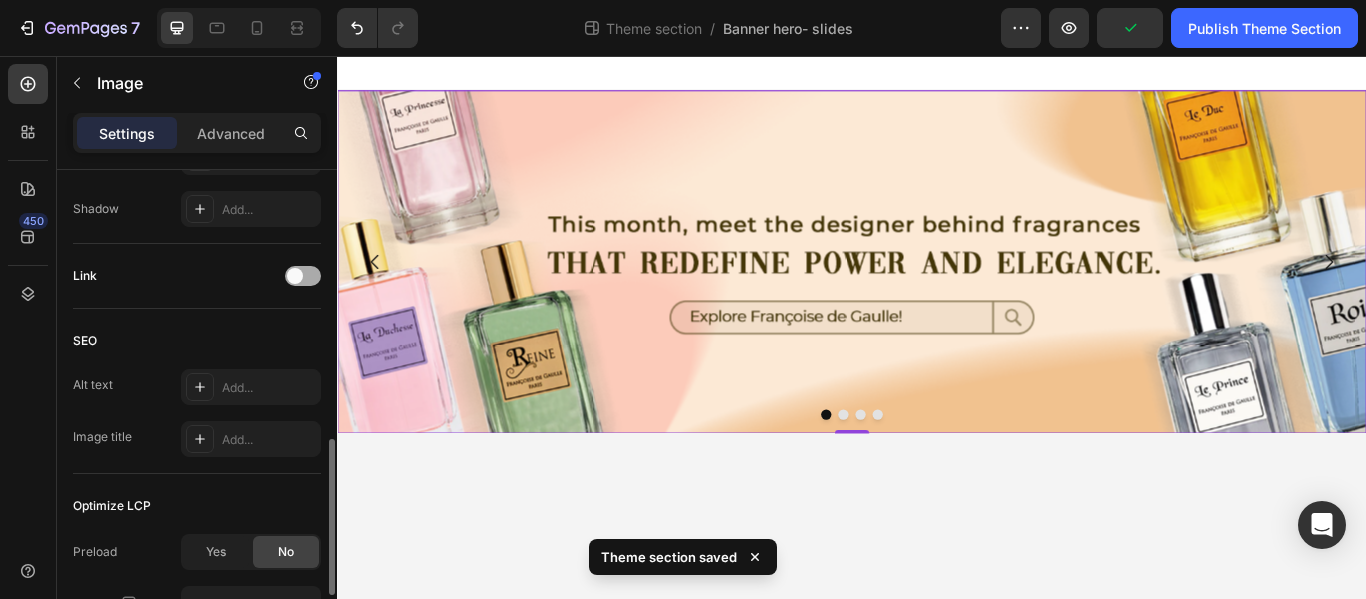 click at bounding box center (303, 276) 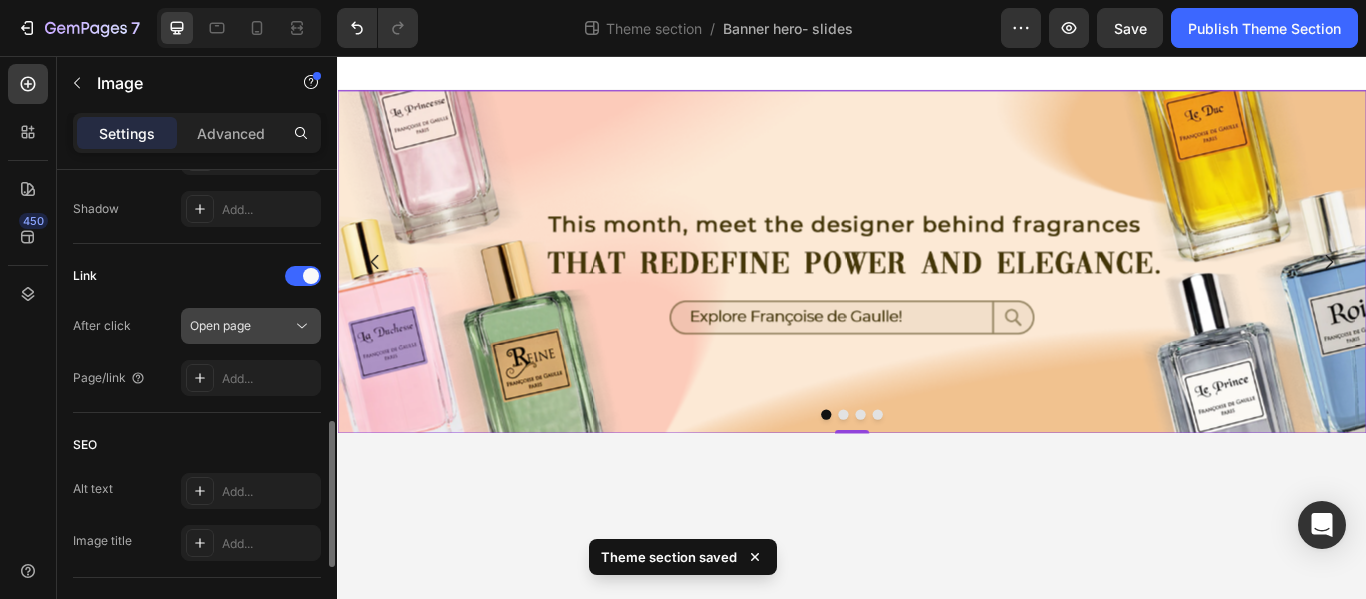 click on "Open page" at bounding box center (241, 326) 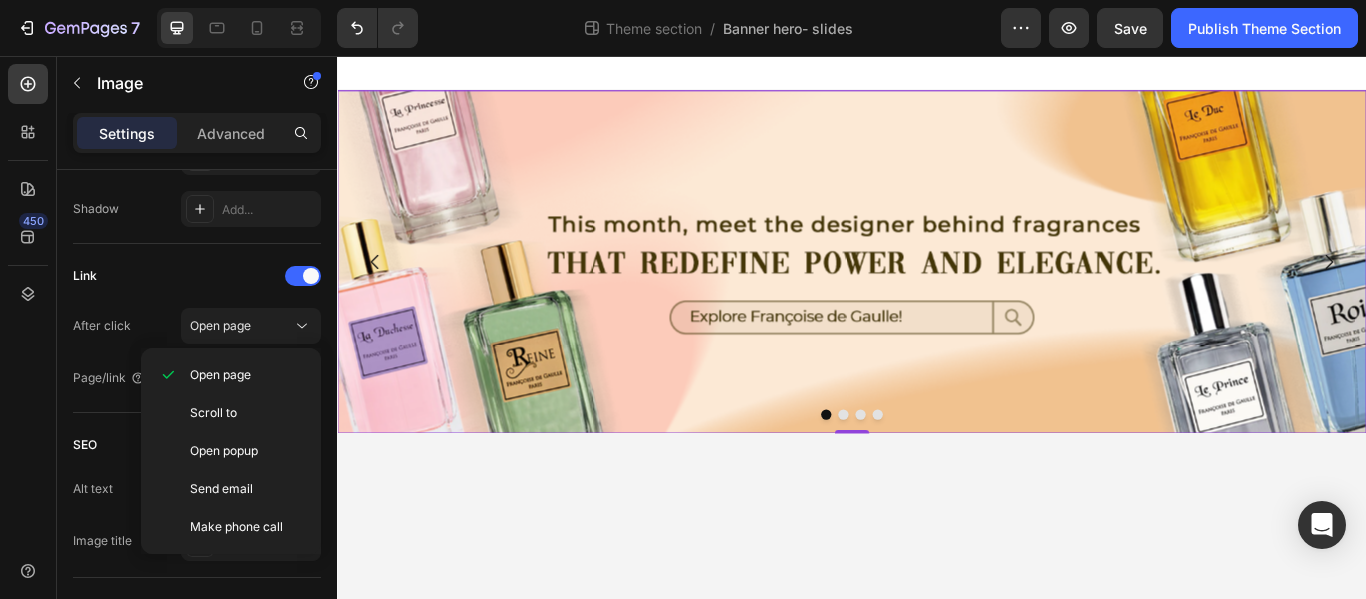 click on "450" at bounding box center (28, 307) 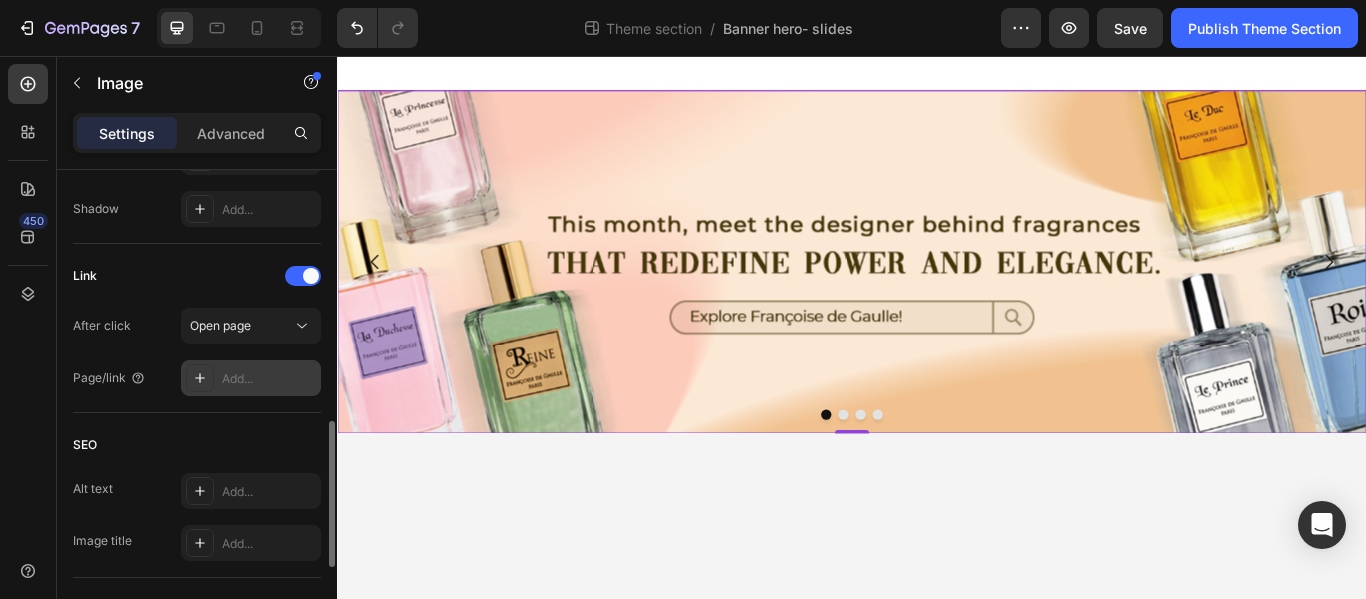 click on "Add..." at bounding box center (269, 379) 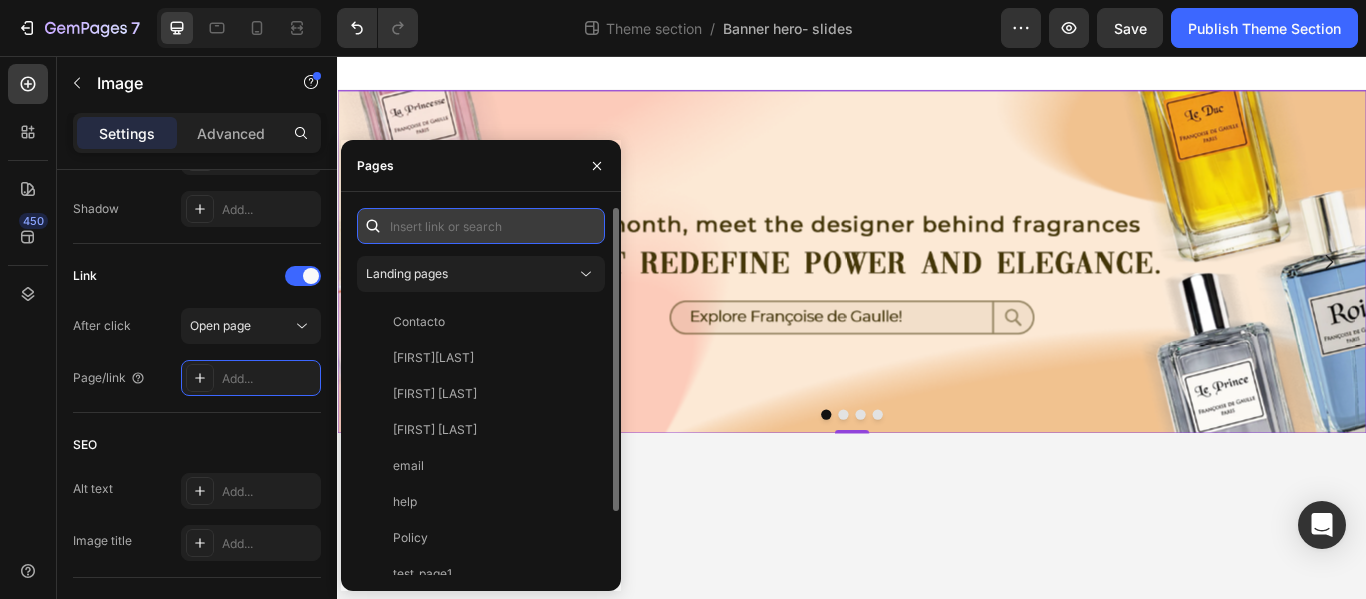 click at bounding box center [481, 226] 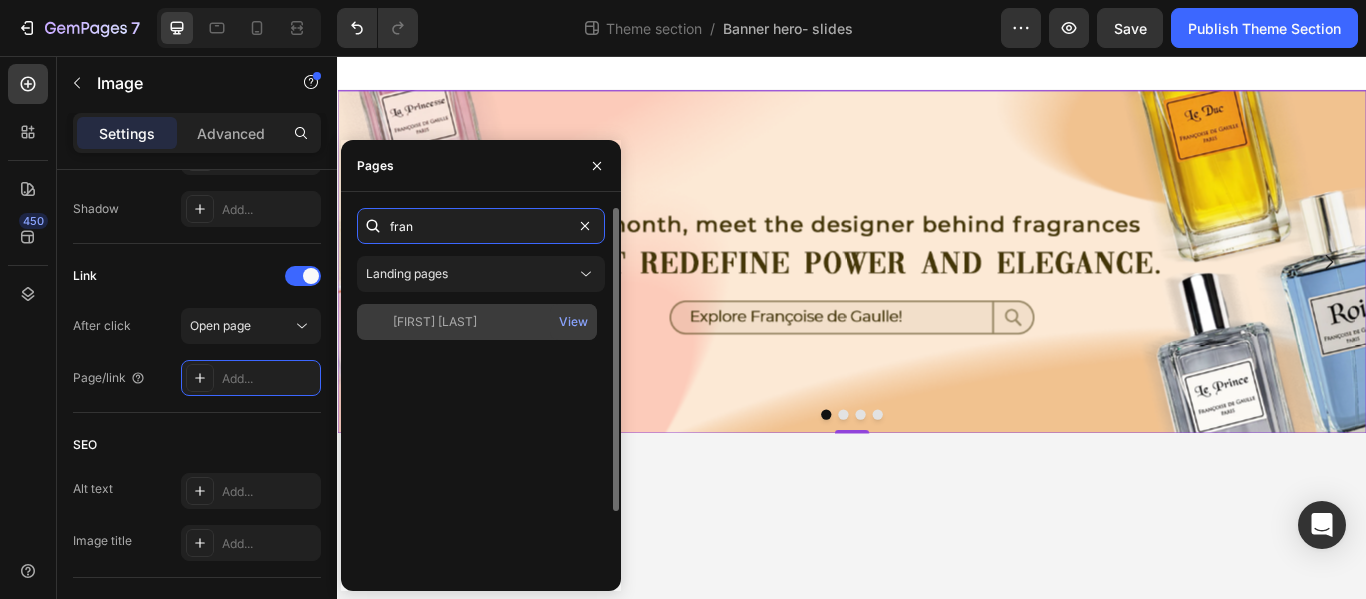 type on "fran" 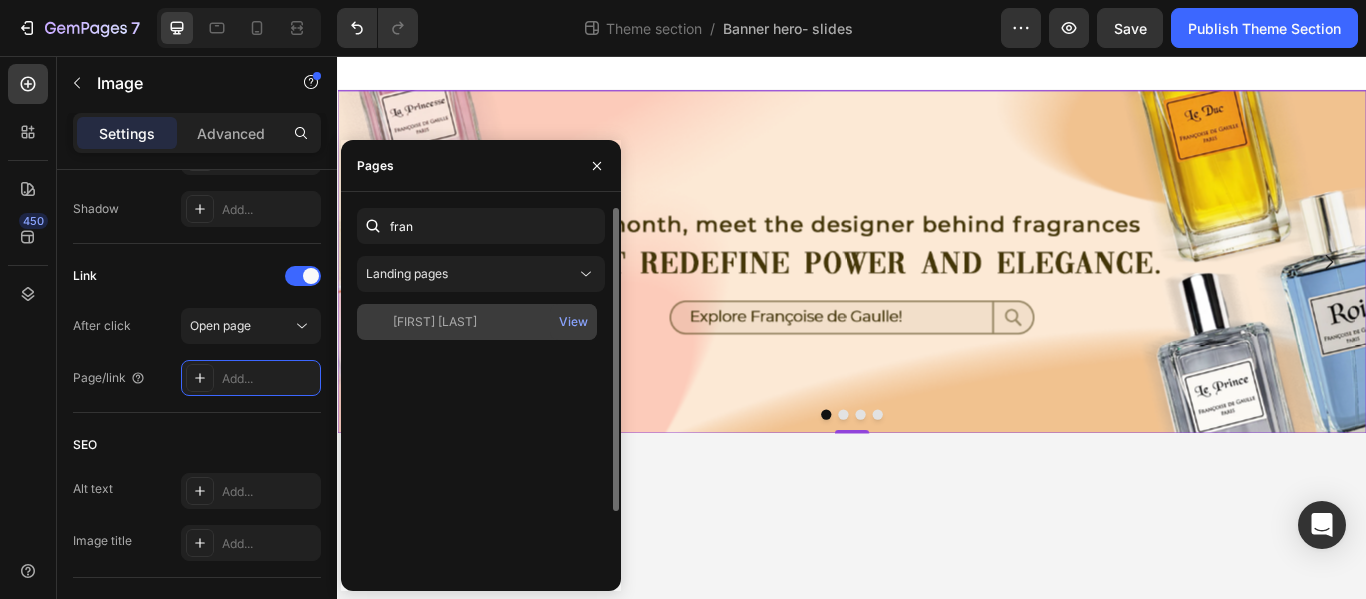 click on "[FIRST] [LAST]" at bounding box center [477, 322] 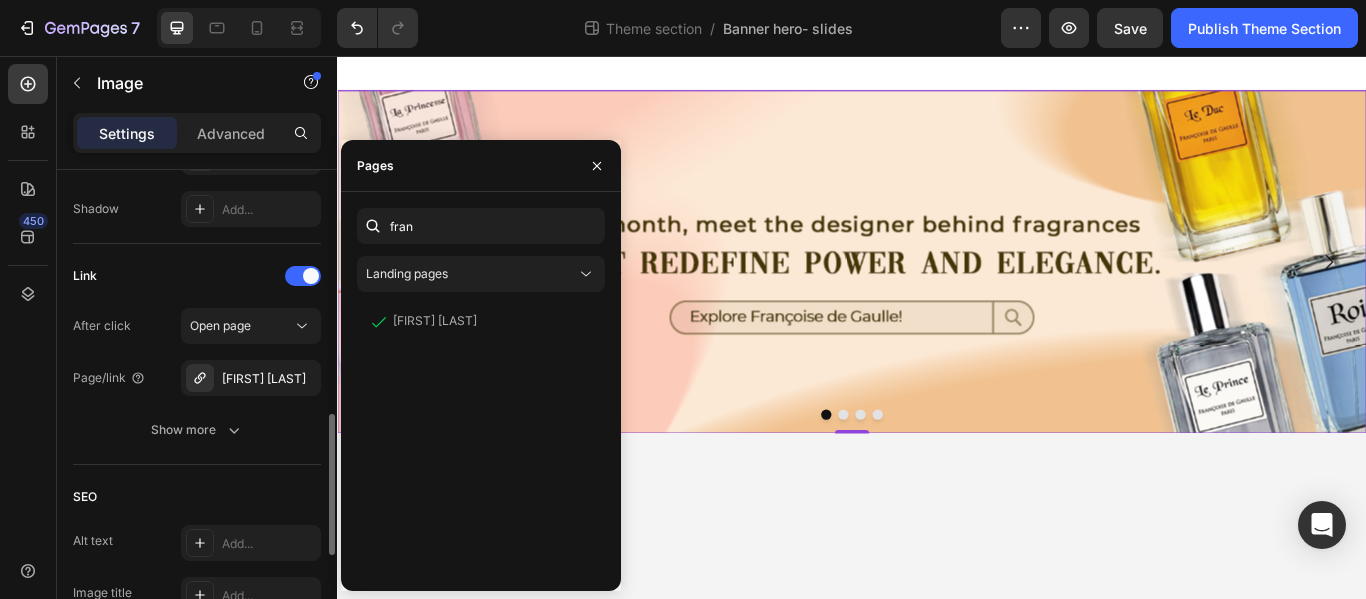 click on "After click Open page Page/link [FIRST] [LAST] Show more" at bounding box center [197, 378] 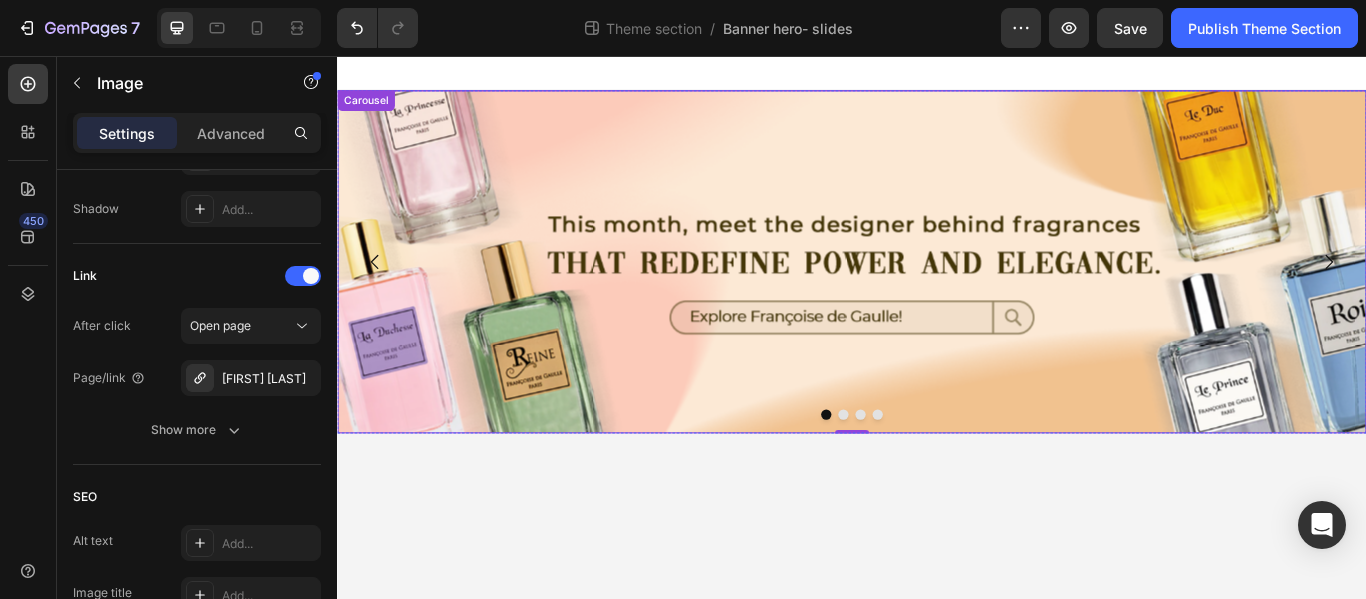 click 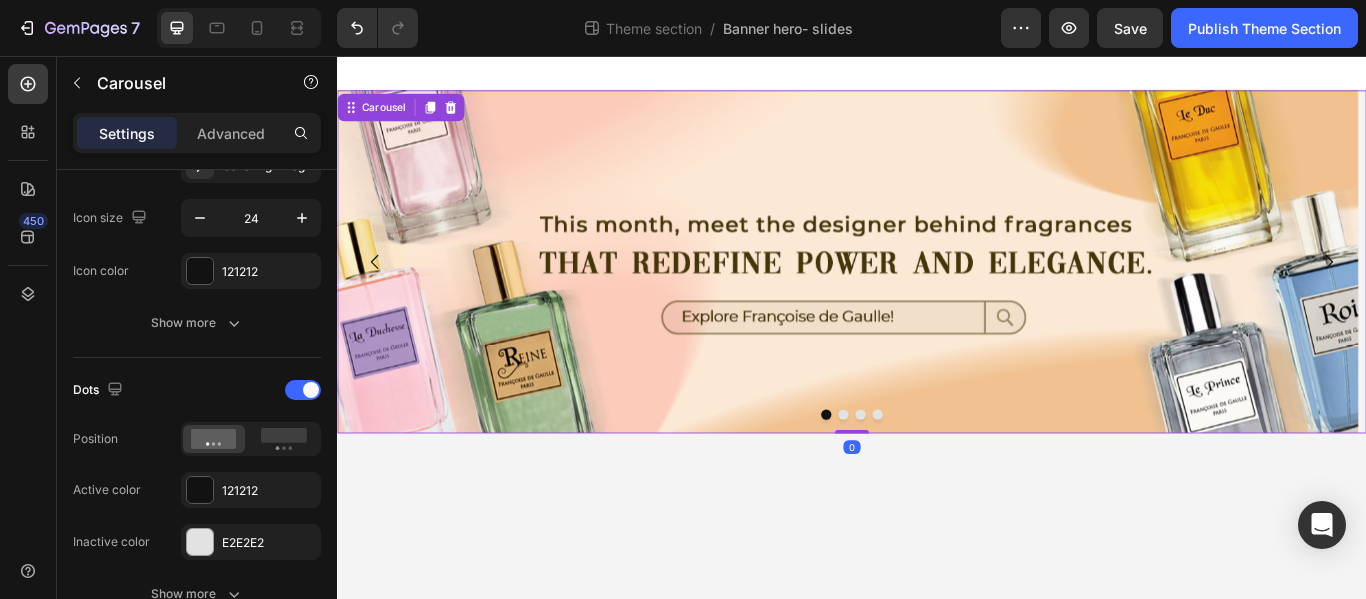 scroll, scrollTop: 0, scrollLeft: 0, axis: both 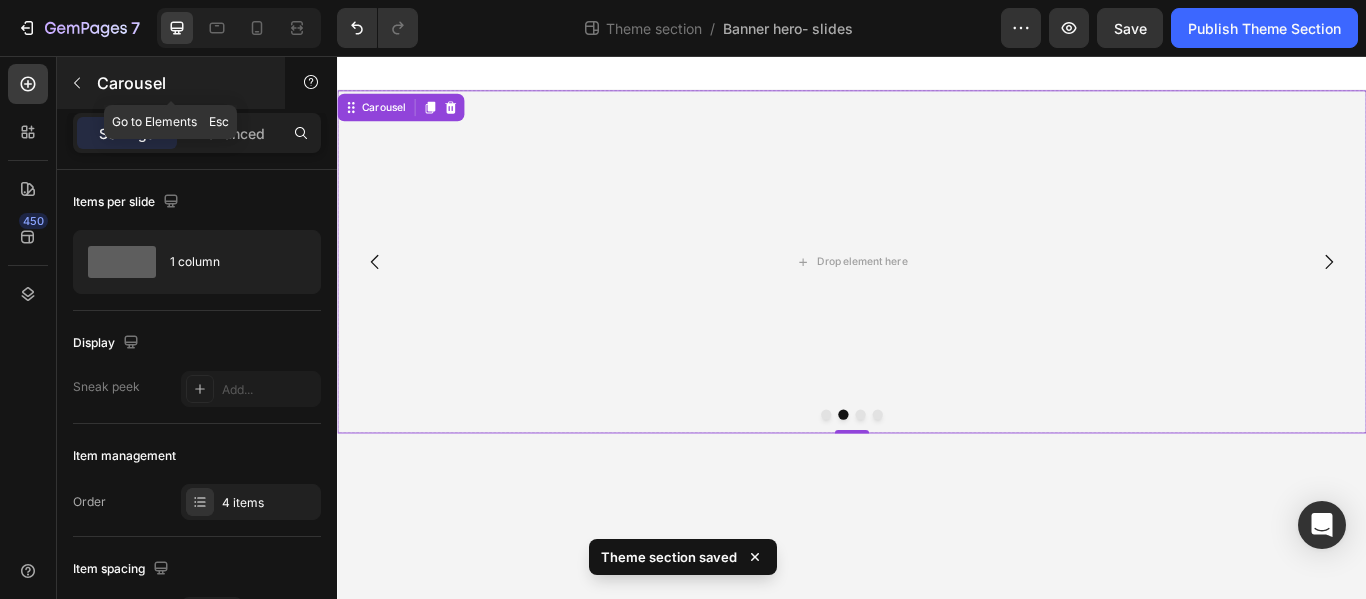 click 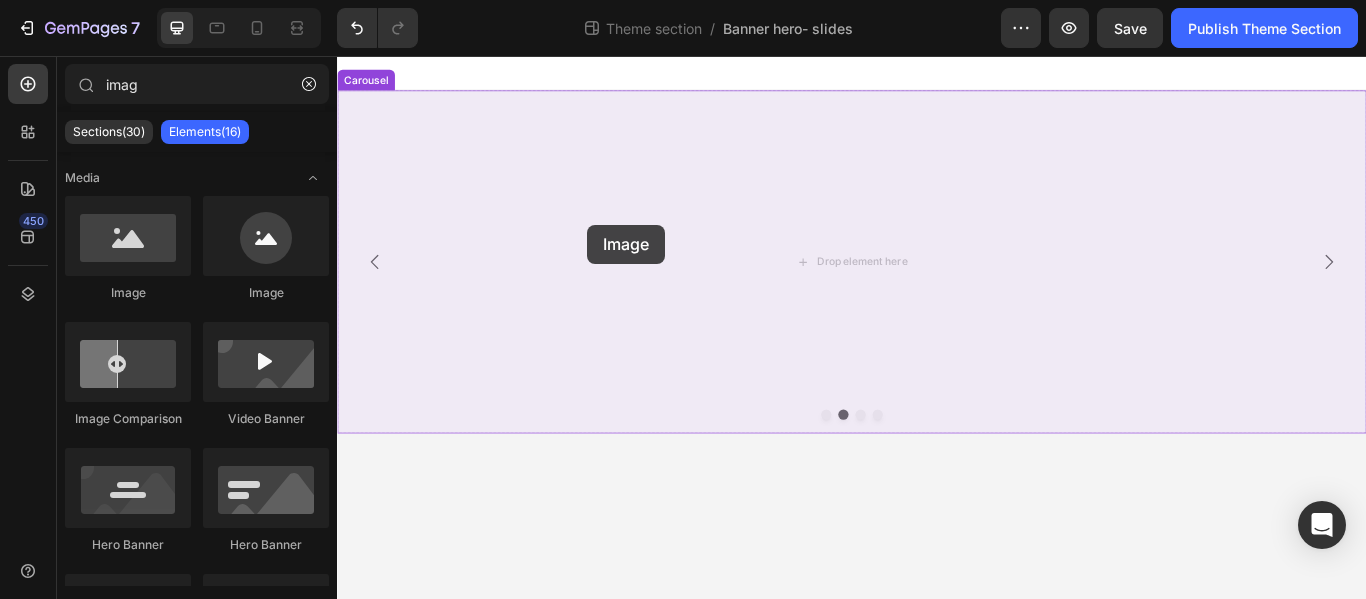drag, startPoint x: 478, startPoint y: 269, endPoint x: 626, endPoint y: 249, distance: 149.34523 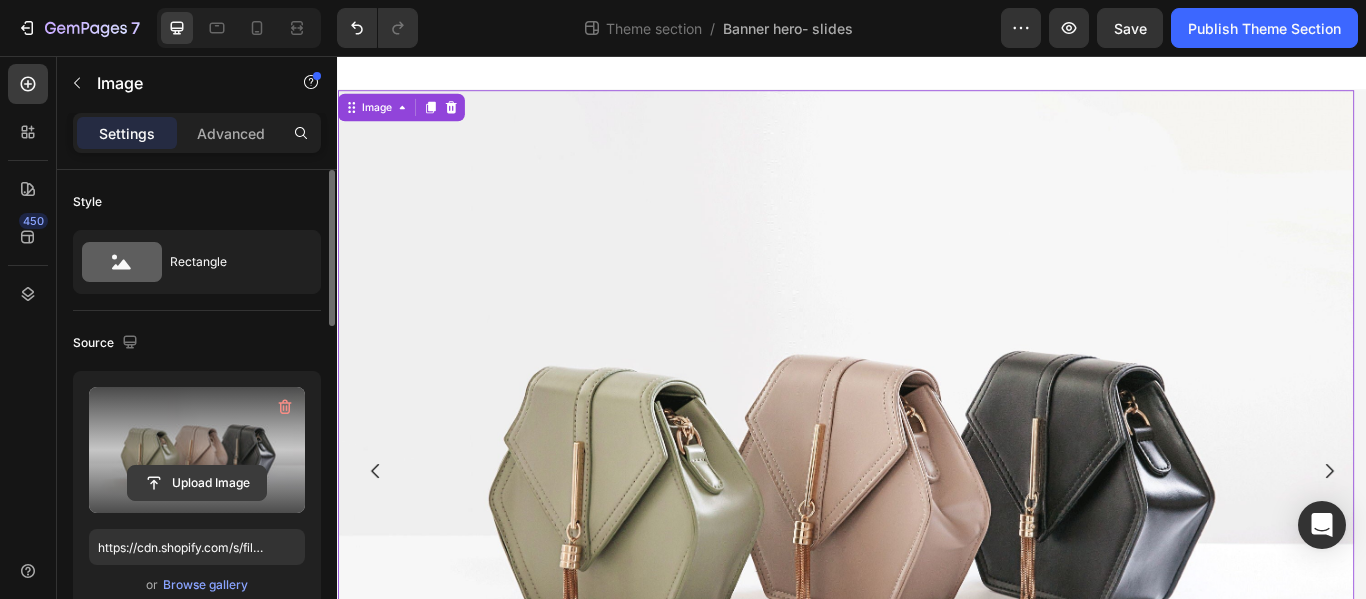 click 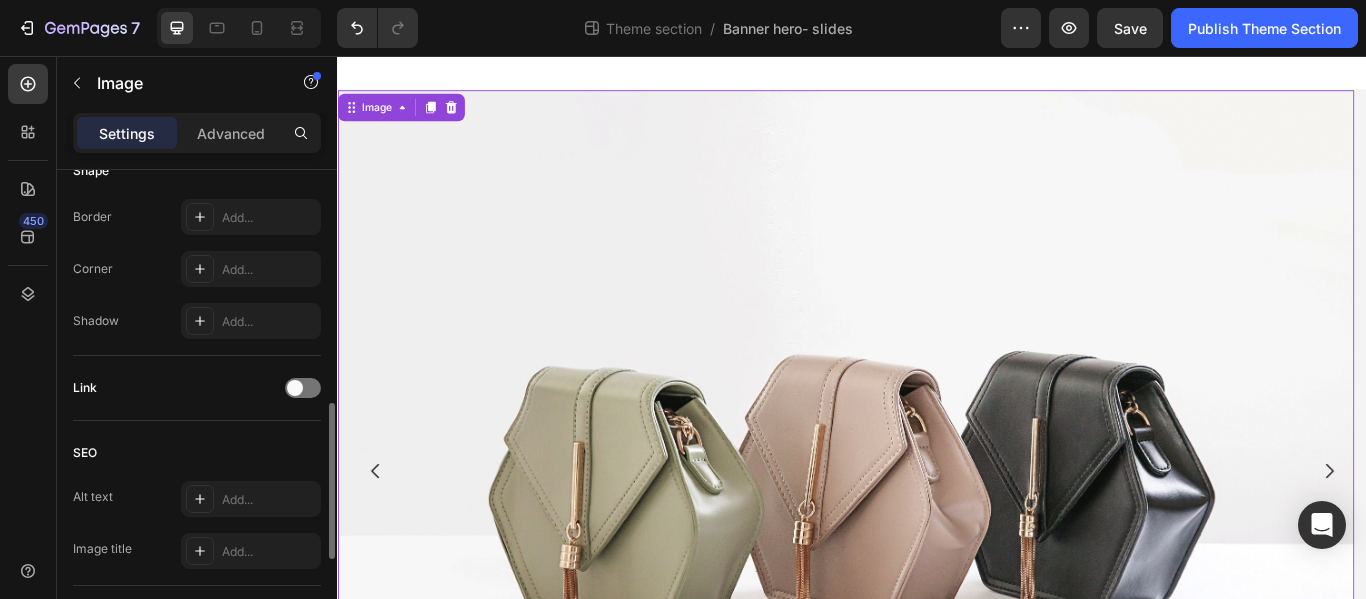 scroll, scrollTop: 738, scrollLeft: 0, axis: vertical 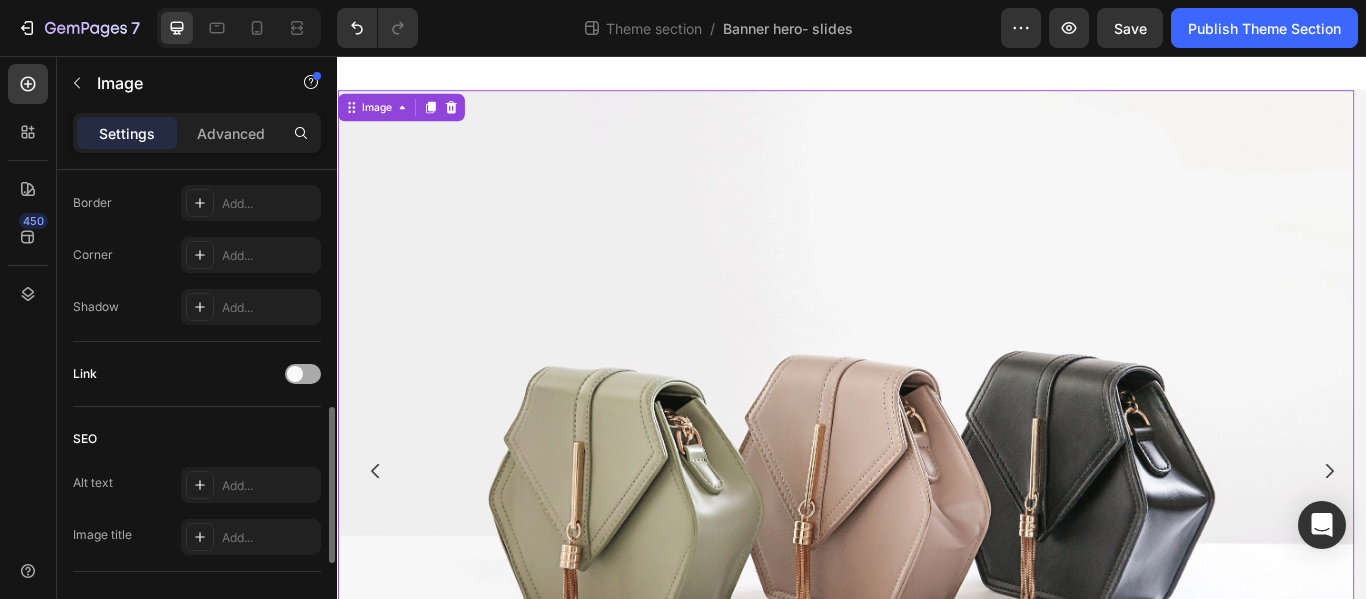 click at bounding box center [303, 374] 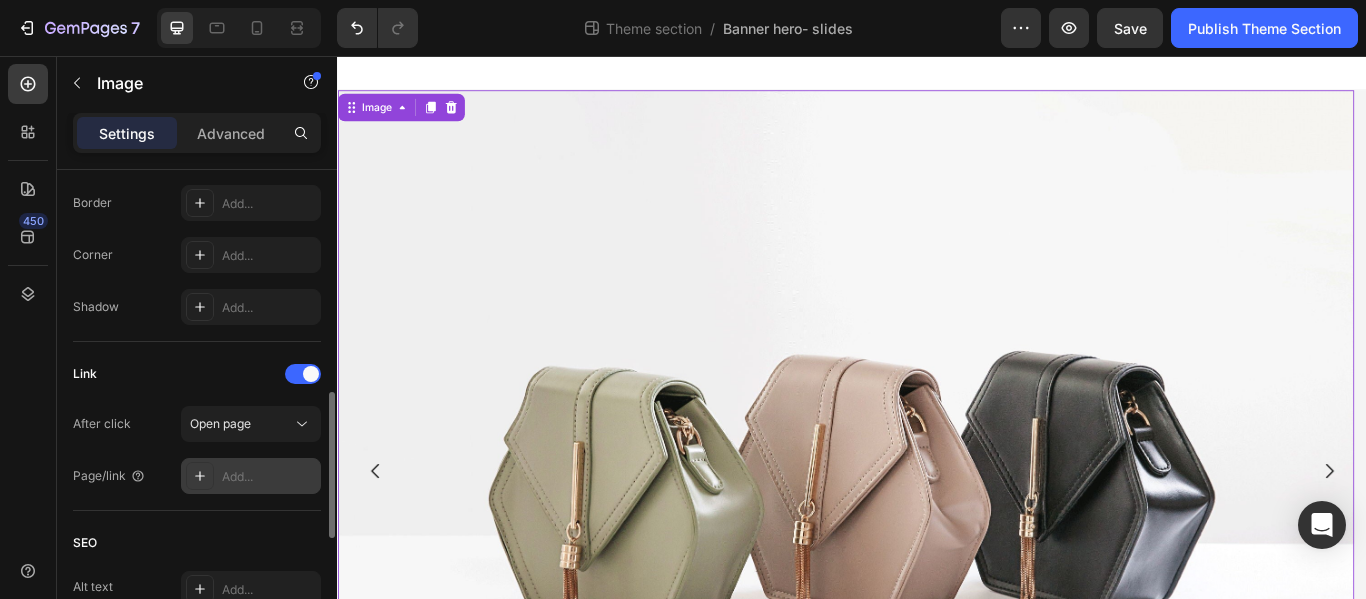 type on "https://cdn.shopify.com/s/files/1/0633/7337/7767/files/gempages_498890796984959773-a17dd2d5-3c3e-4cd9-924d-3ecd195d2645.png" 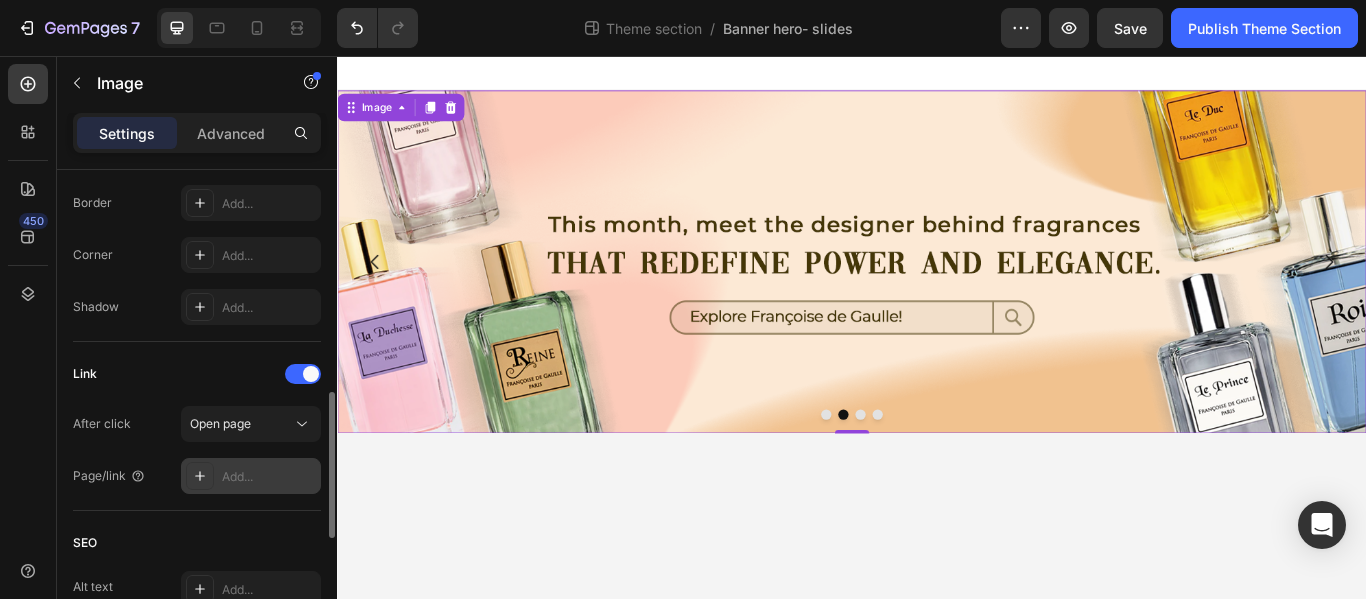 click at bounding box center [200, 476] 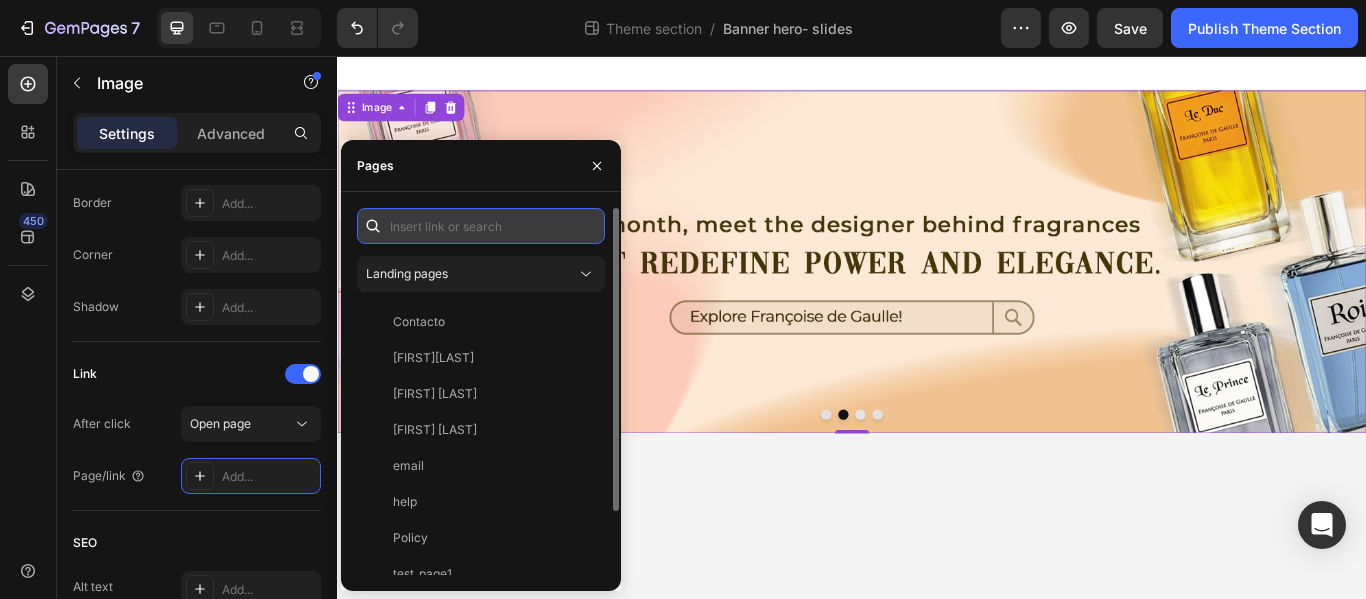 click at bounding box center [481, 226] 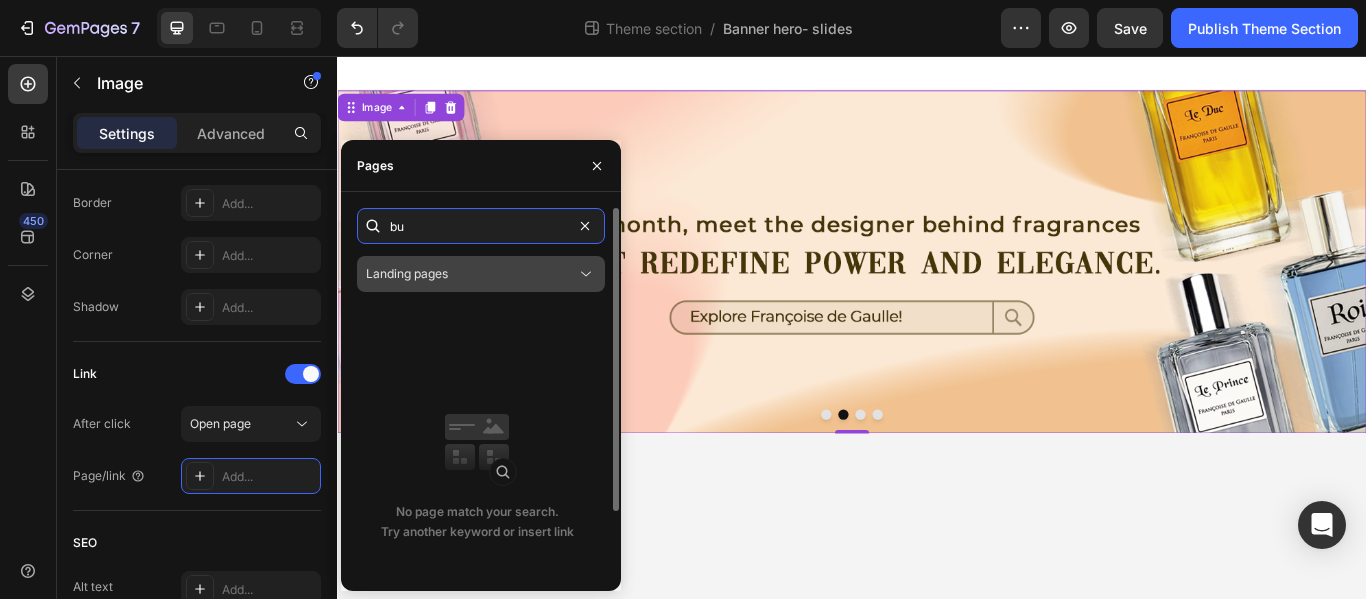 type on "b" 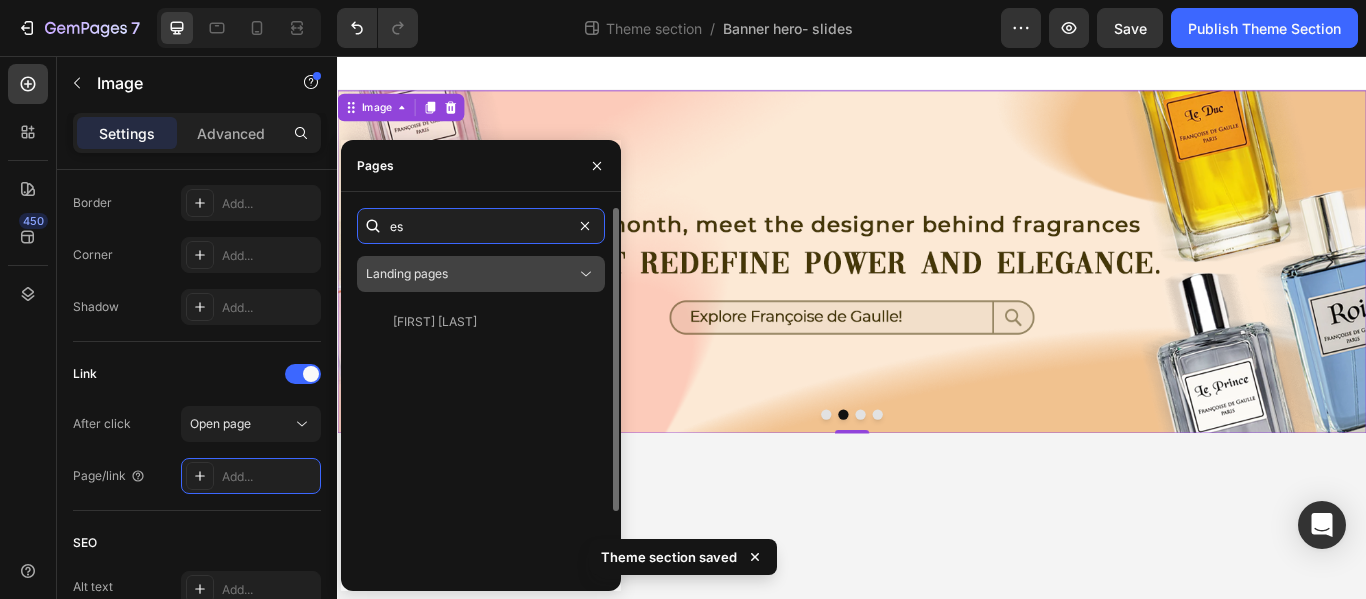 type on "e" 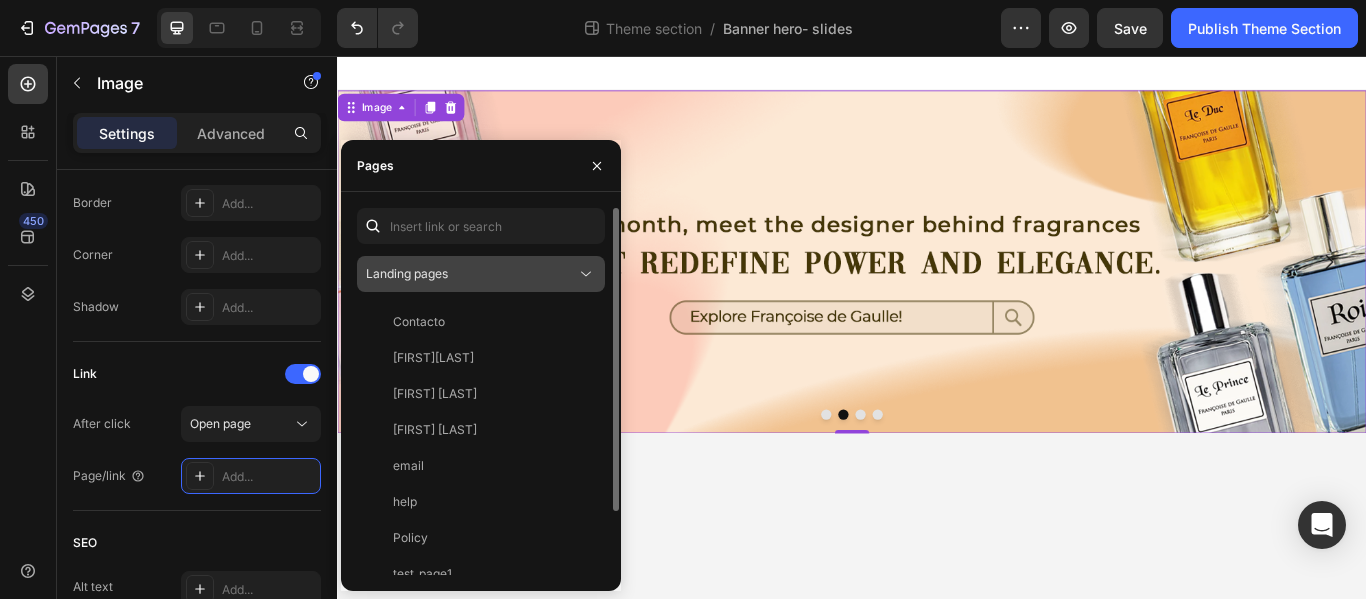 click on "Landing pages" at bounding box center (471, 274) 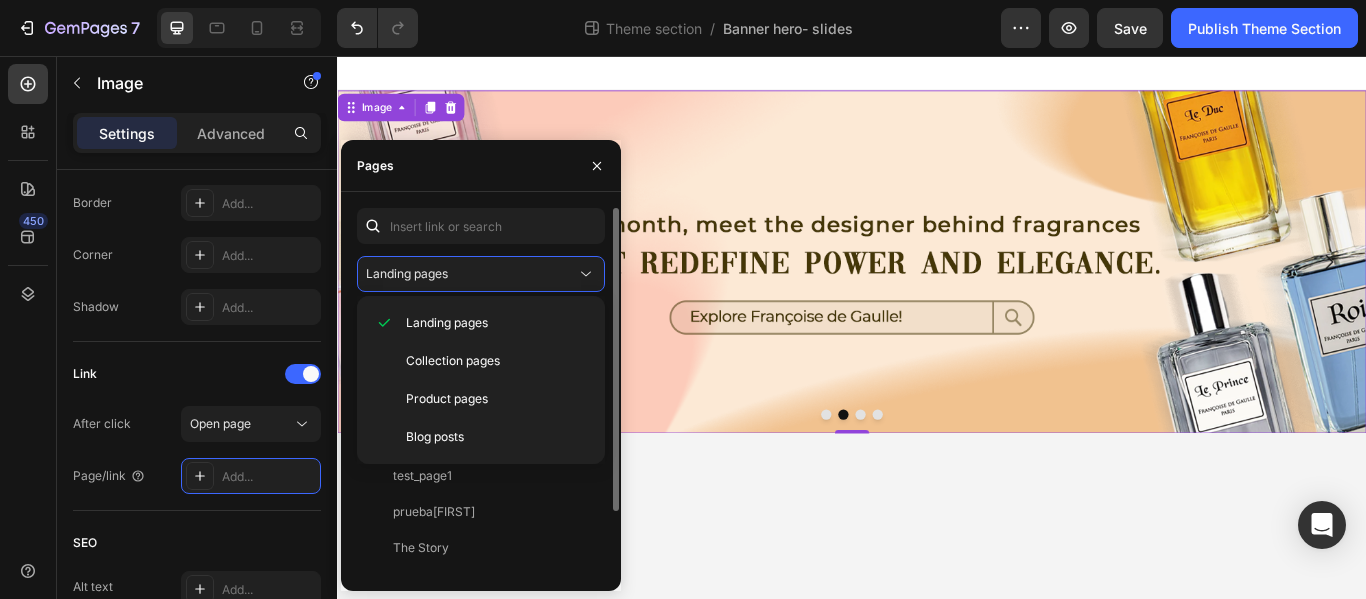 scroll, scrollTop: 109, scrollLeft: 0, axis: vertical 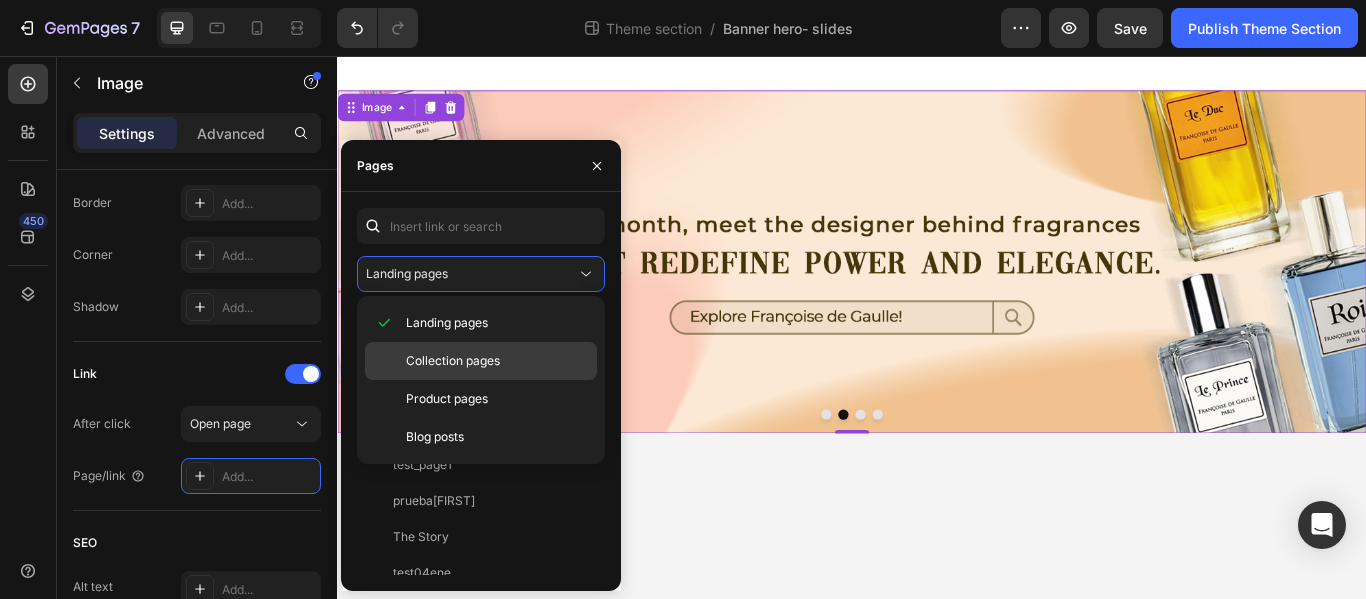 click on "Collection pages" at bounding box center (453, 361) 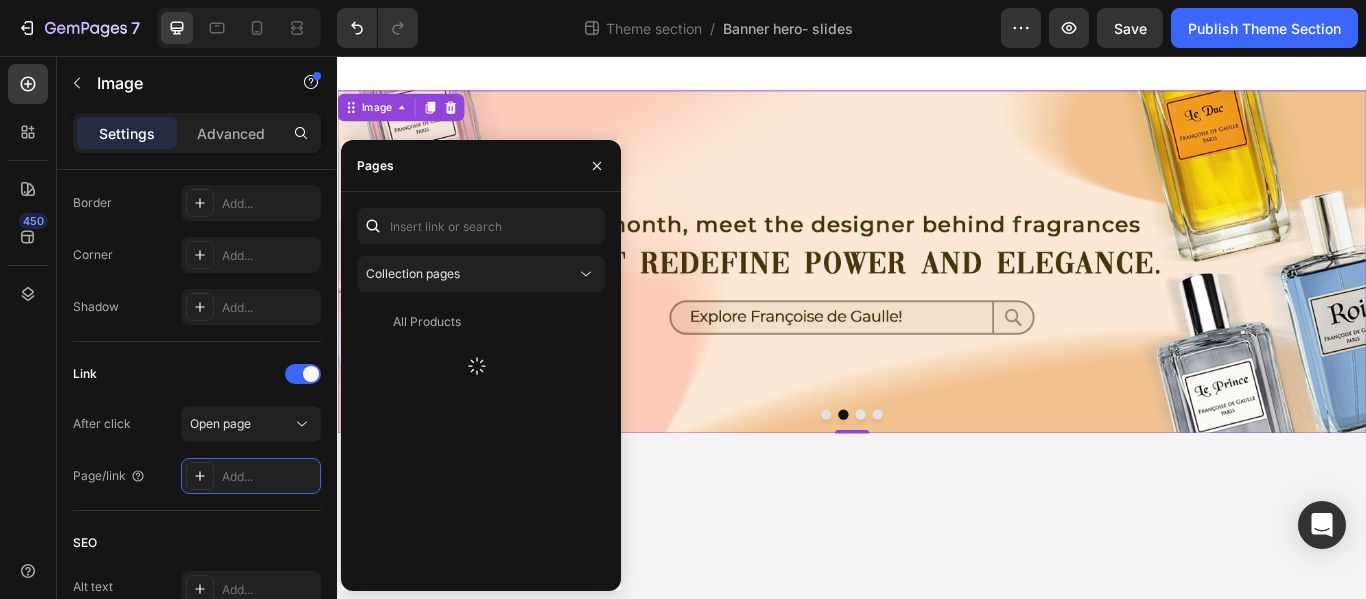 scroll, scrollTop: 0, scrollLeft: 0, axis: both 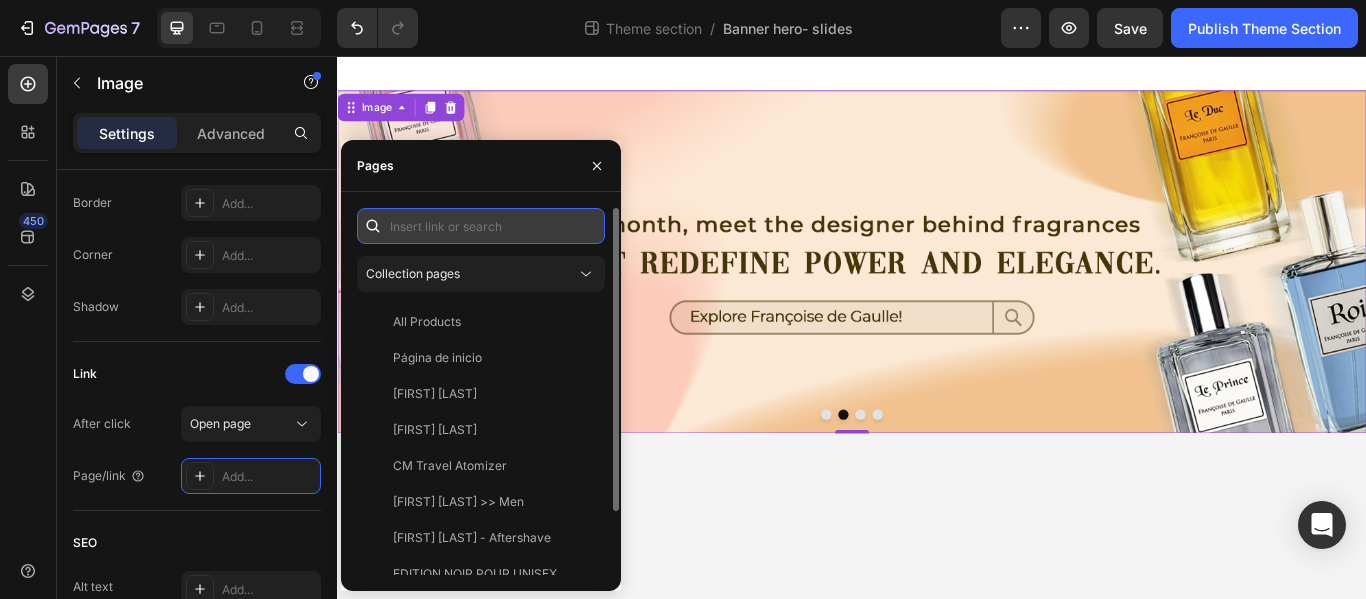 click at bounding box center [481, 226] 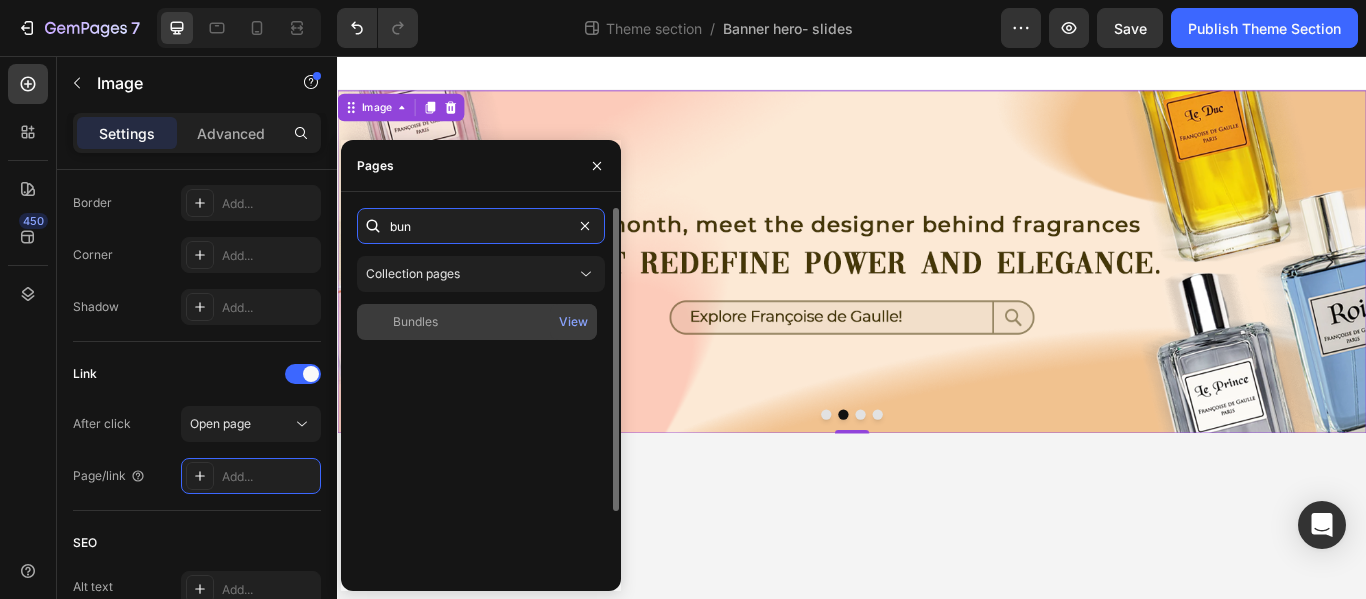 type on "bun" 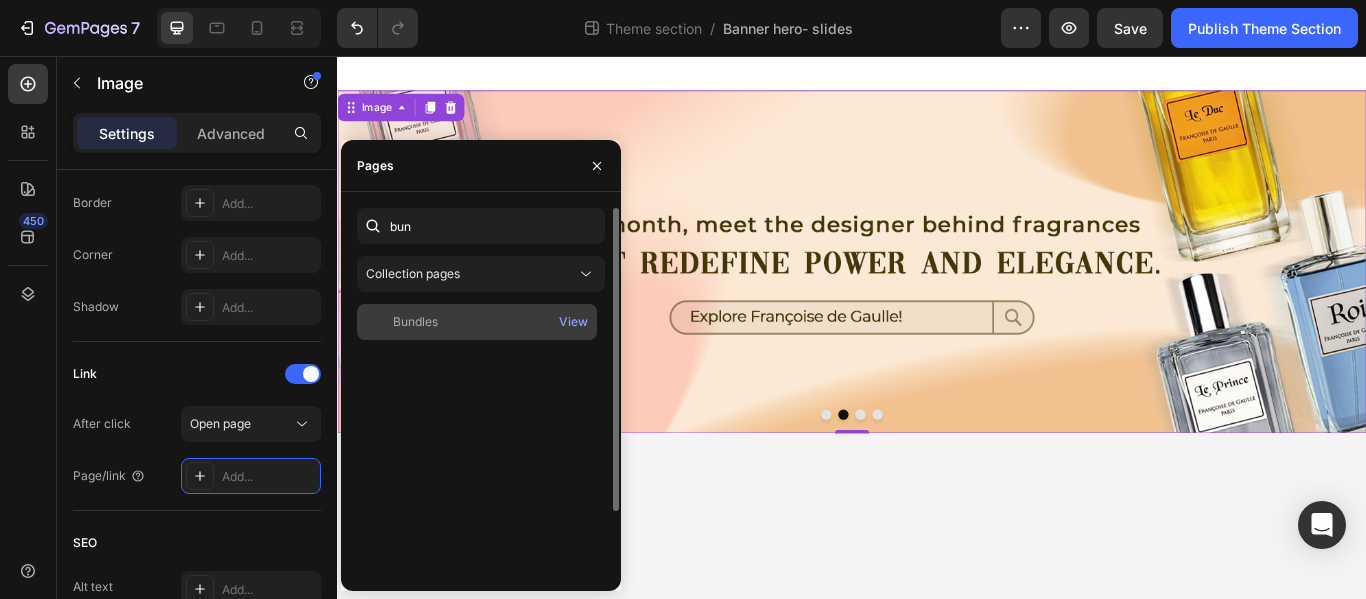click on "Bundles   View" 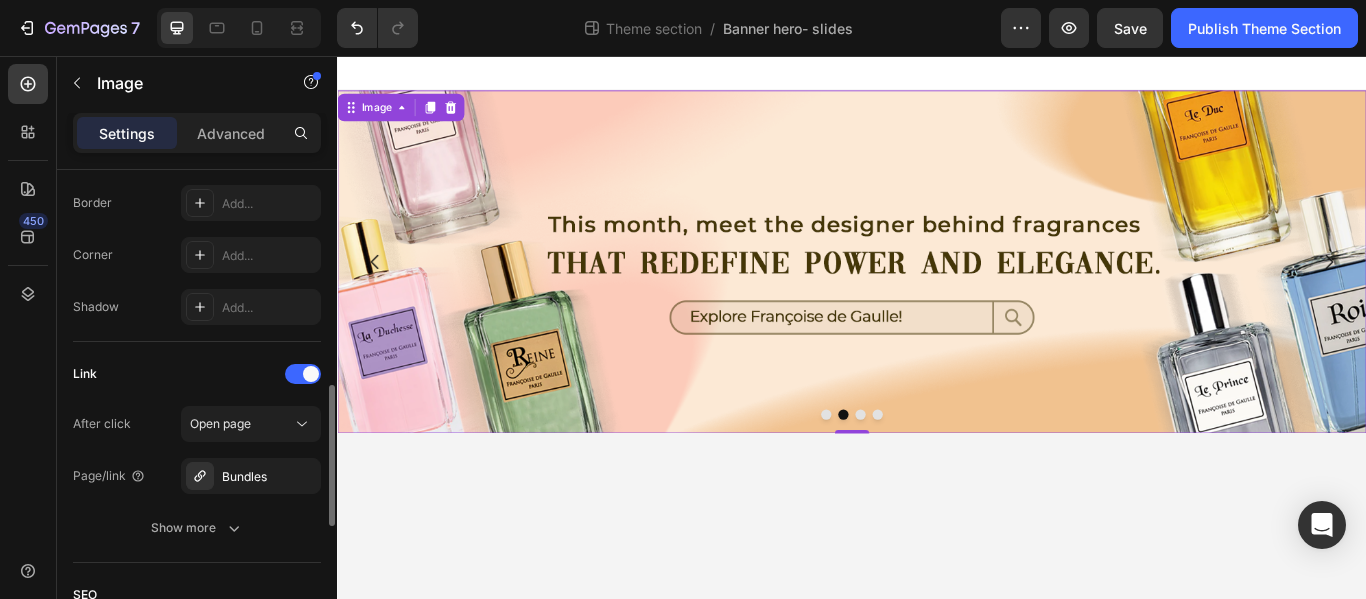click on "Style Rectangle Source Upload Image https://cdn.shopify.com/s/files/1/0633/7337/7767/files/gempages_498890796984959773-a17dd2d5-3c3e-4cd9-924d-3ecd195d2645.png or  Browse gallery  Size Frame Original Width 100 px % Height px % Shape Border Add... Corner Add... Shadow Add... Link After click Open page Page/link Bundles Show more SEO Alt text Add... Image title Add... Optimize LCP Preload Yes No Quality High Align Delete element" at bounding box center (197, 265) 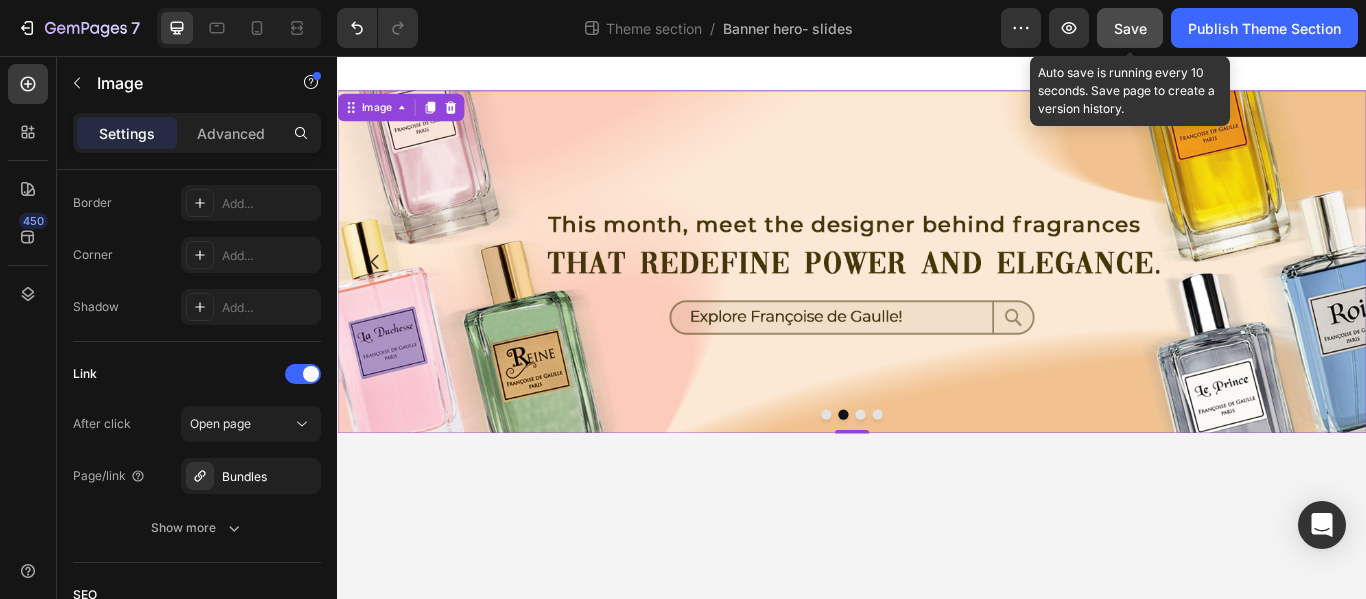 click on "Save" at bounding box center (1130, 28) 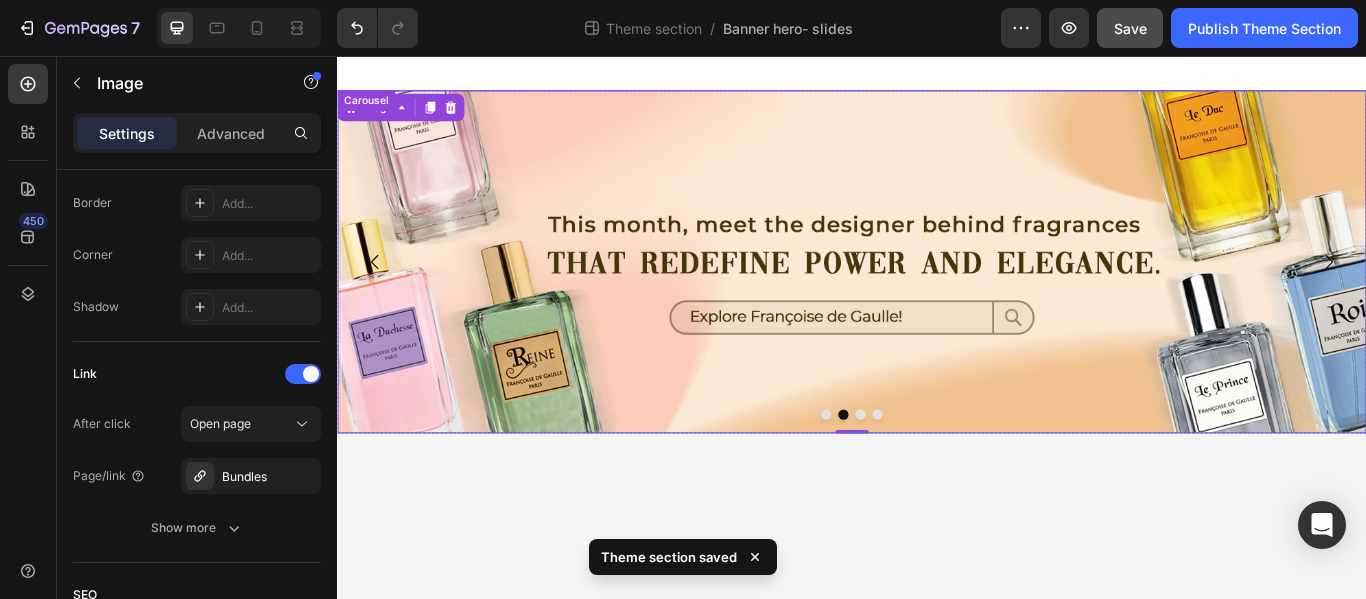 click 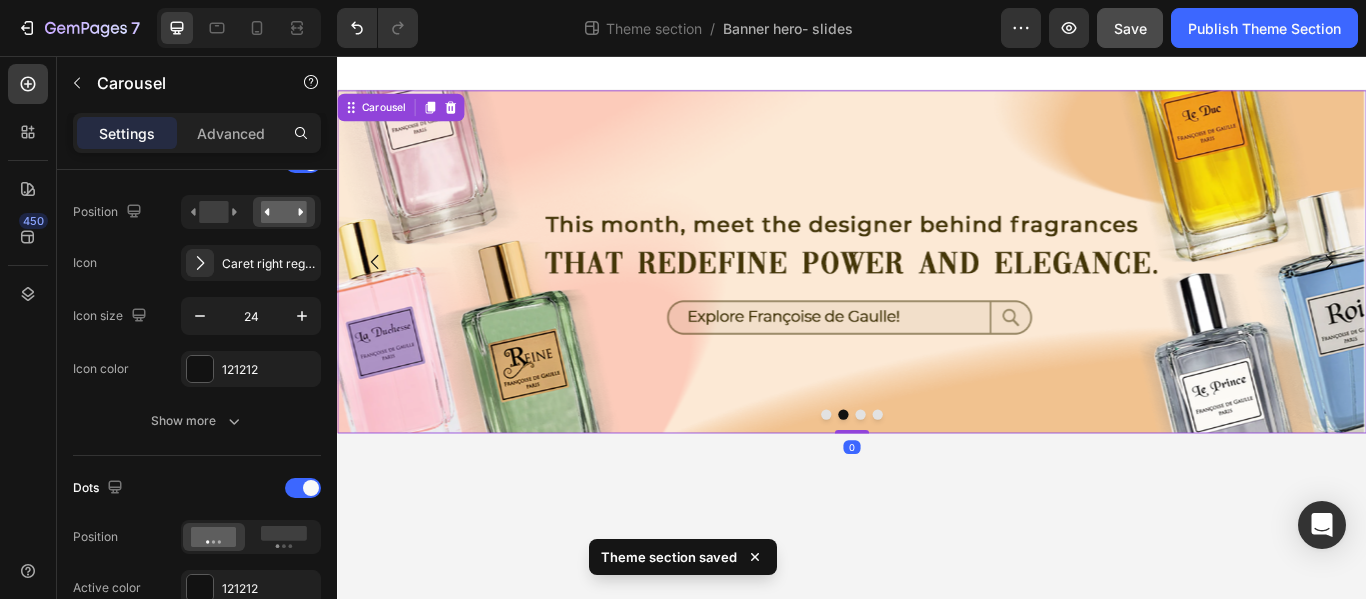 scroll, scrollTop: 0, scrollLeft: 0, axis: both 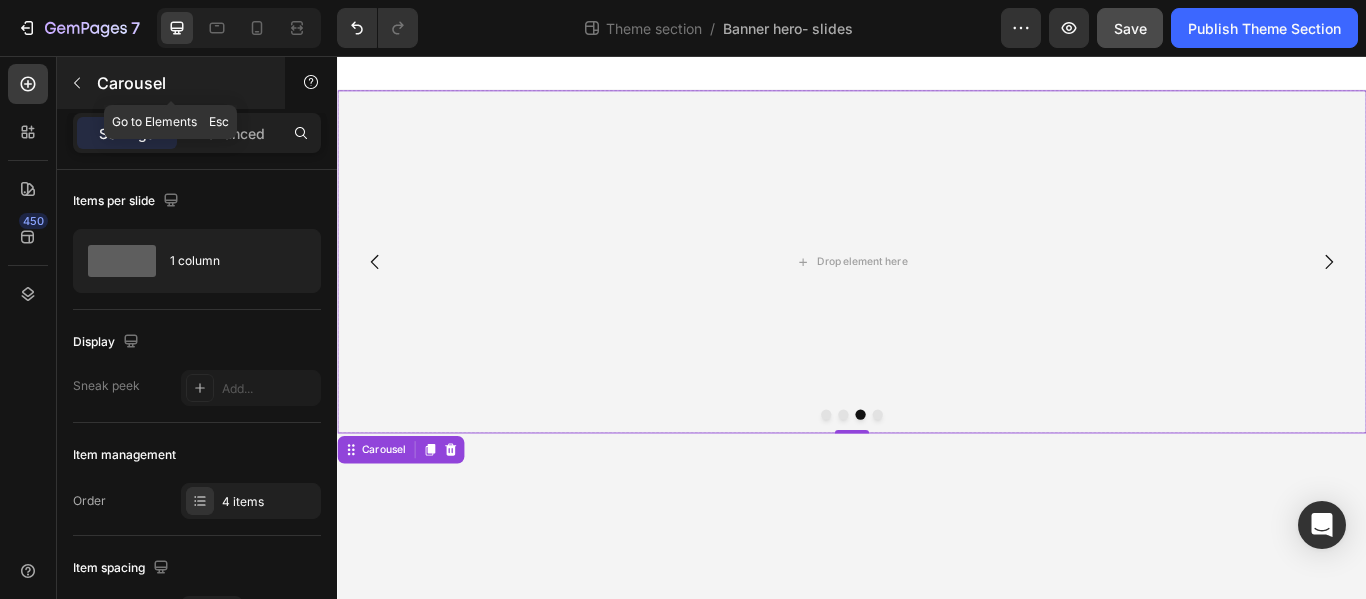 click 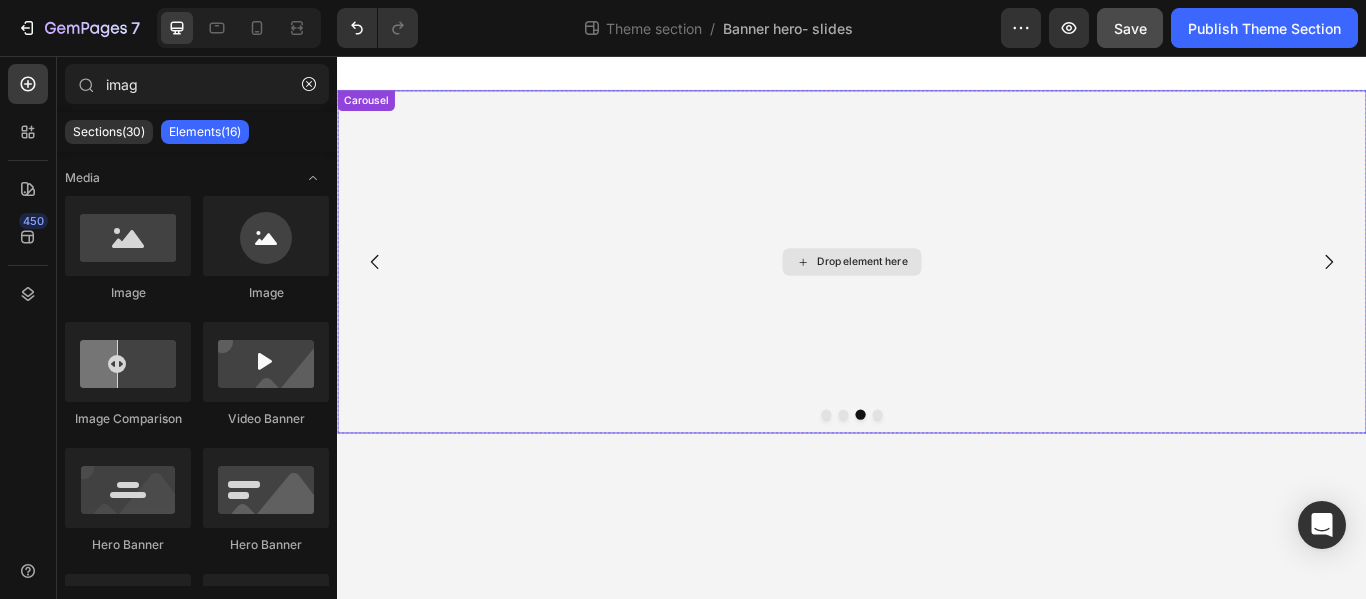 click on "Drop element here" at bounding box center [937, 296] 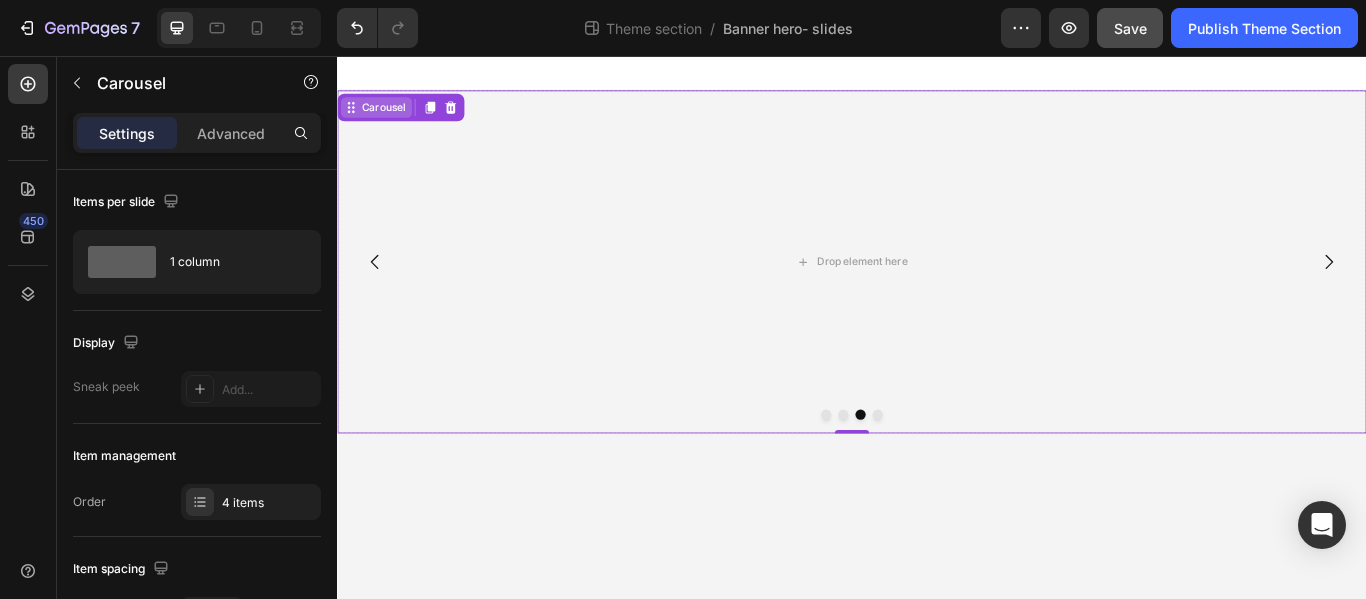 click on "Carousel" at bounding box center (390, 116) 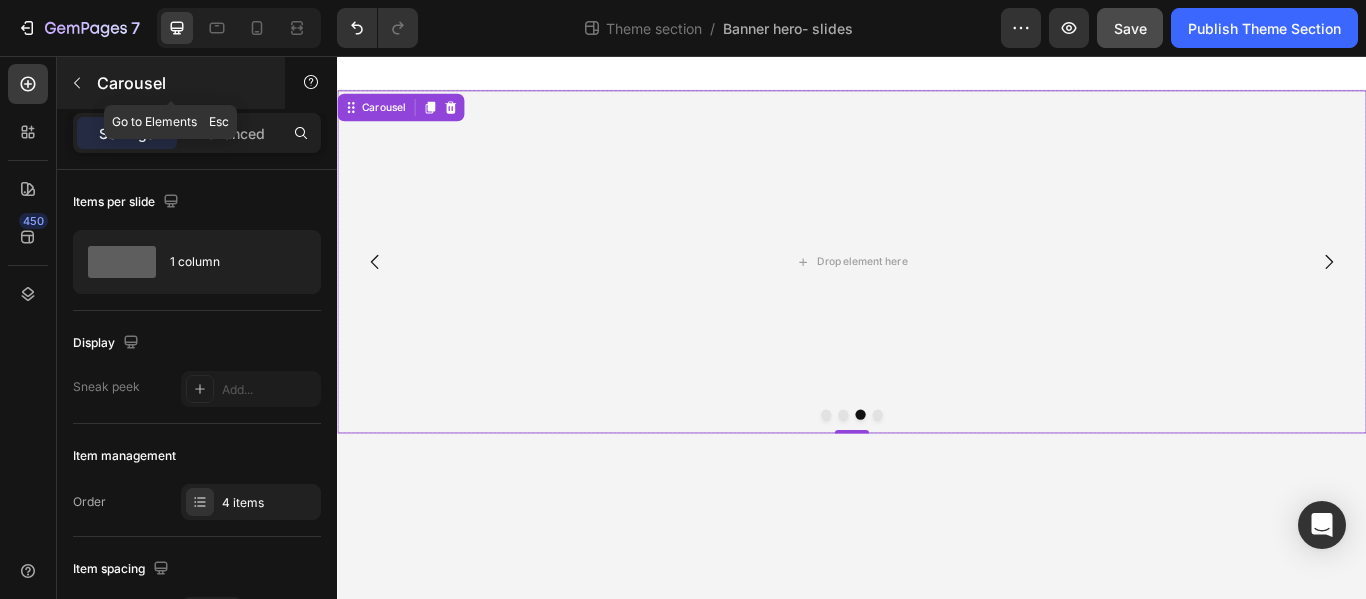 click at bounding box center (77, 83) 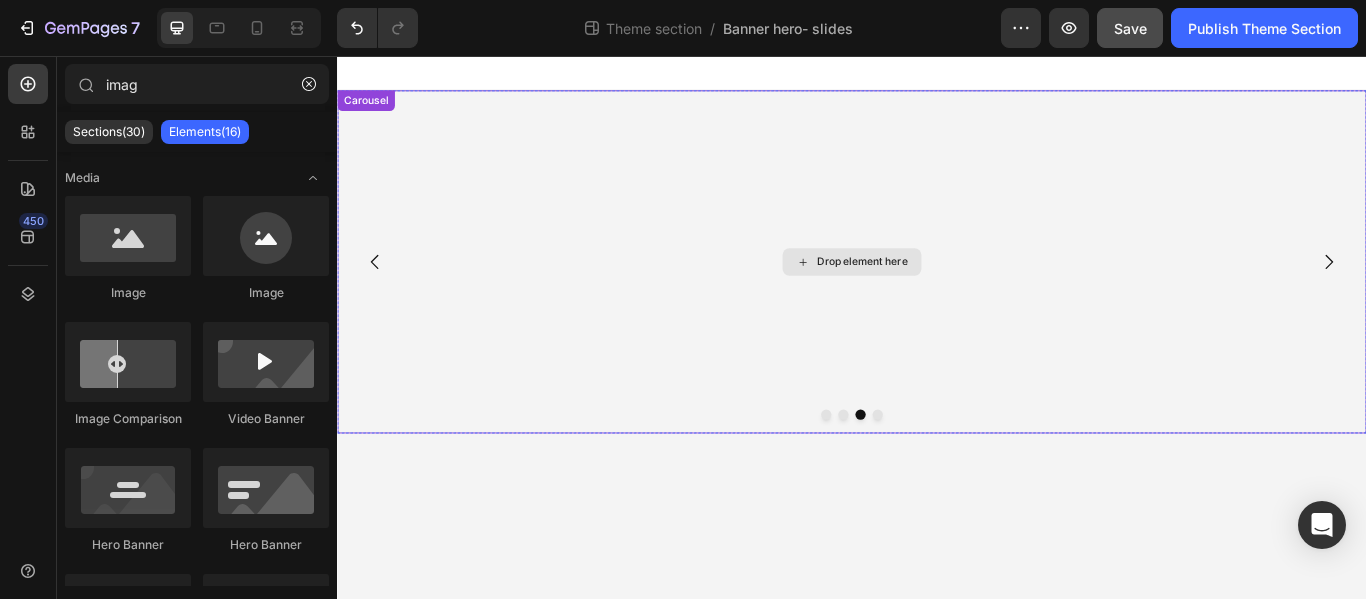 click on "Drop element here" at bounding box center [937, 296] 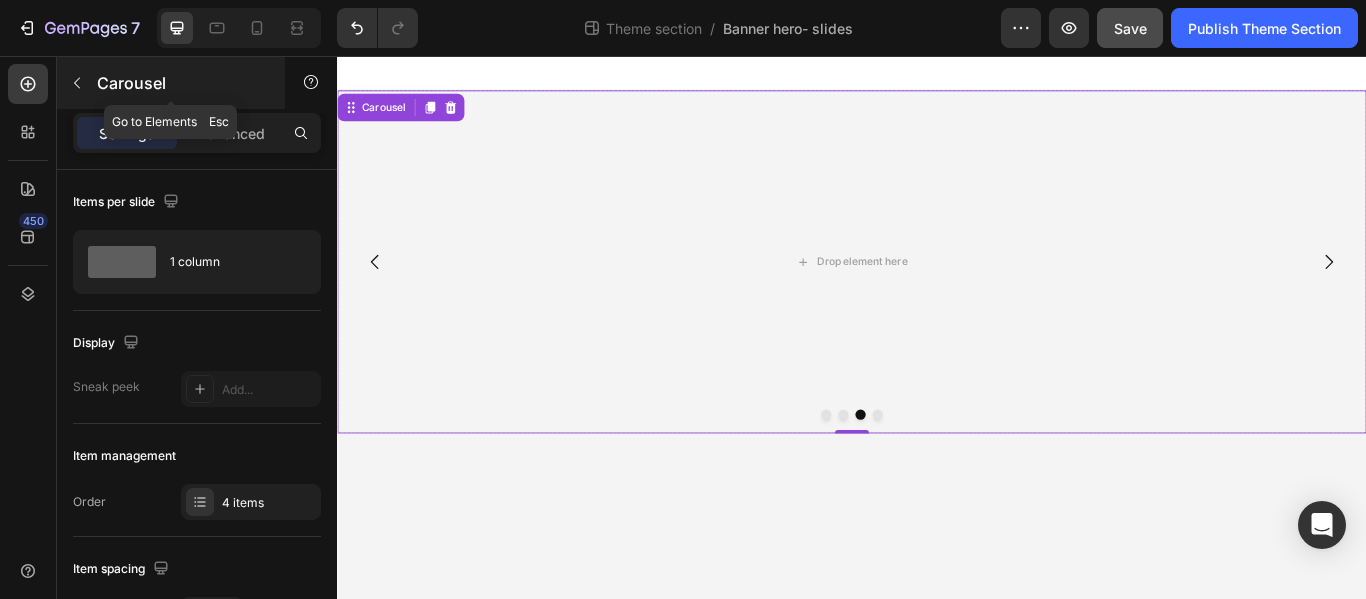 click at bounding box center (77, 83) 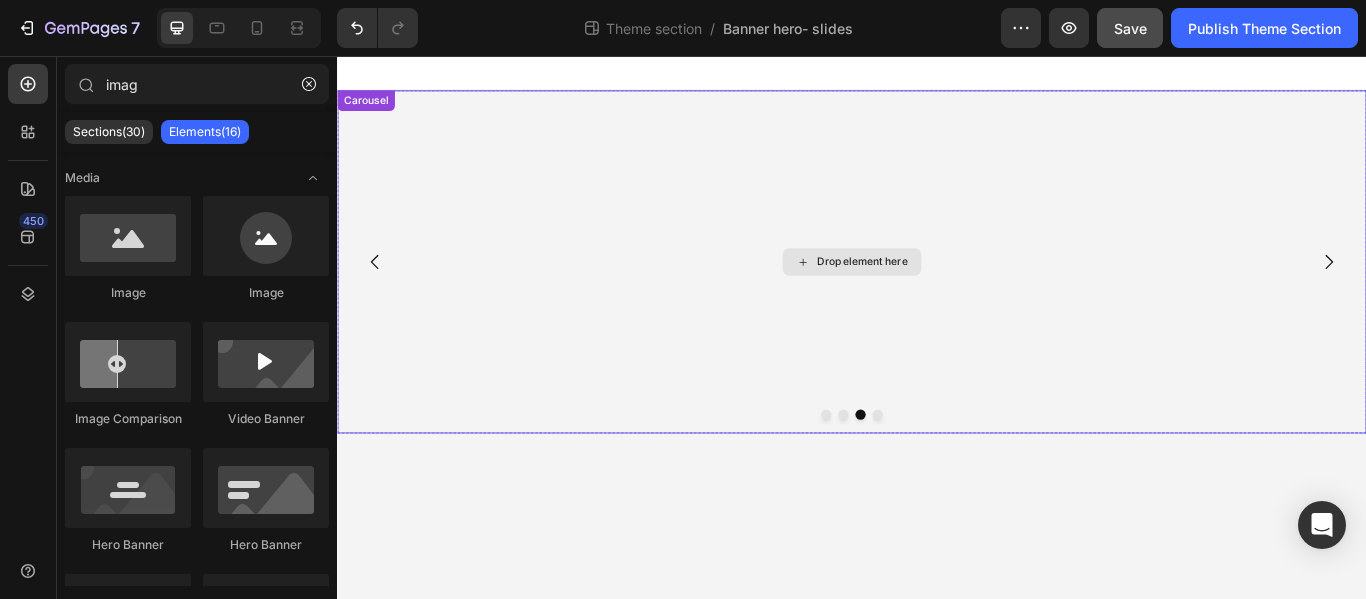 click on "Drop element here" at bounding box center [937, 296] 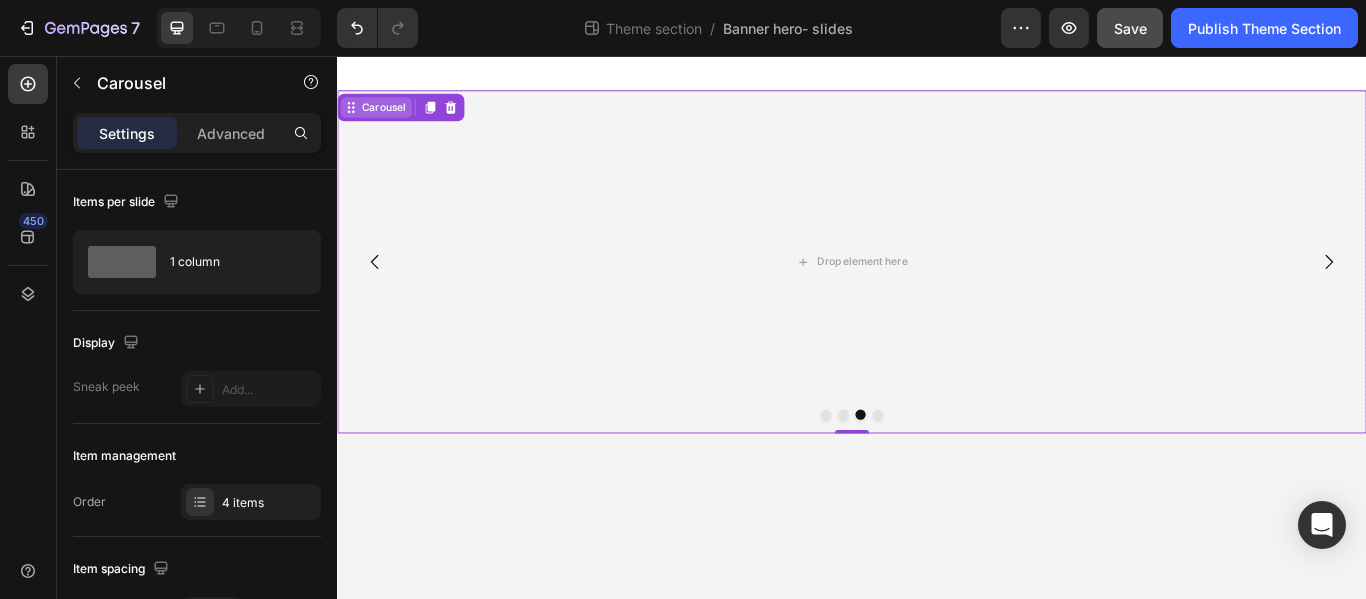 click on "Carousel" at bounding box center [390, 116] 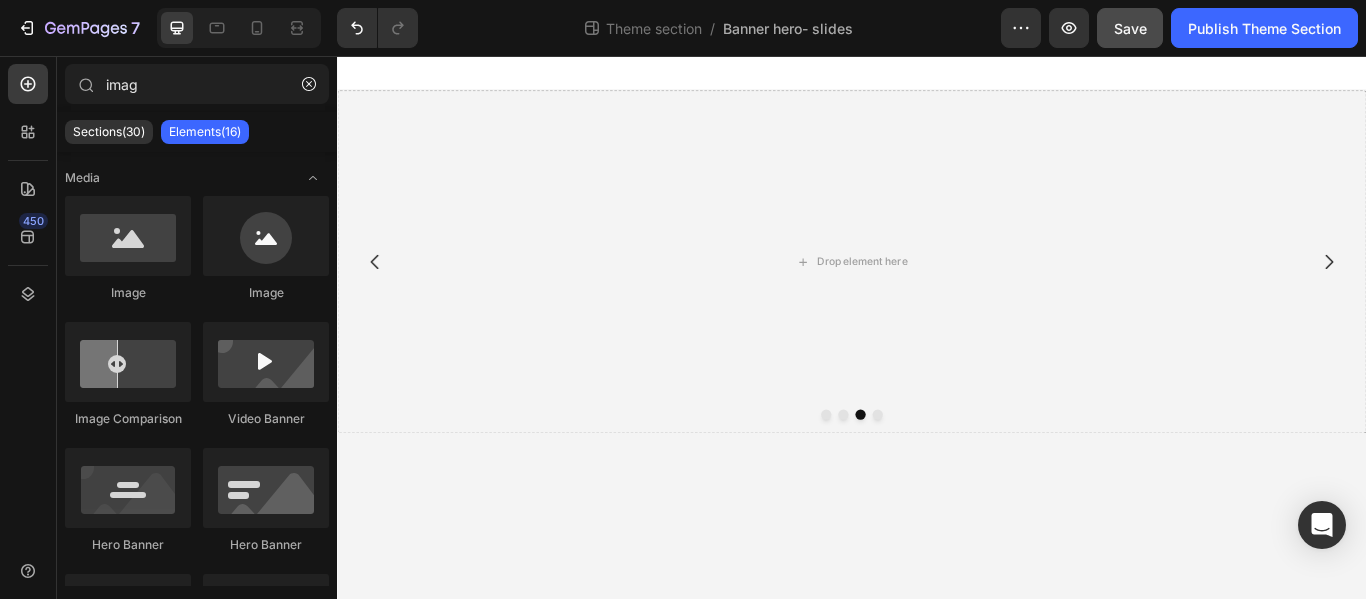 click at bounding box center (937, 76) 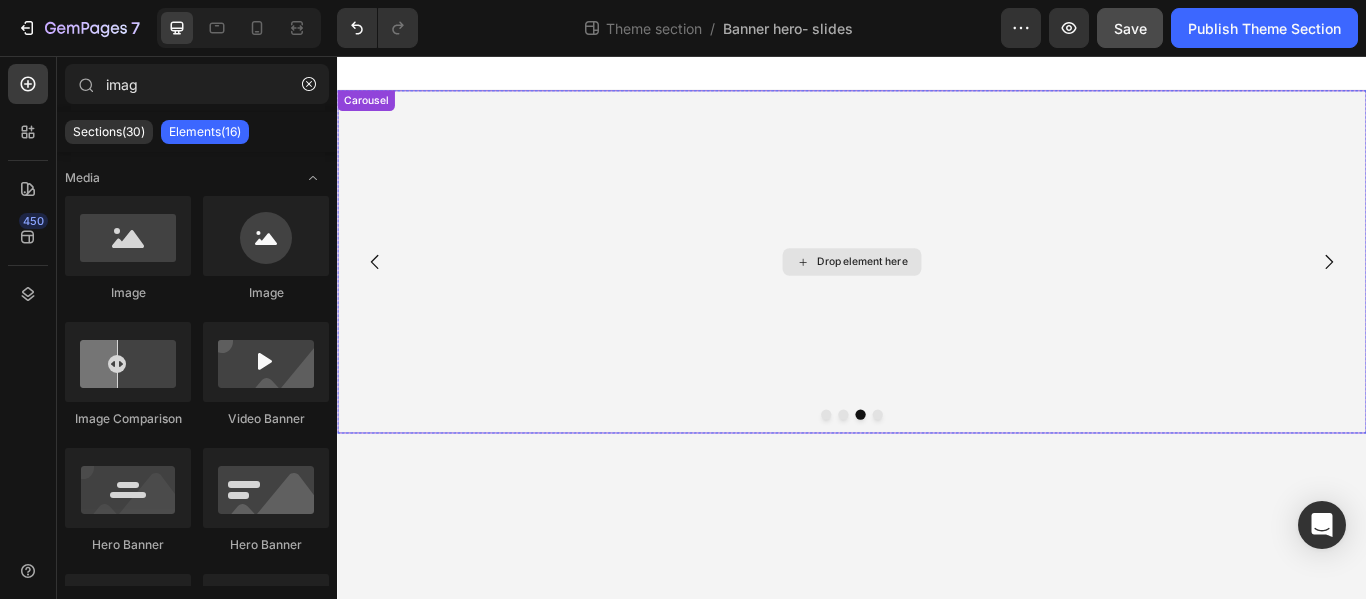 click on "Drop element here" at bounding box center (937, 296) 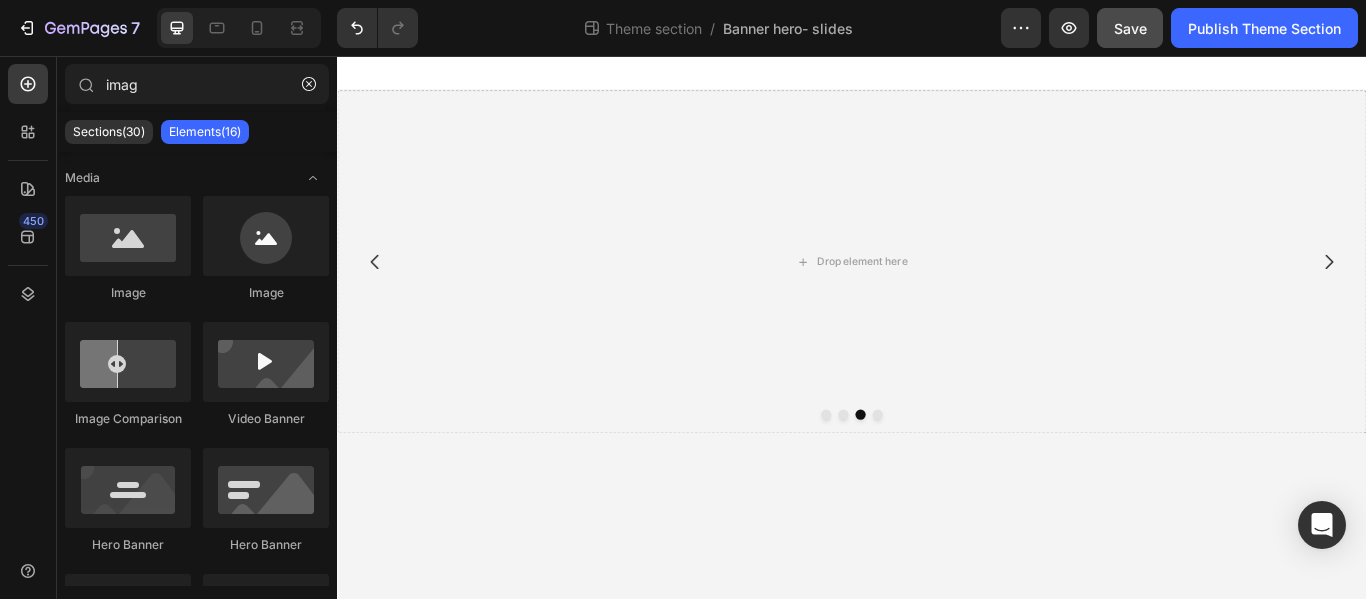 click at bounding box center (937, 76) 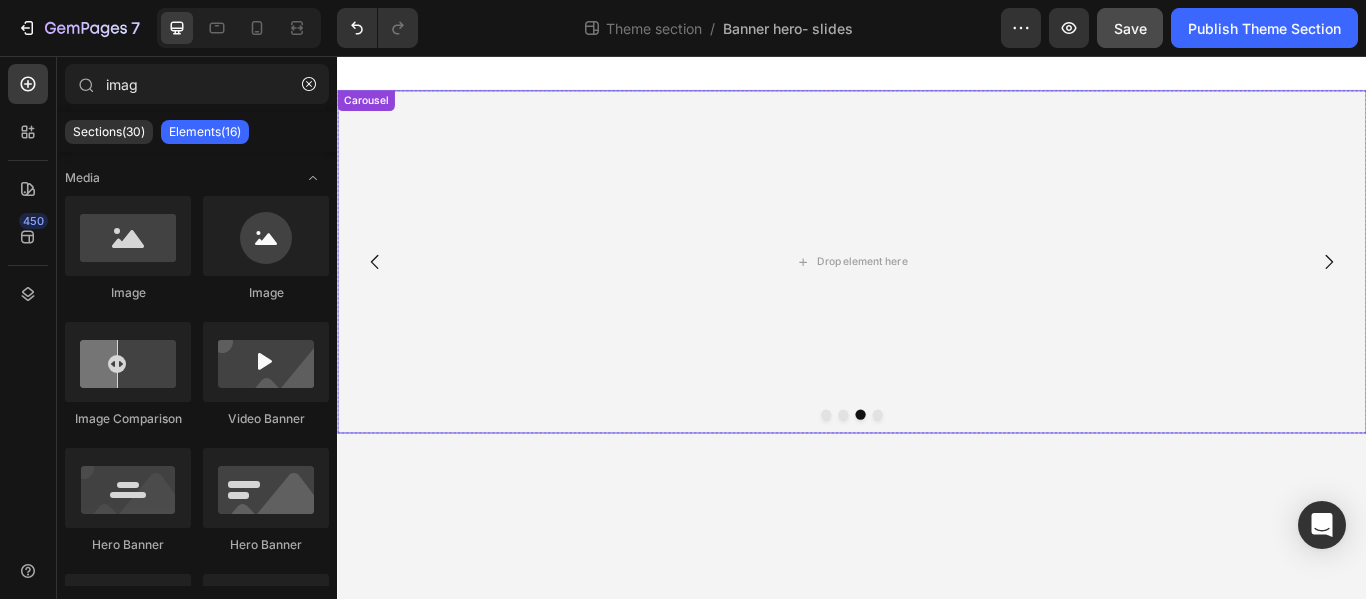 click on "Carousel" at bounding box center (370, 108) 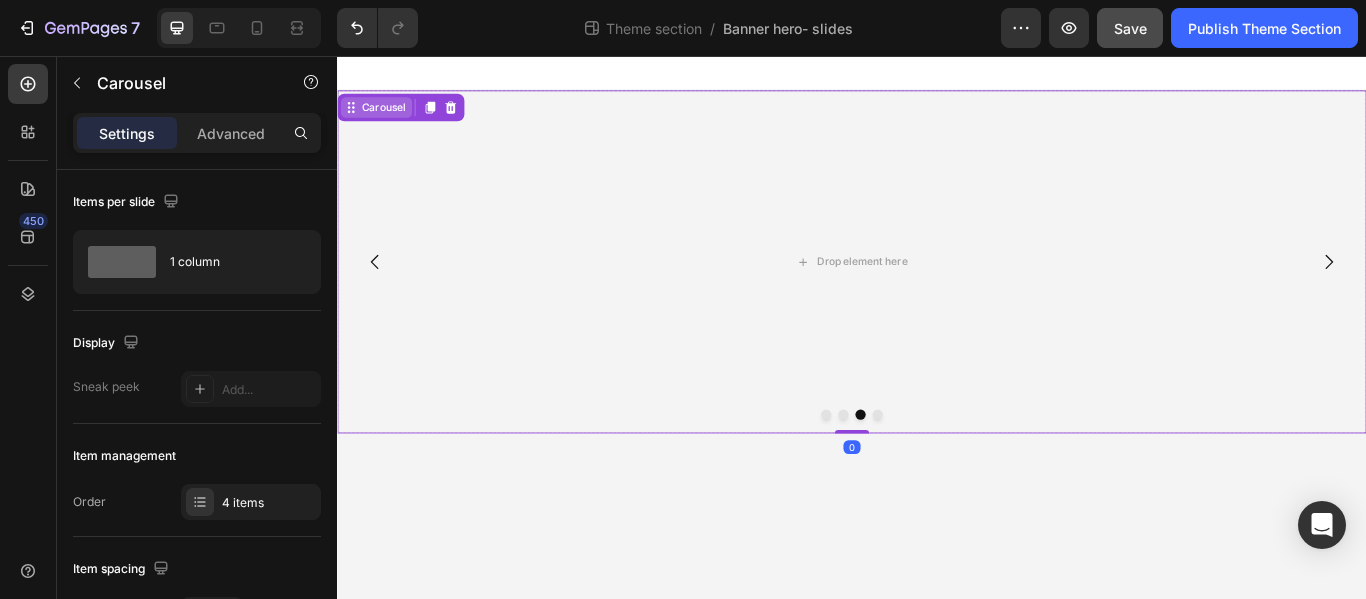 click on "Carousel" at bounding box center (390, 116) 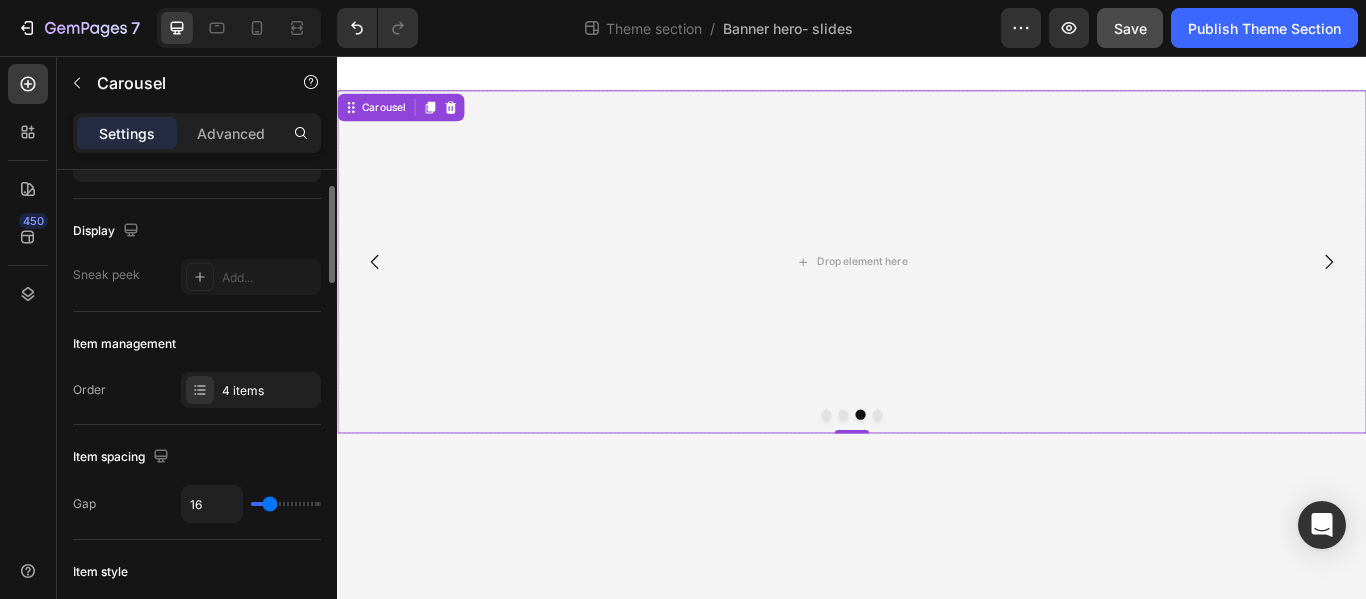 scroll, scrollTop: 107, scrollLeft: 0, axis: vertical 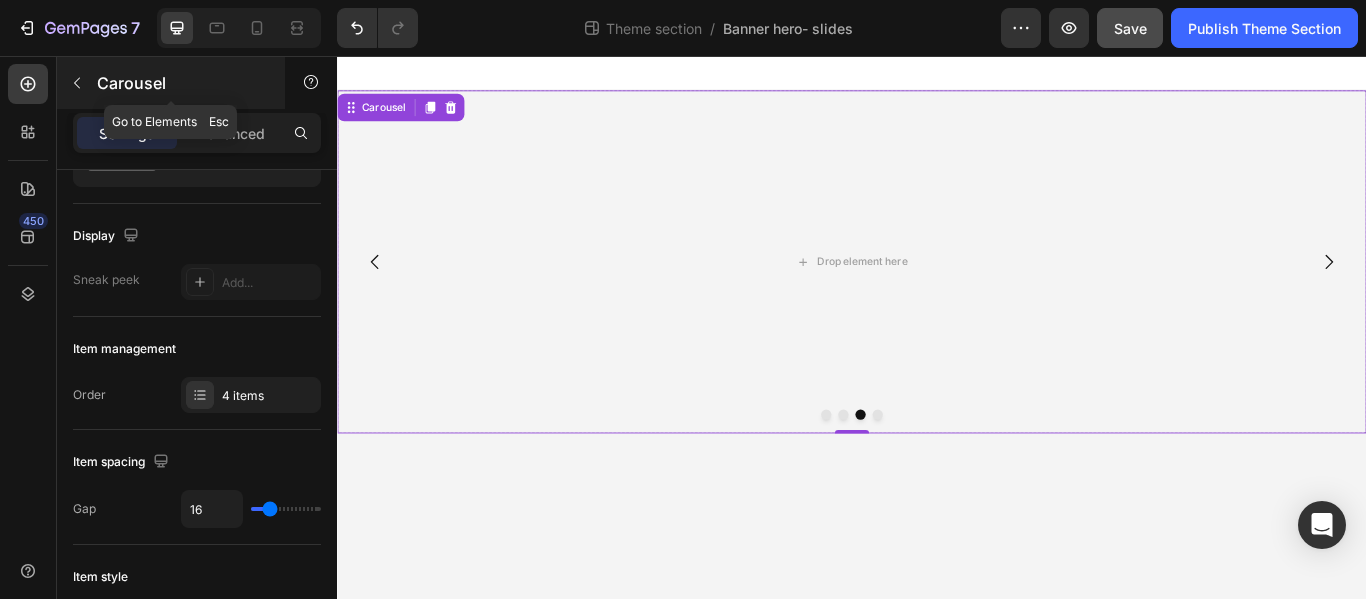 click 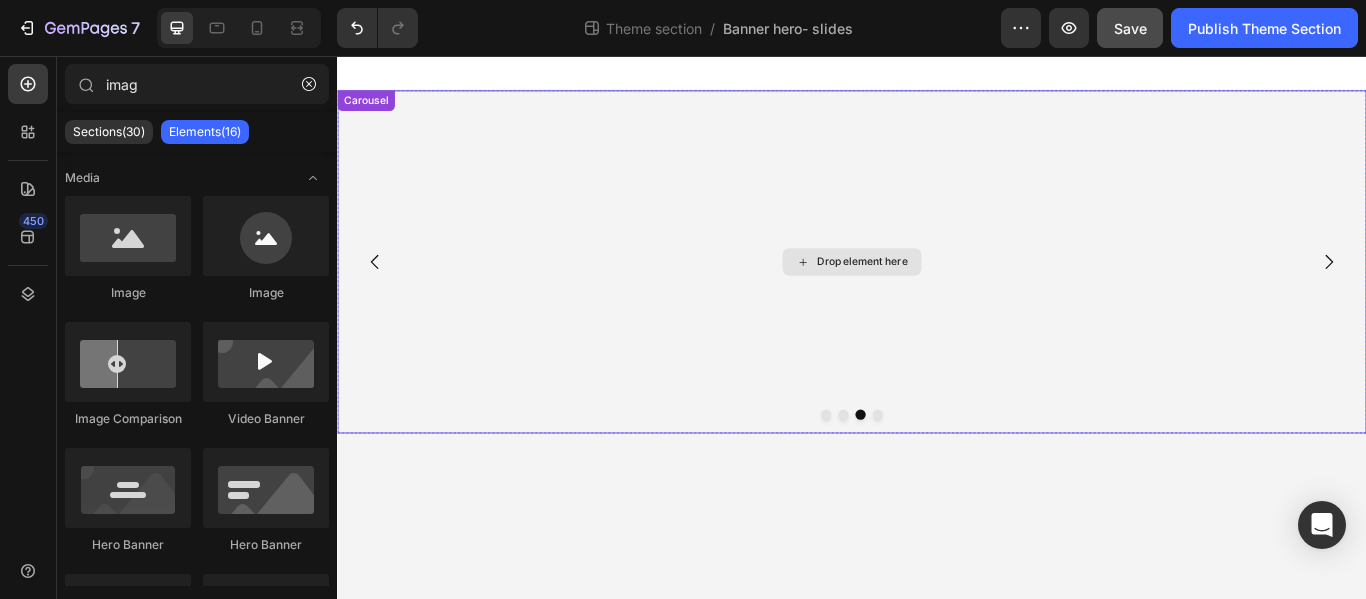 click on "Drop element here" at bounding box center (937, 296) 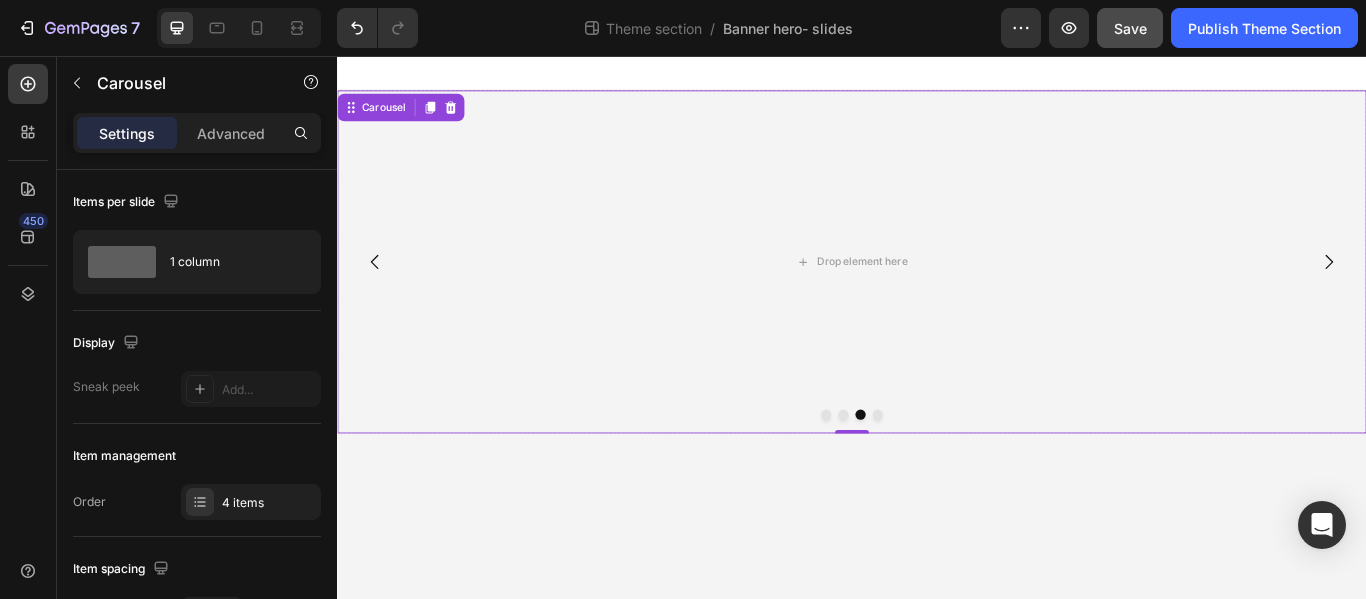 click on "Carousel" at bounding box center (411, 116) 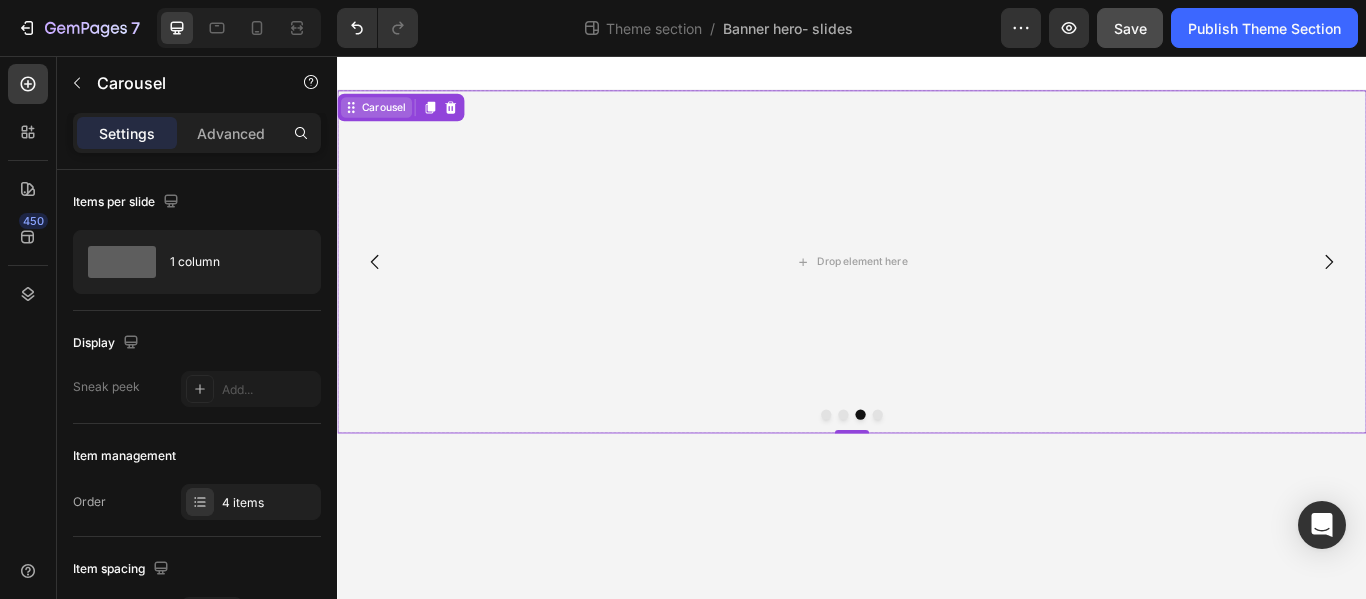 click on "Carousel" at bounding box center [390, 116] 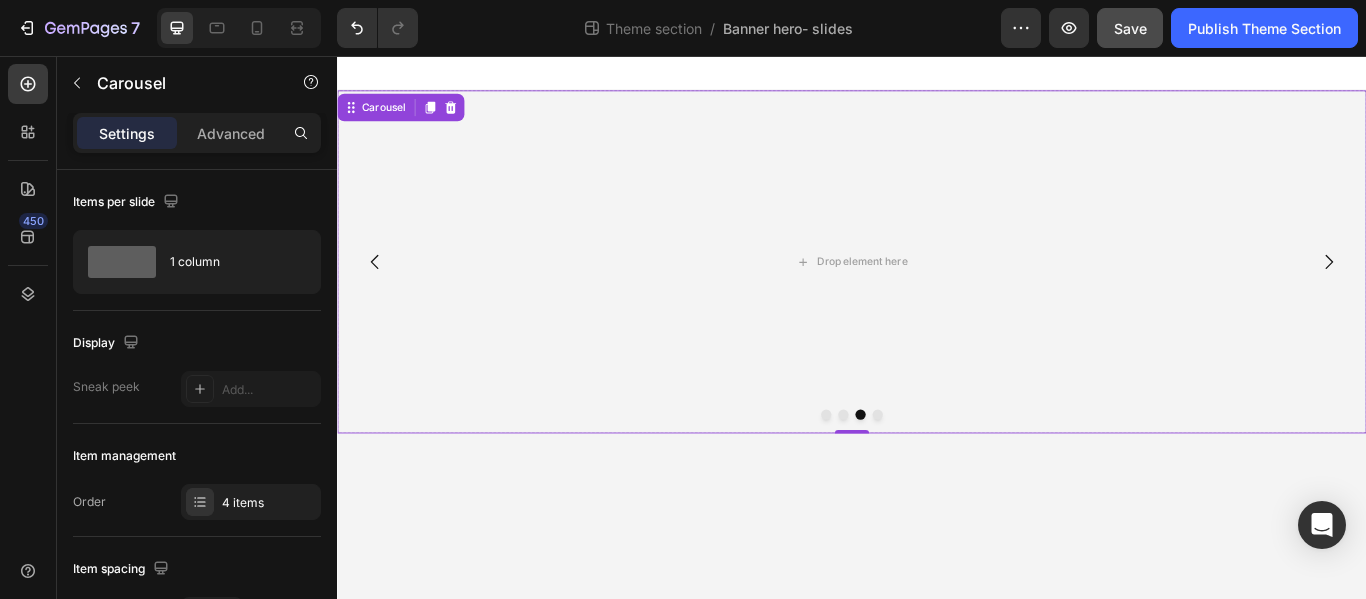 click 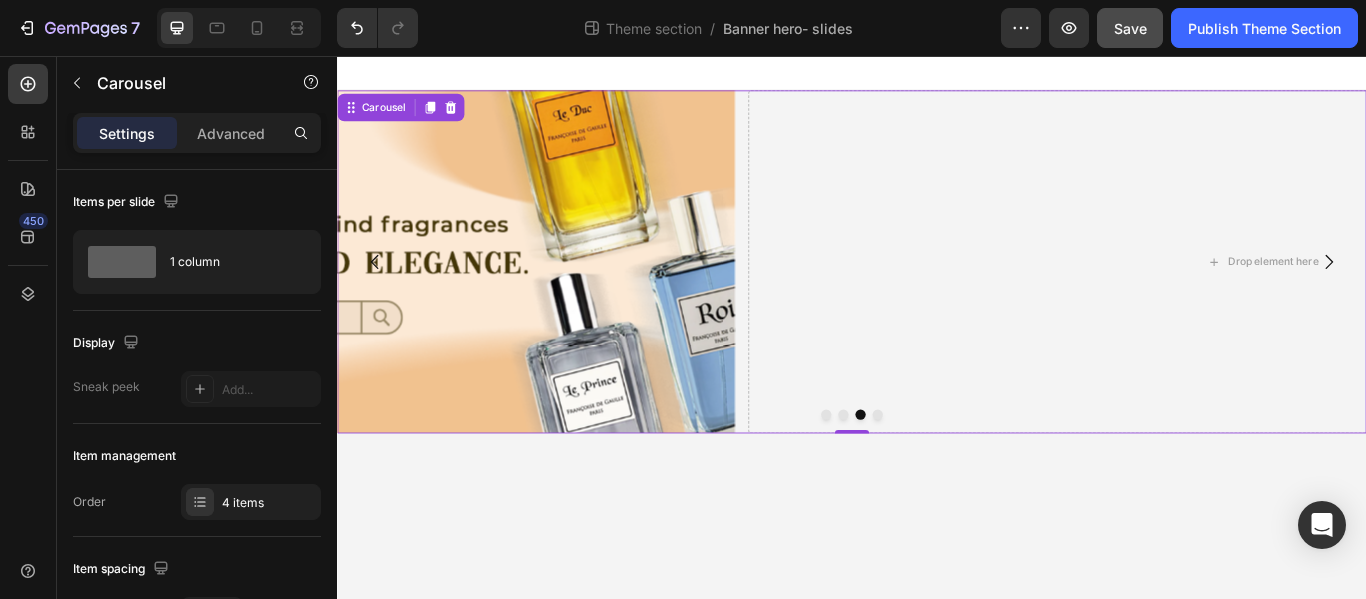 click 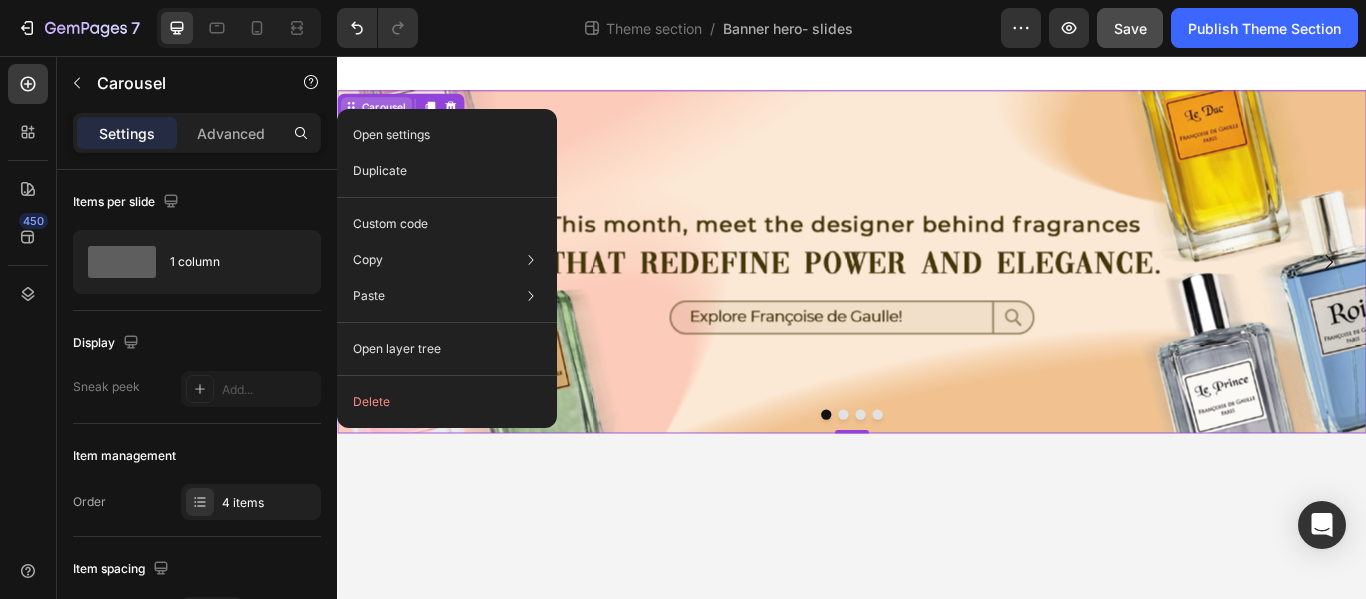 click on "Open settings Duplicate Custom code Copy Copy element  Ctrl + C Copy style  Copy class  .gE2qUbCfwN Paste Paste element  Ctrl + V Paste style  Ctrl + Shift + V  Please allow access tp clipboard to paste content from other pages  Allow Access Open layer tree  Delete" at bounding box center (447, 268) 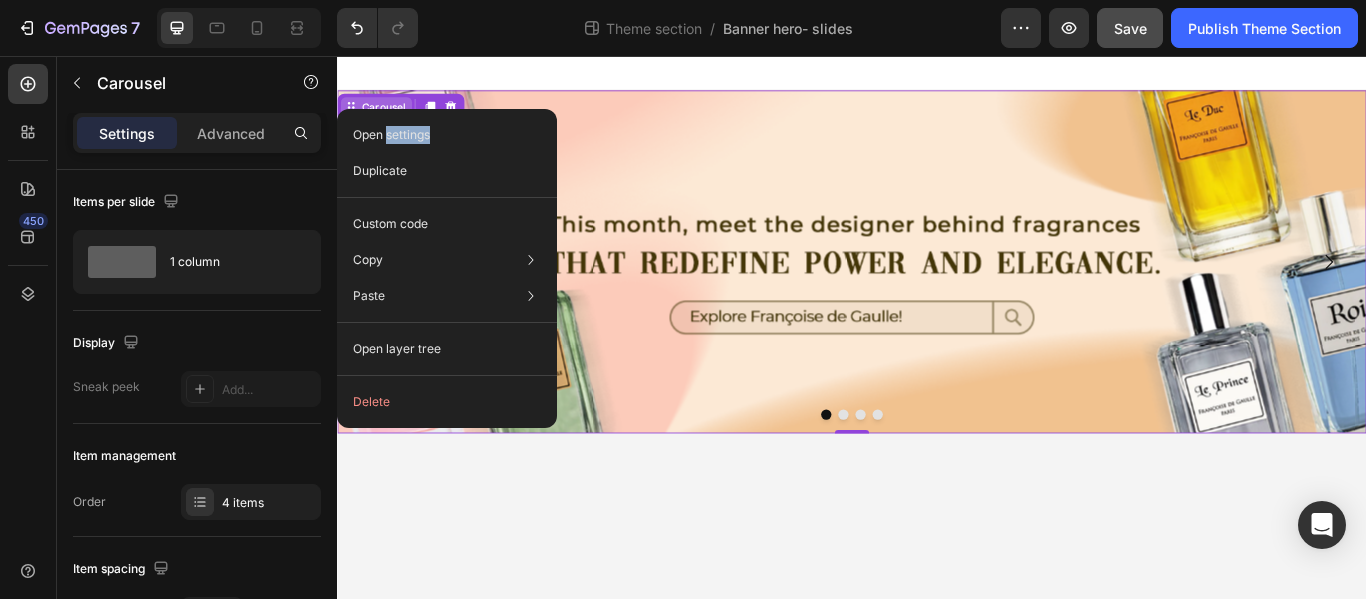 click on "Open settings Duplicate Custom code Copy Copy element  Ctrl + C Copy style  Copy class  .gE2qUbCfwN Paste Paste element  Ctrl + V Paste style  Ctrl + Shift + V  Please allow access tp clipboard to paste content from other pages  Allow Access Open layer tree  Delete" at bounding box center [447, 268] 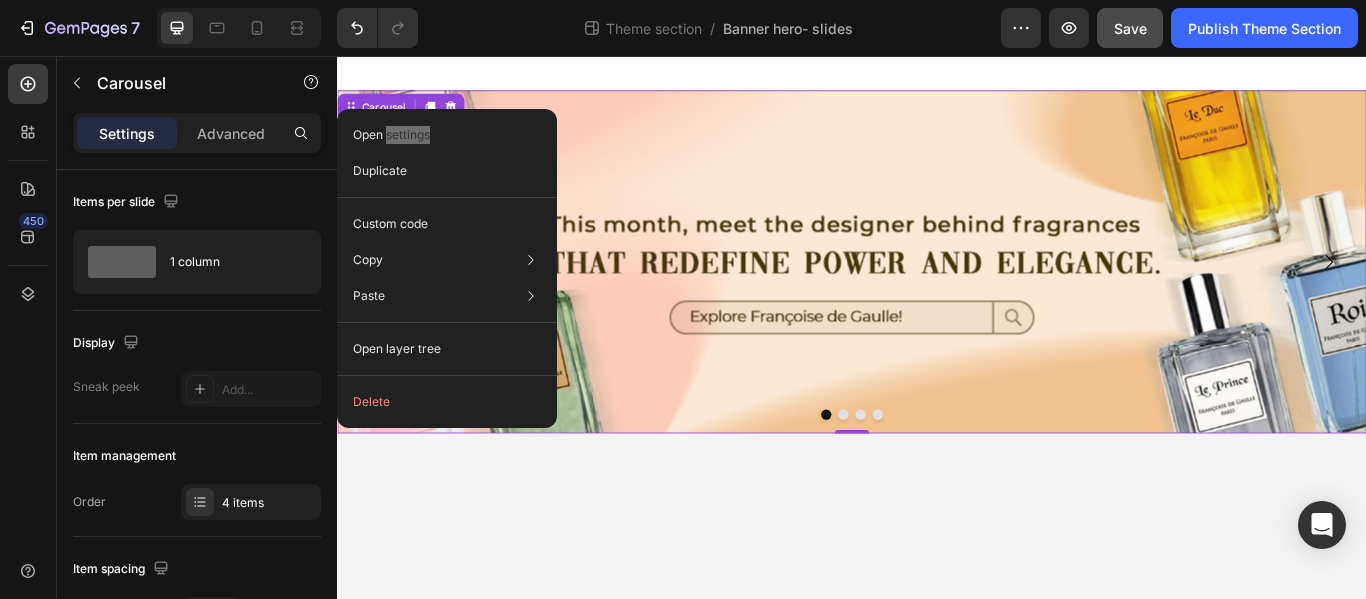 click at bounding box center [937, 296] 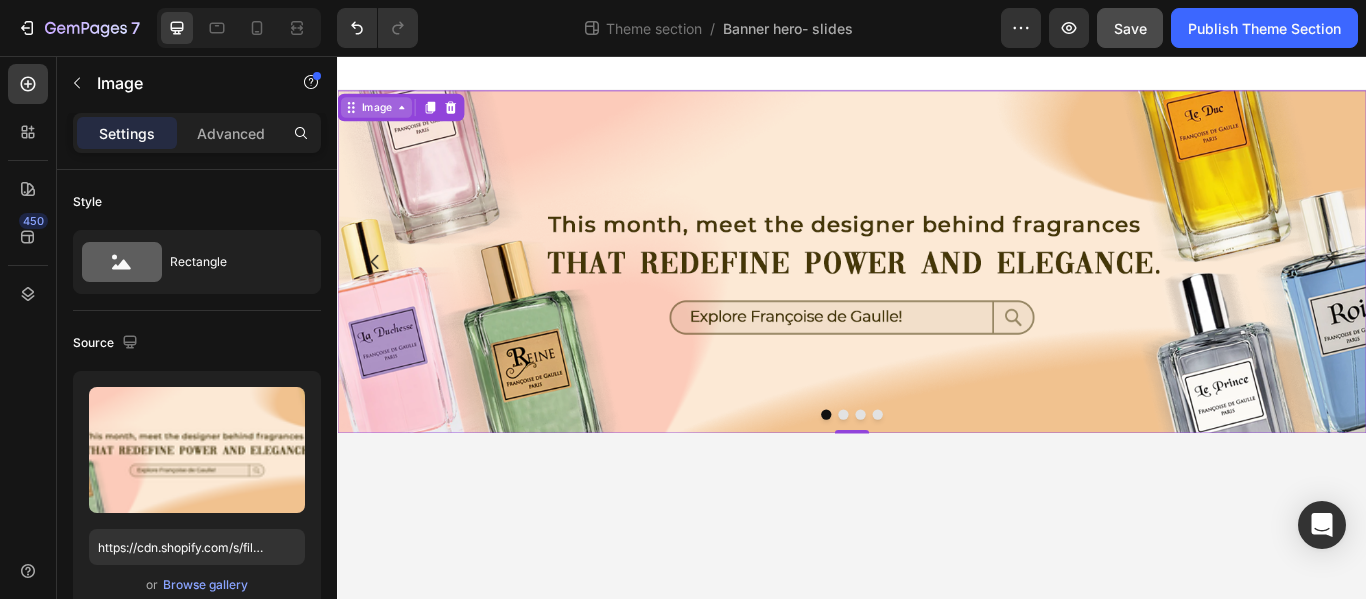 click 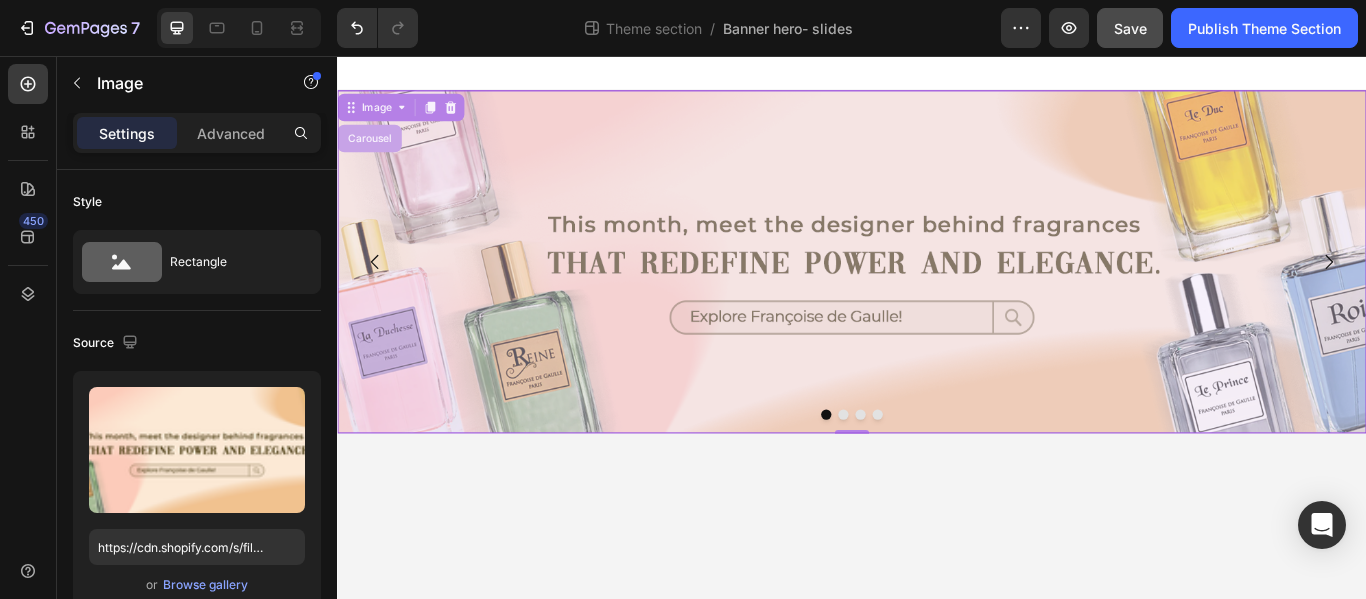 click on "Carousel" at bounding box center (374, 152) 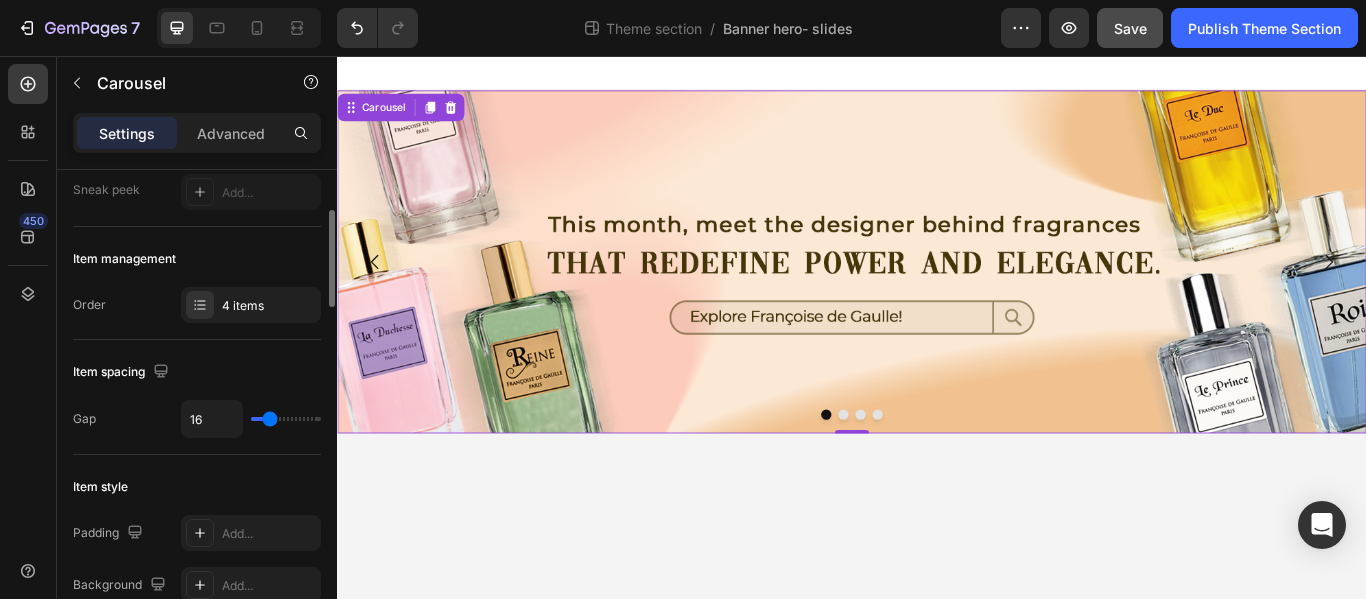 scroll, scrollTop: 198, scrollLeft: 0, axis: vertical 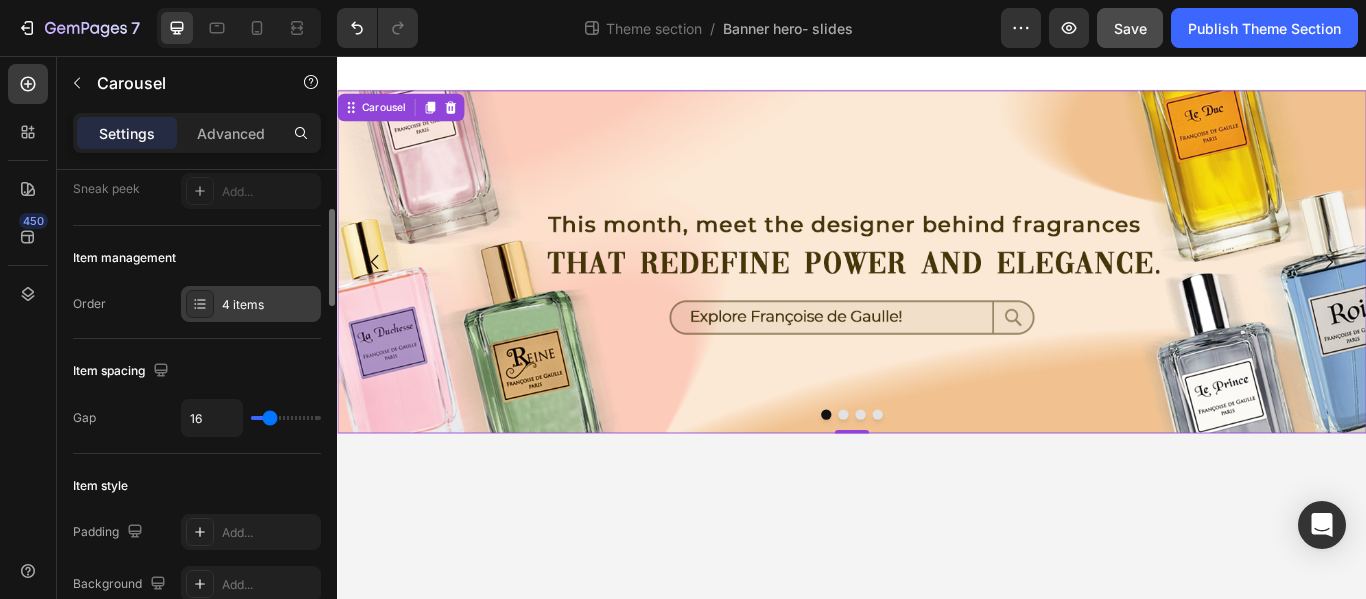 click 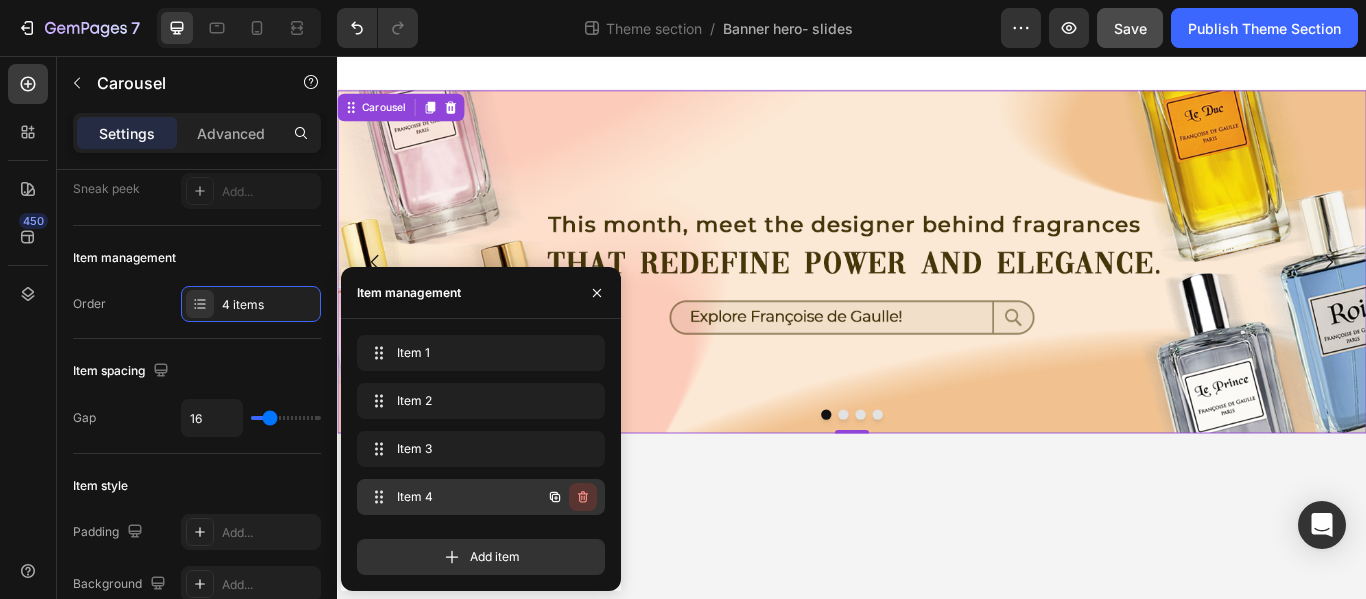 click 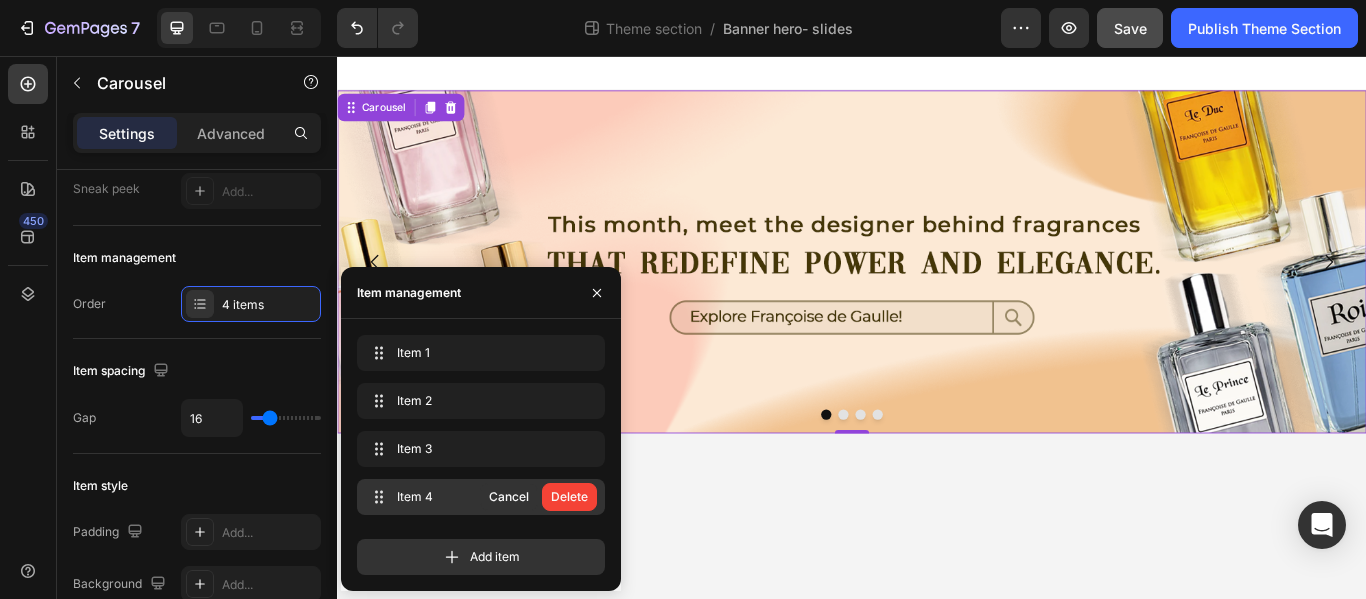 click on "Delete" at bounding box center [569, 497] 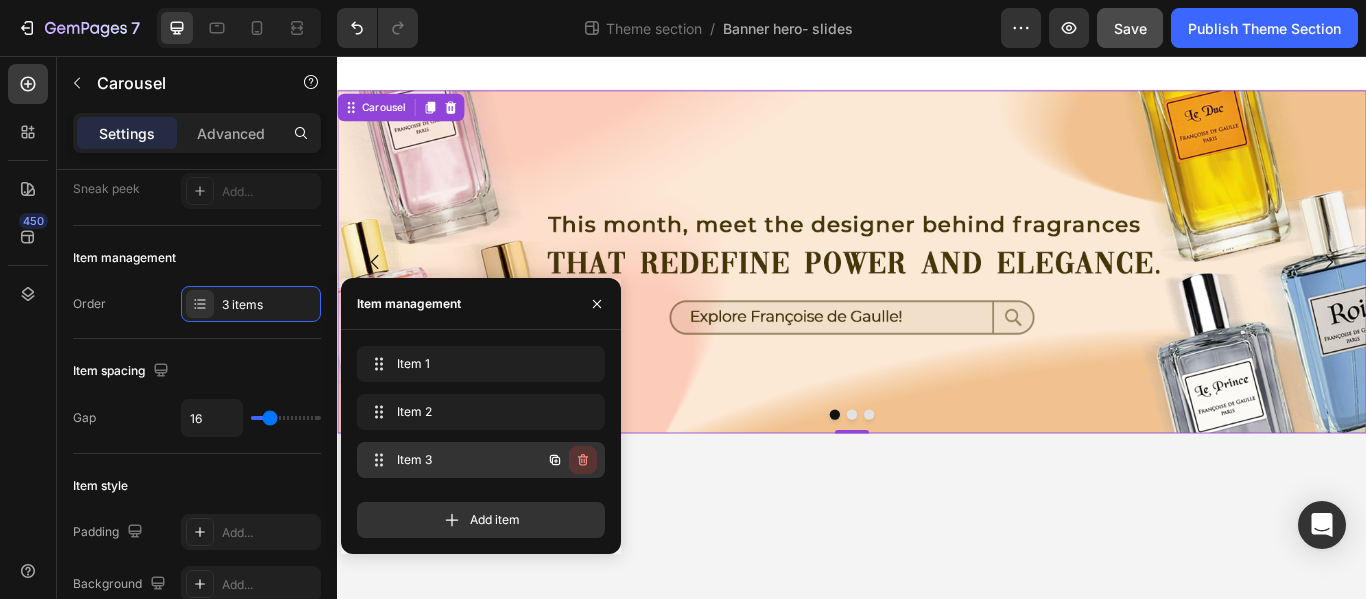 click 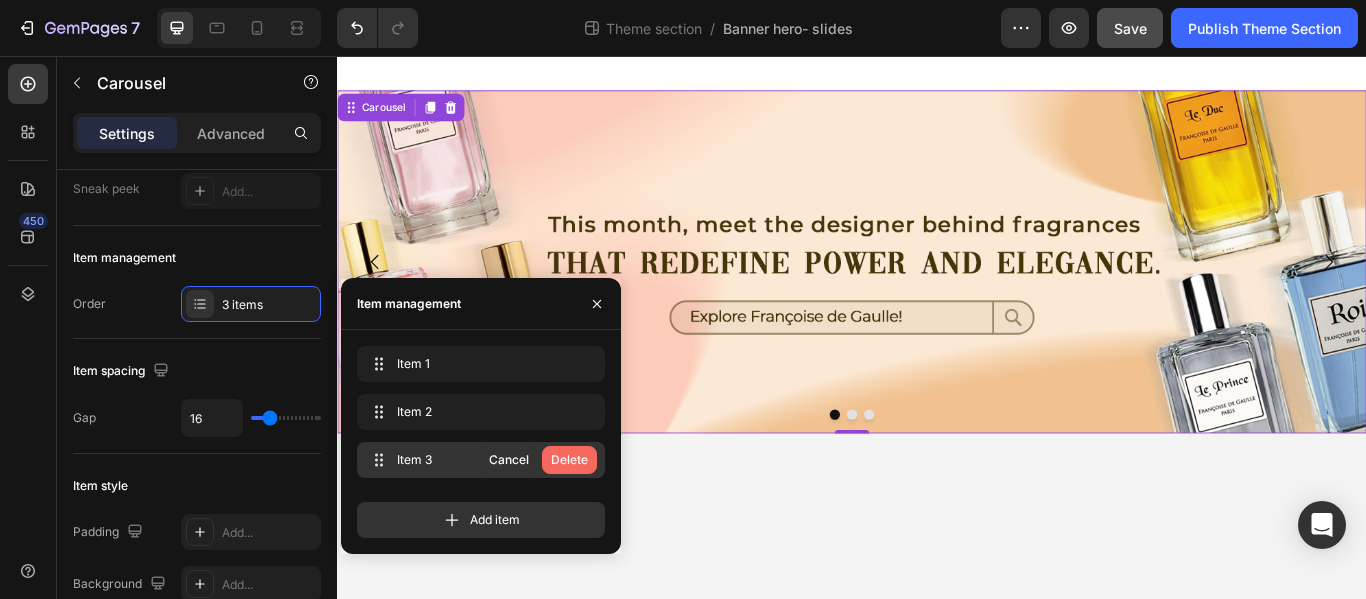 click on "Delete" at bounding box center (569, 460) 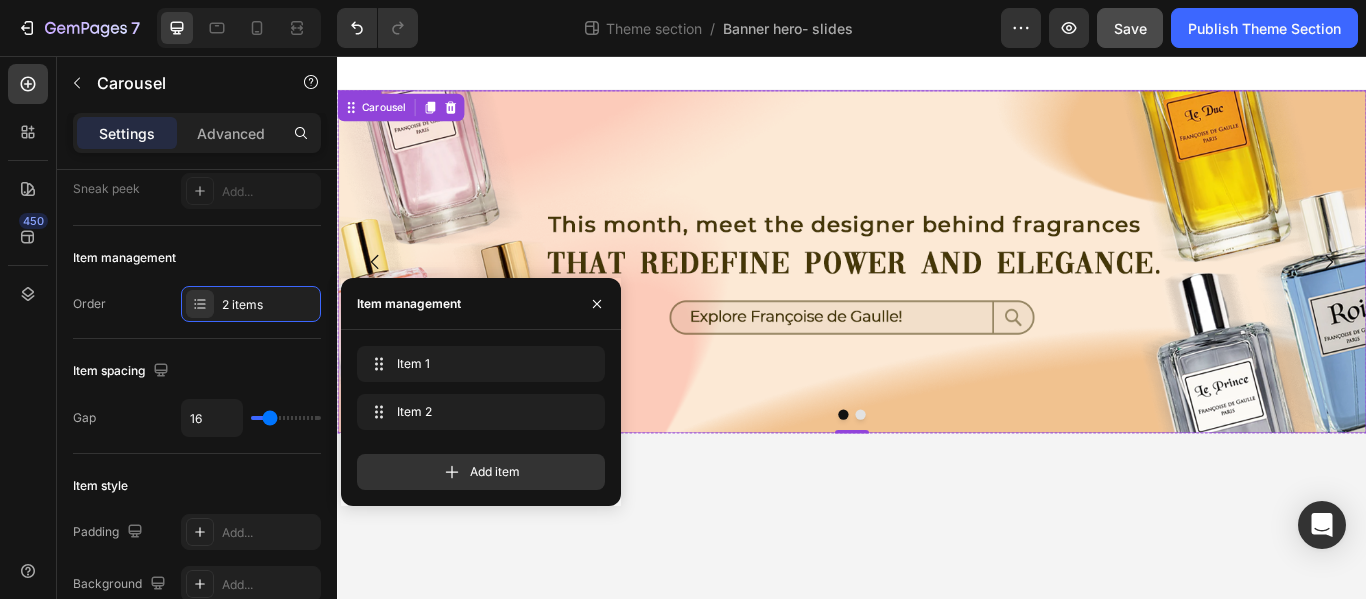 click at bounding box center (937, 296) 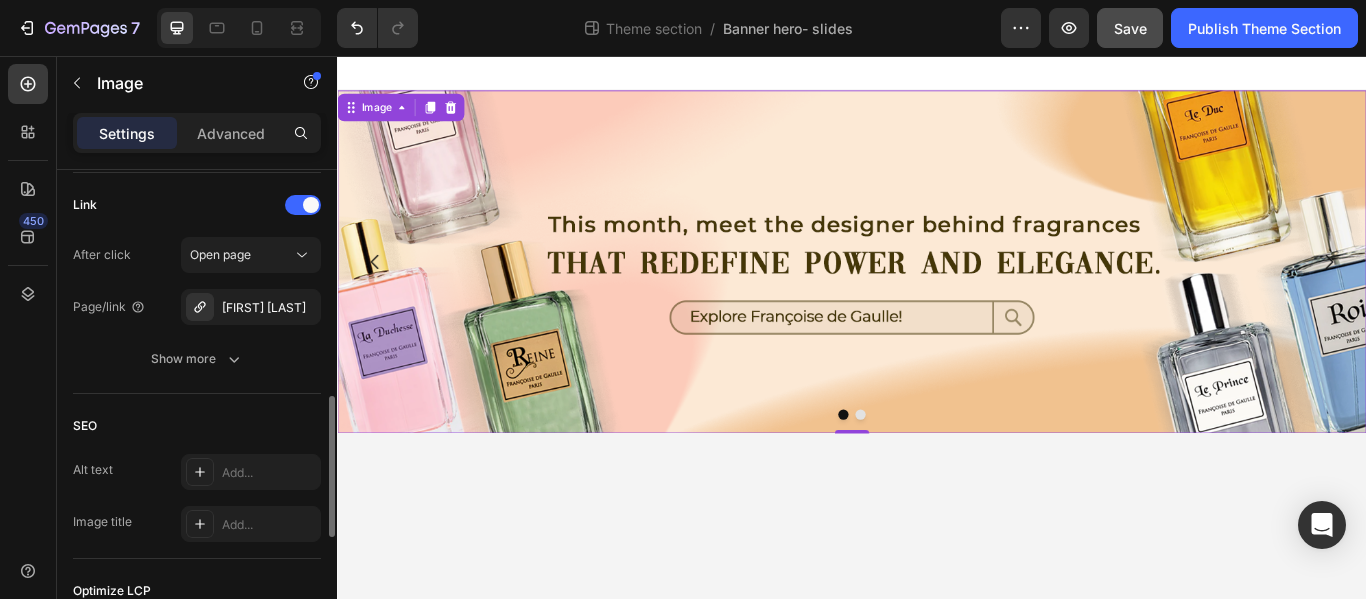 scroll, scrollTop: 908, scrollLeft: 0, axis: vertical 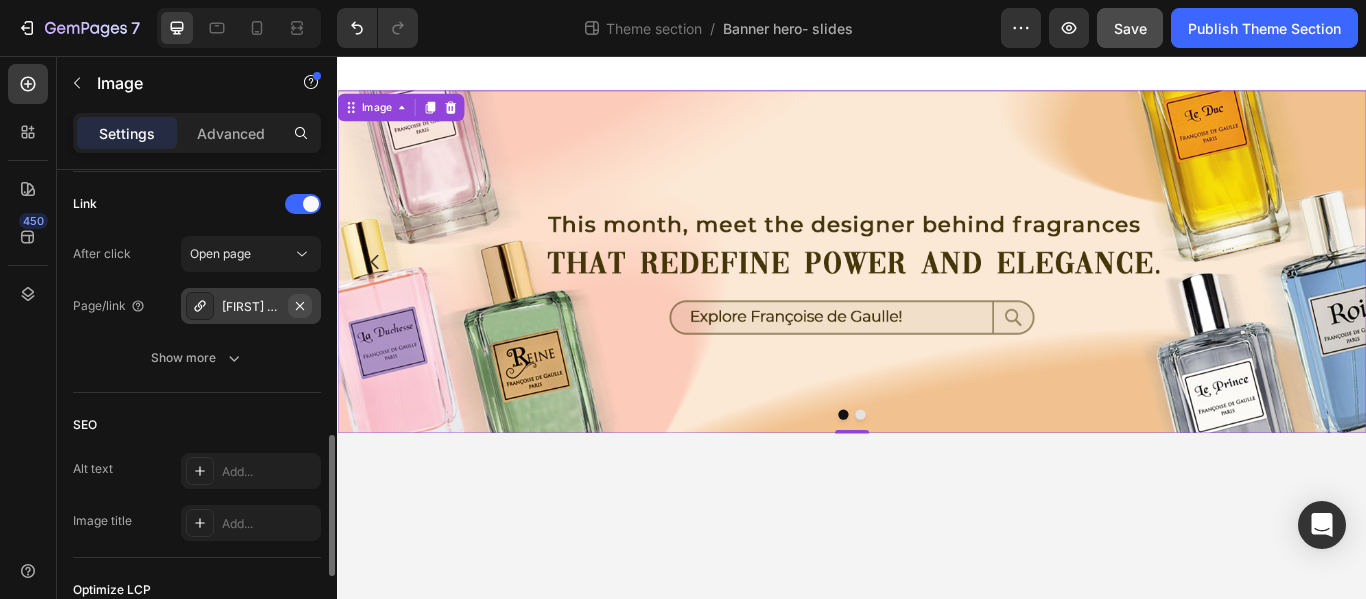click 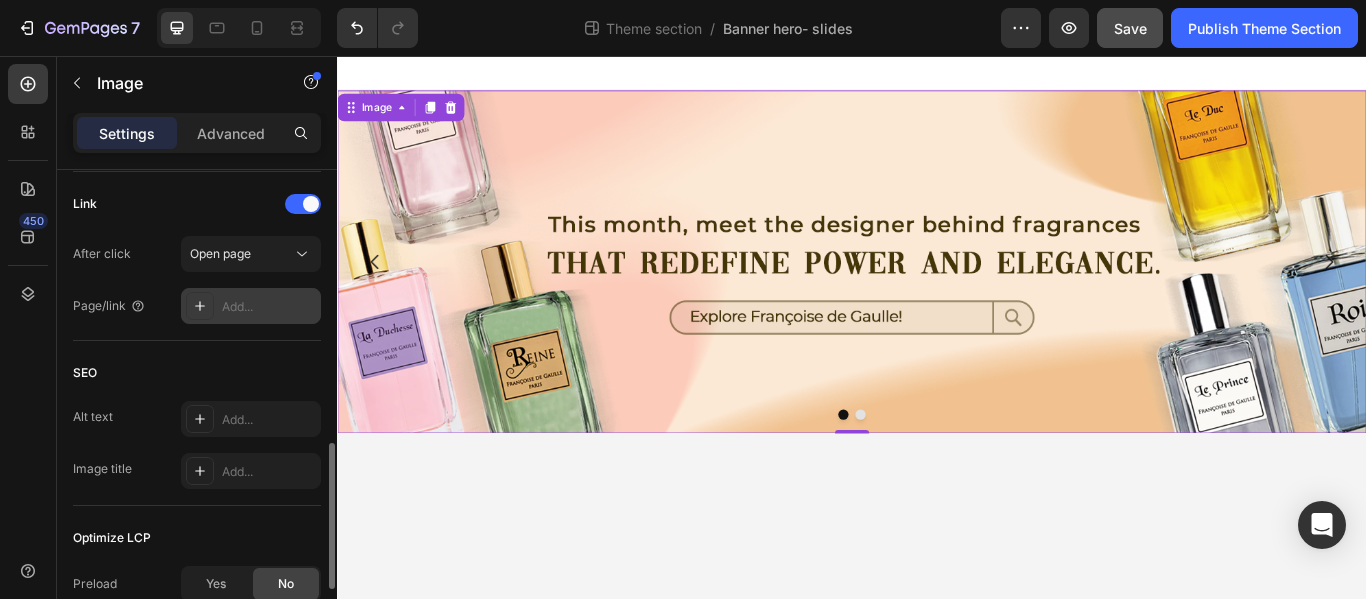 click on "Add..." at bounding box center (269, 307) 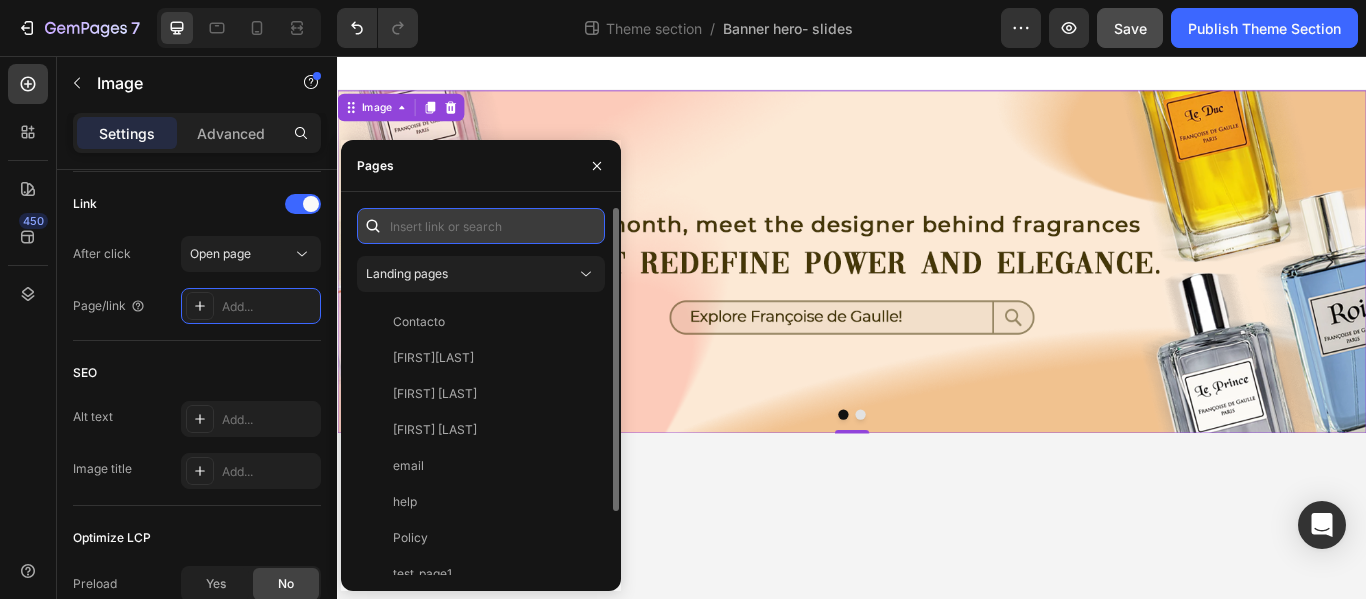 click at bounding box center [481, 226] 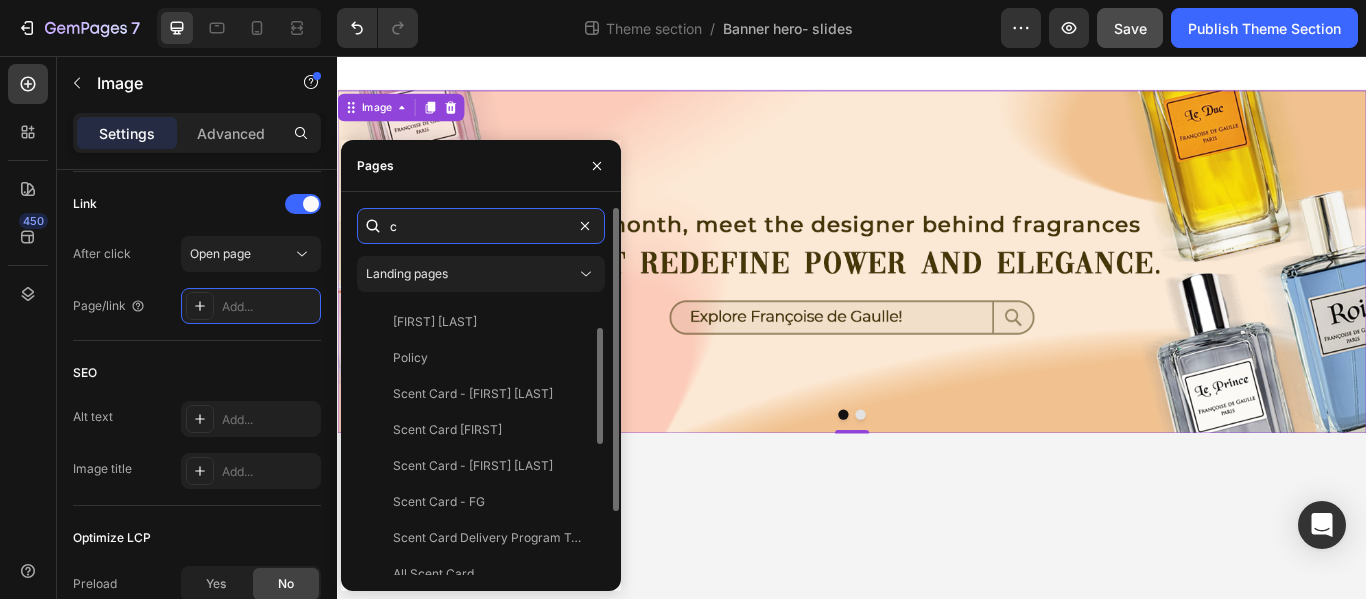 scroll, scrollTop: 0, scrollLeft: 0, axis: both 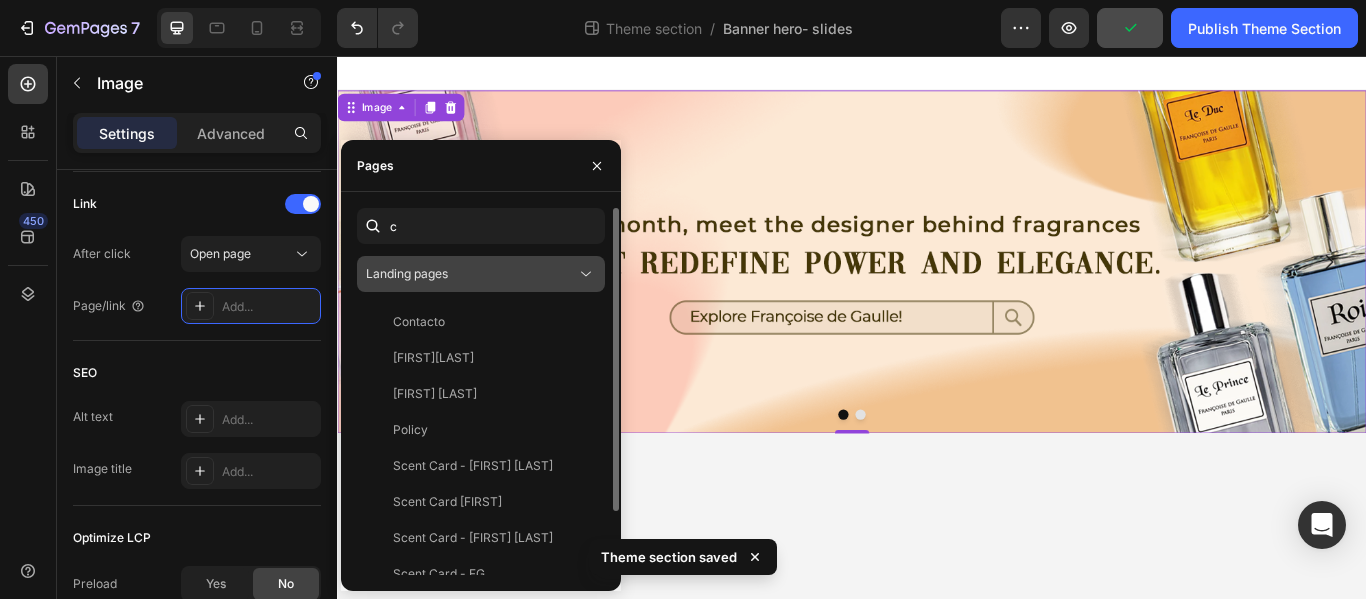 click on "Landing pages" at bounding box center (471, 274) 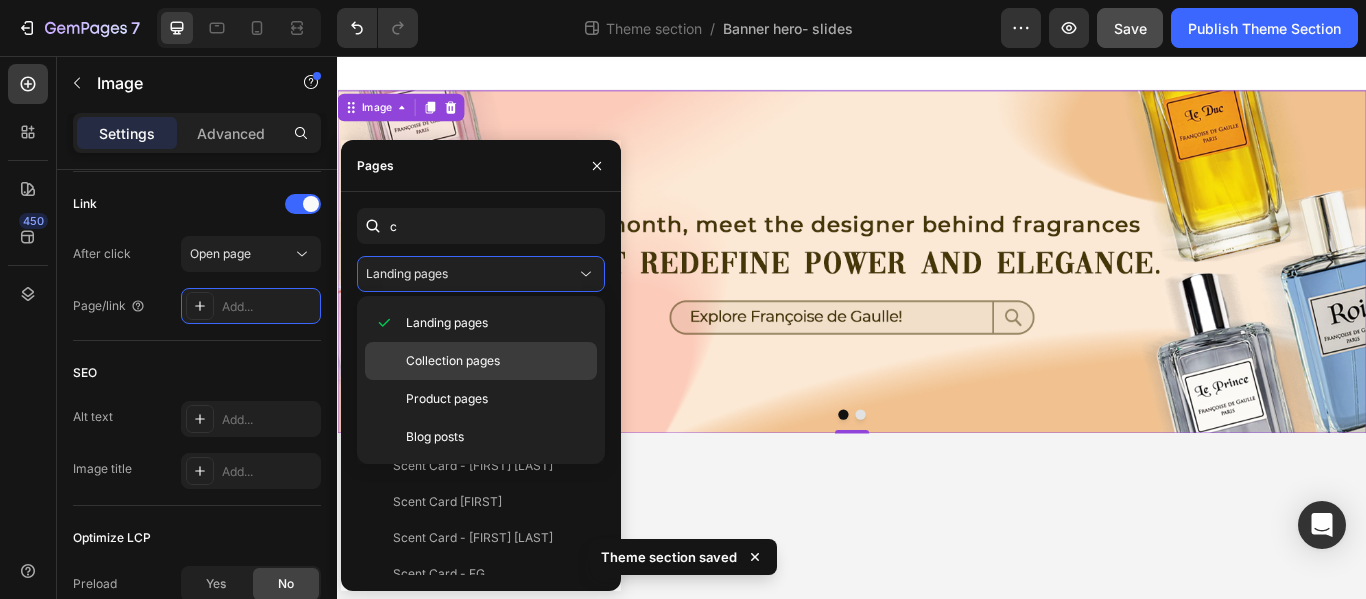 click on "Collection pages" 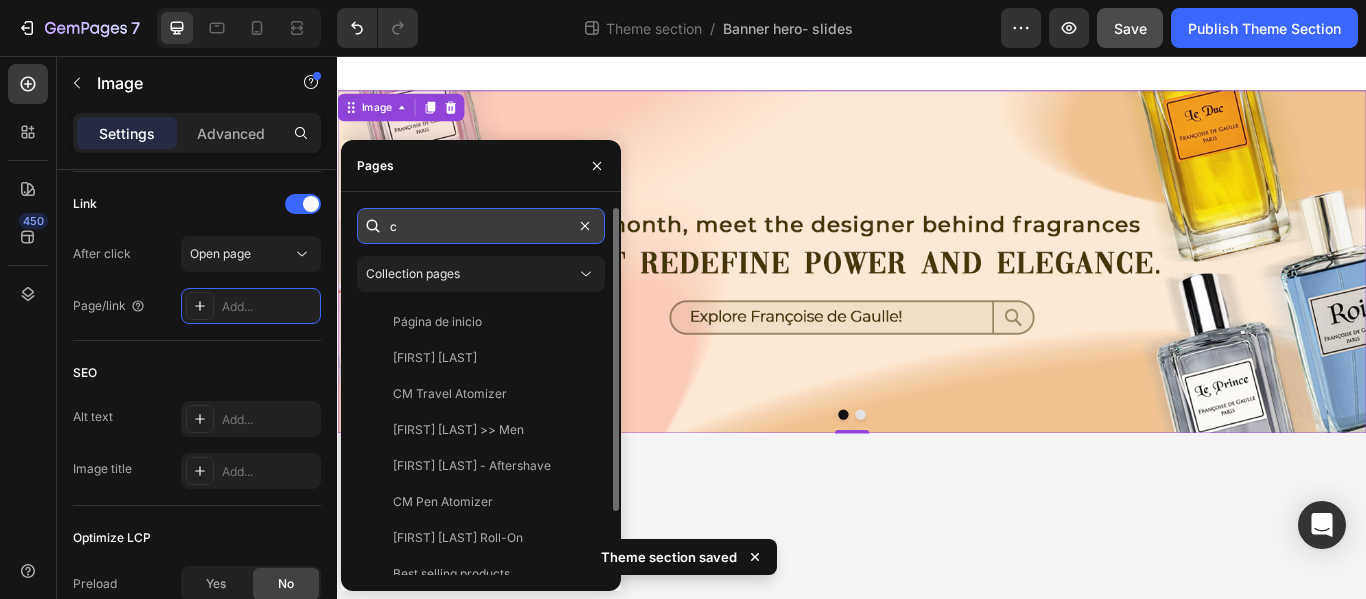 click on "c" at bounding box center [481, 226] 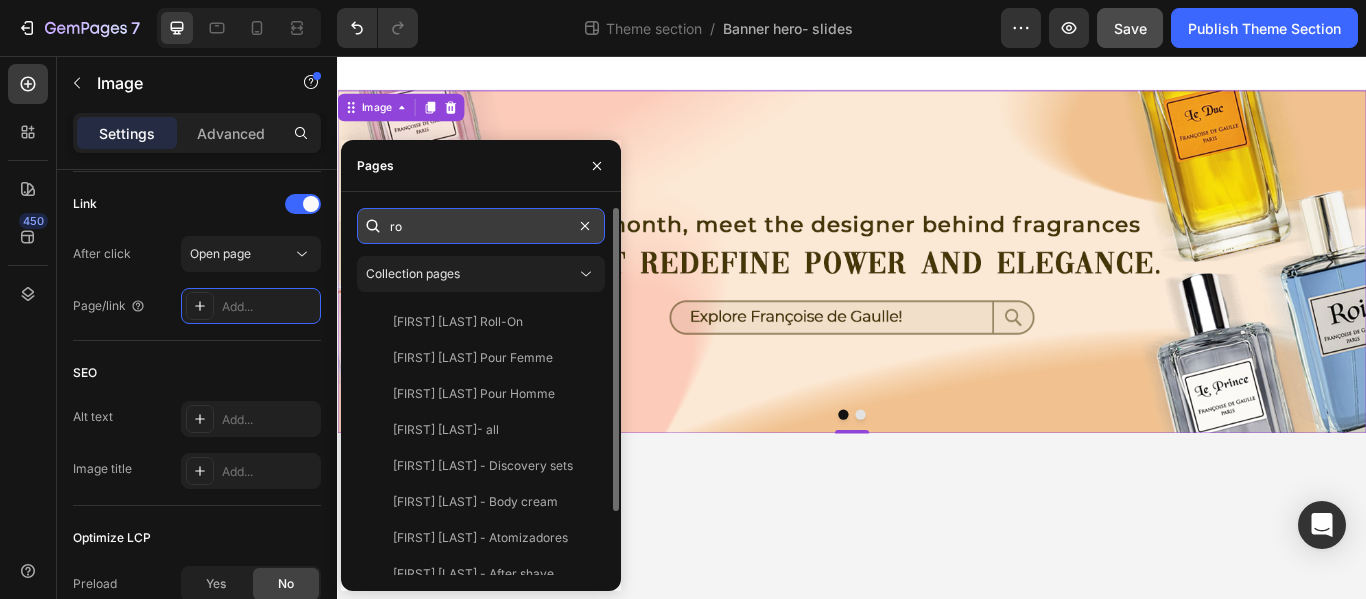 type on "r" 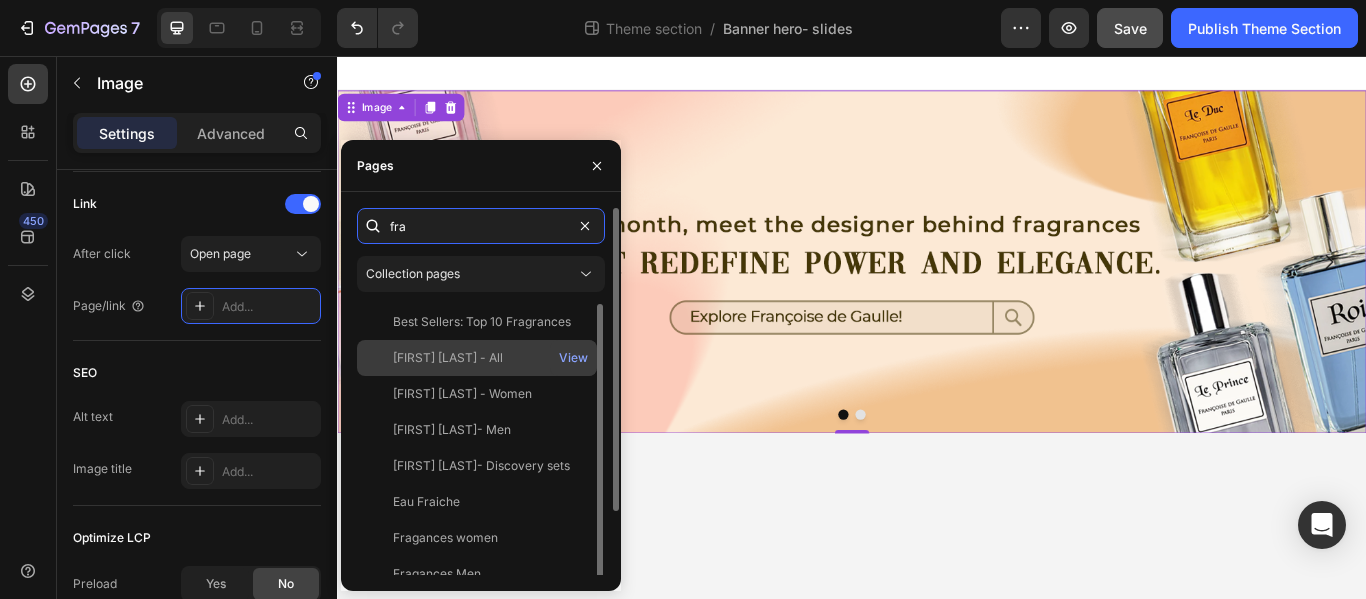 type on "fra" 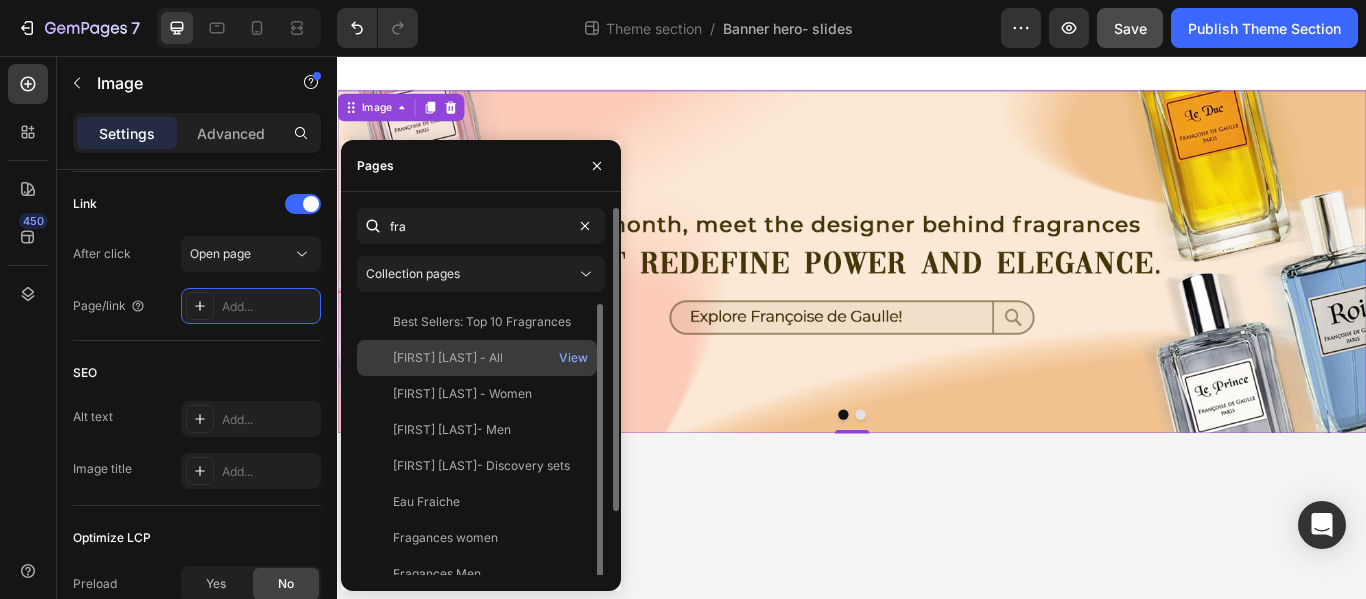 click on "[FIRST] [LAST] - All" 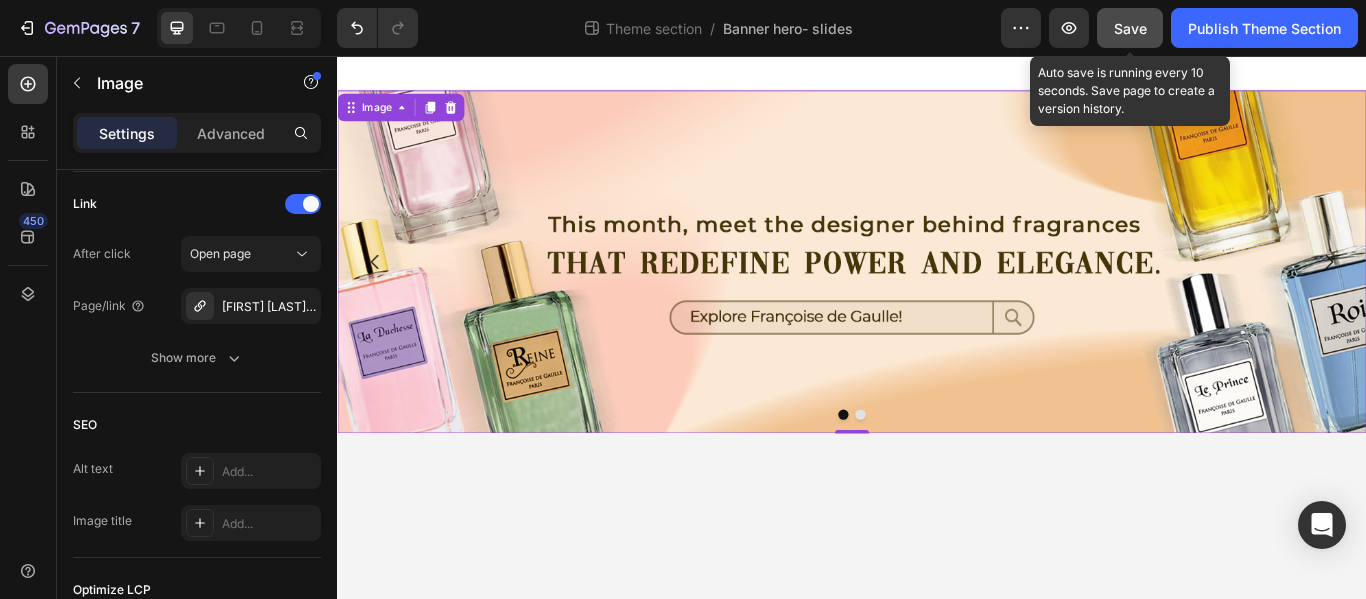 click on "Save" at bounding box center [1130, 28] 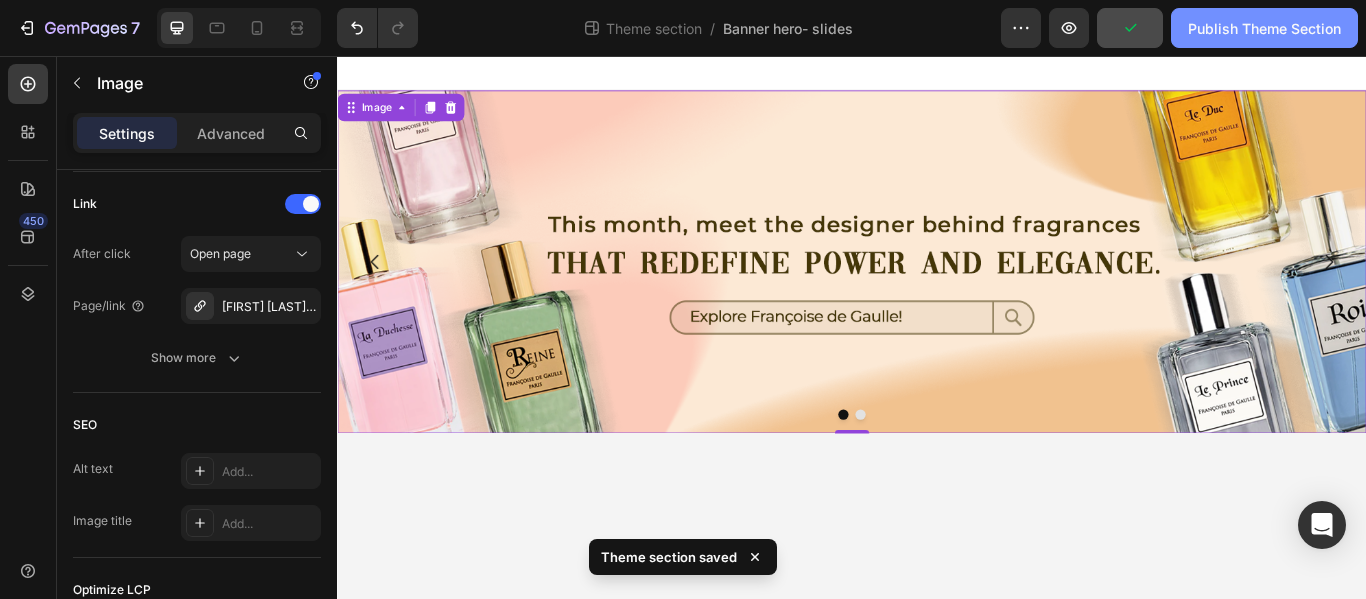 click on "Publish Theme Section" at bounding box center (1264, 28) 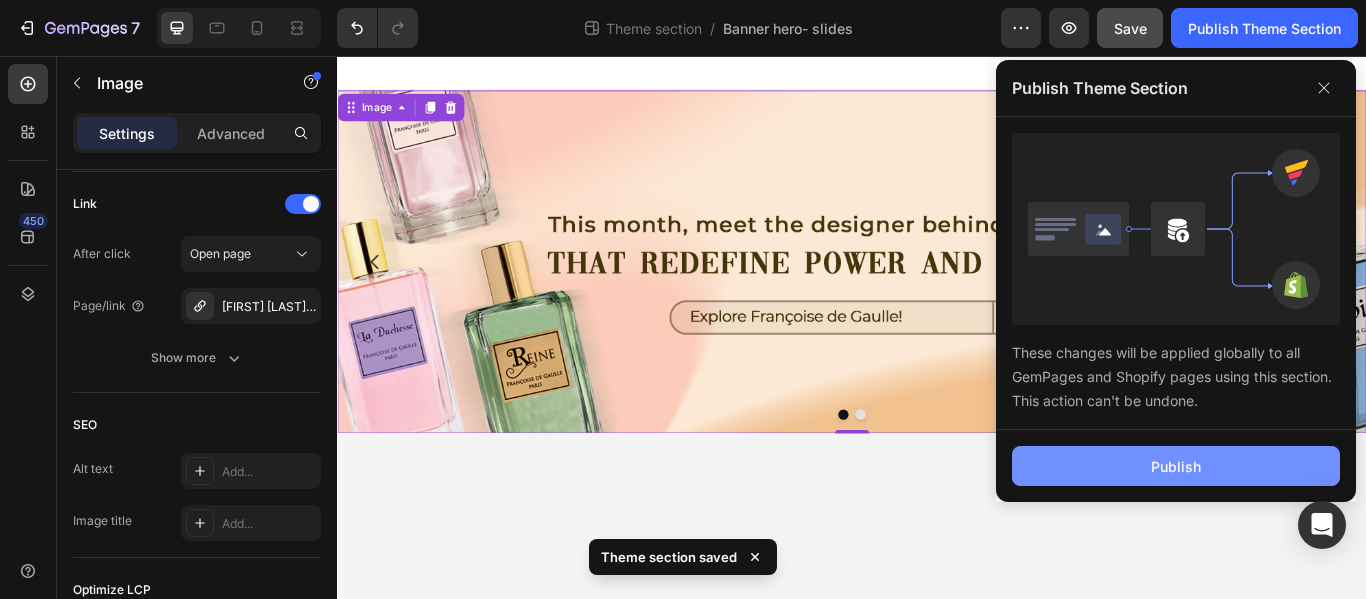 click on "Publish" 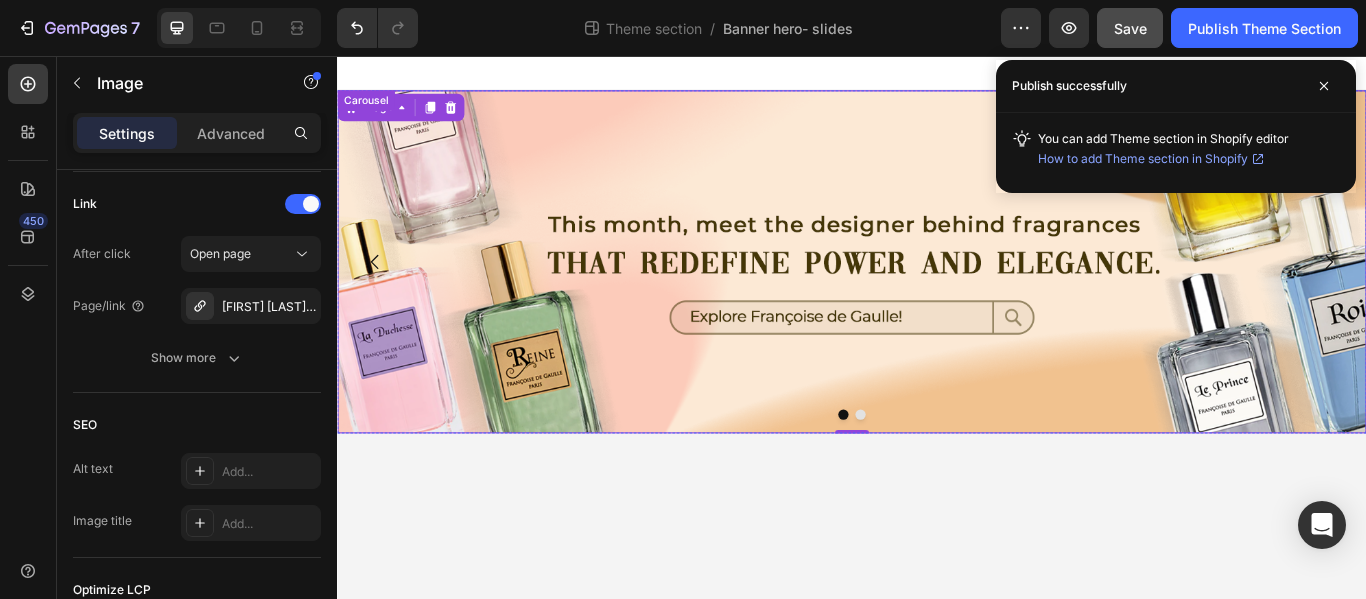 click 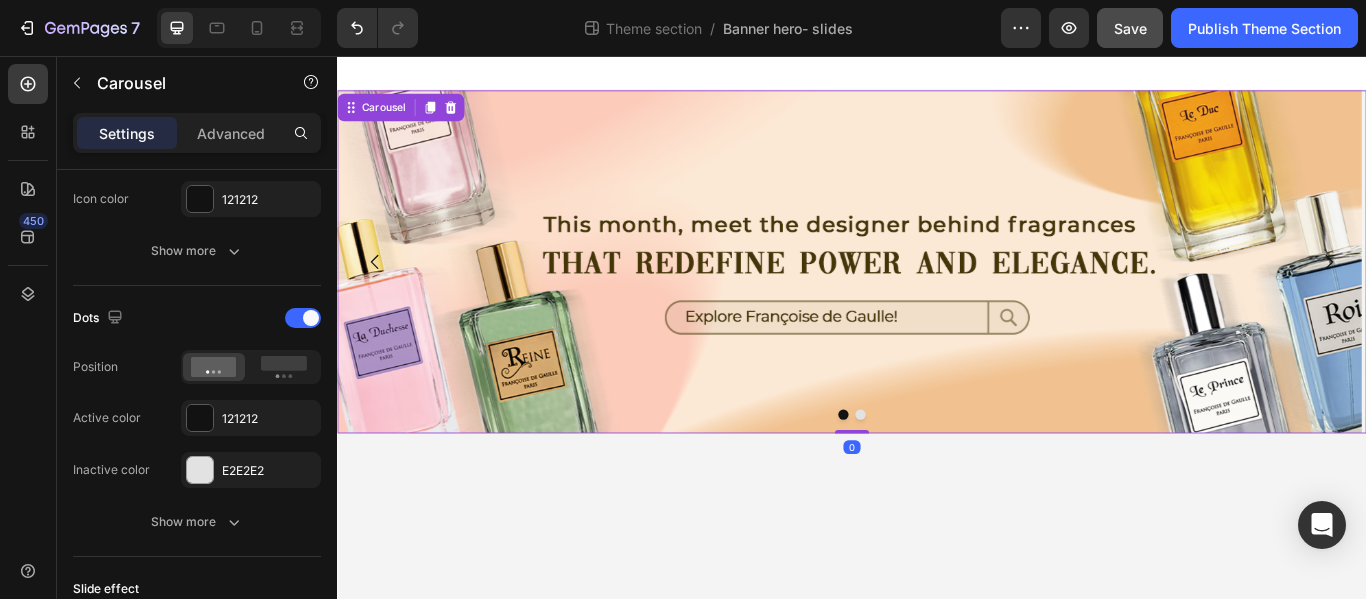 scroll, scrollTop: 0, scrollLeft: 0, axis: both 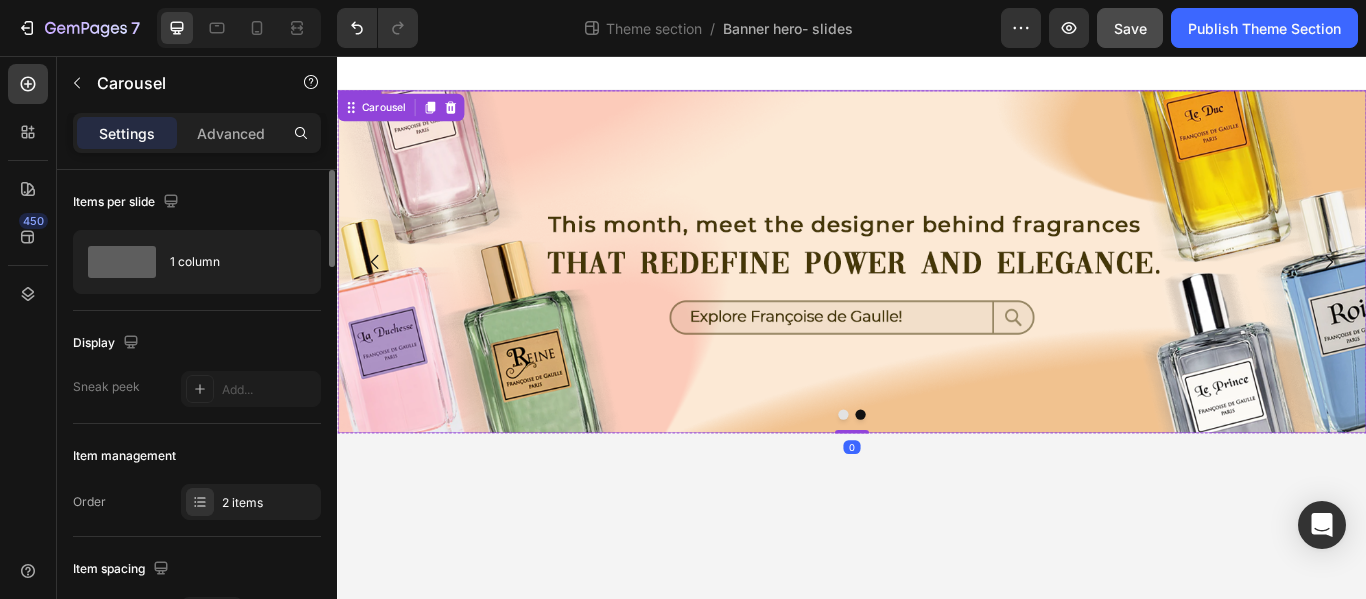 click at bounding box center (937, 296) 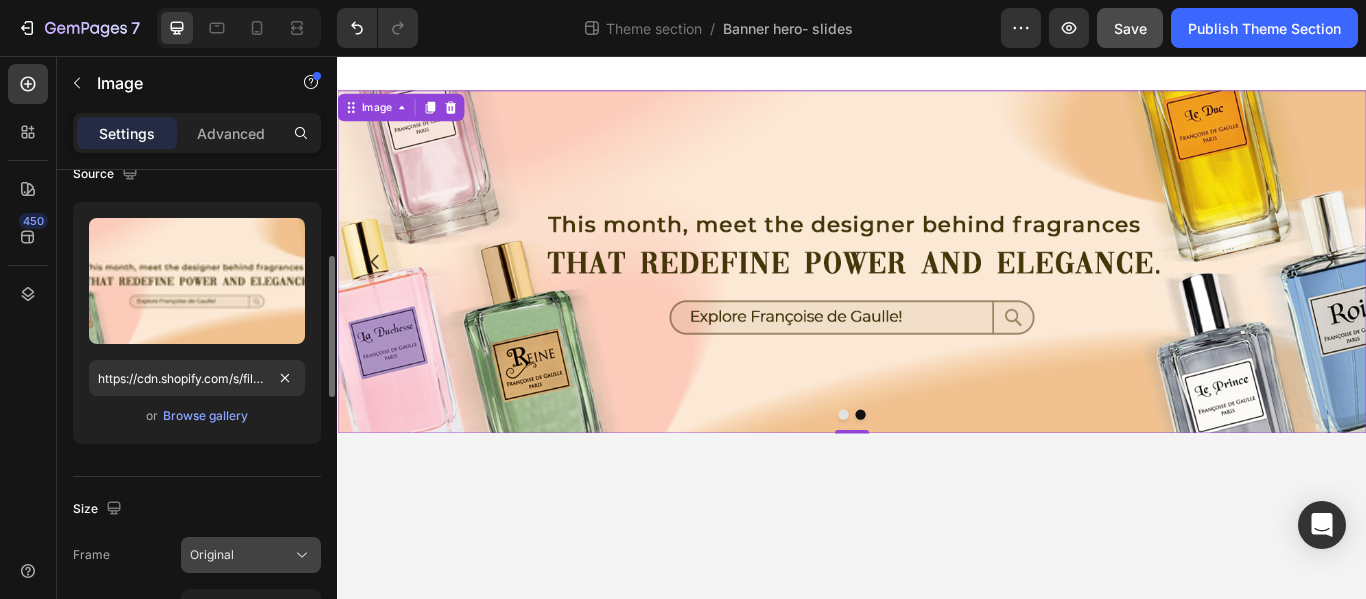 scroll, scrollTop: 169, scrollLeft: 0, axis: vertical 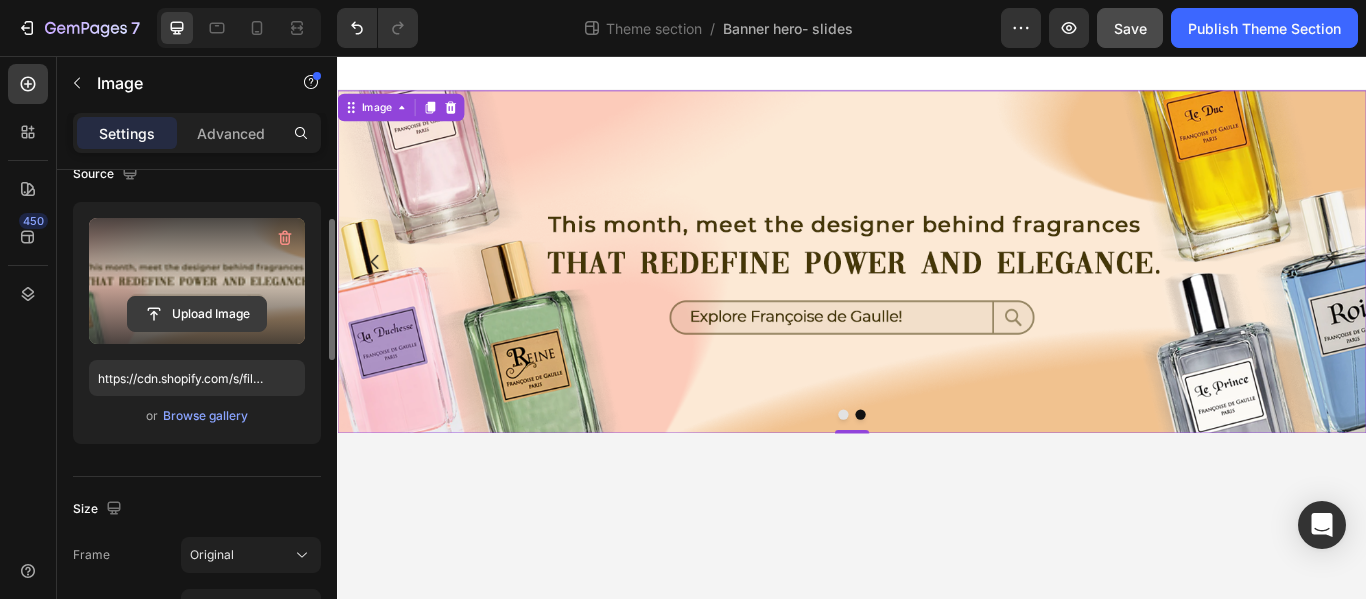 click 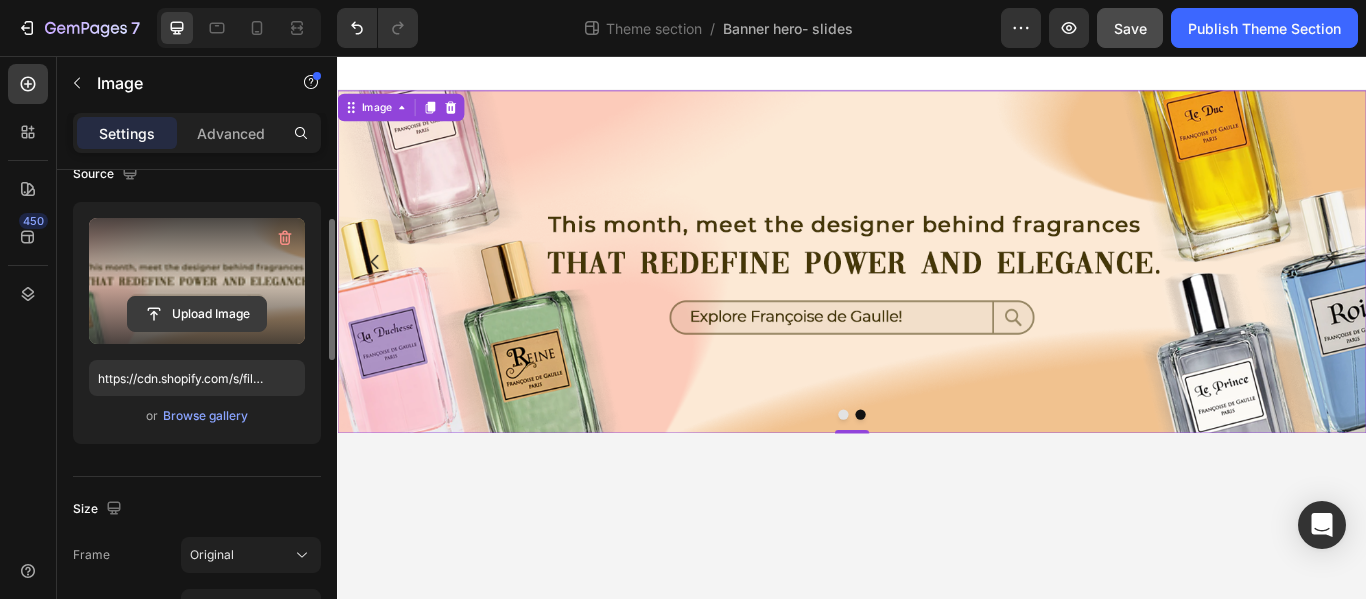 click 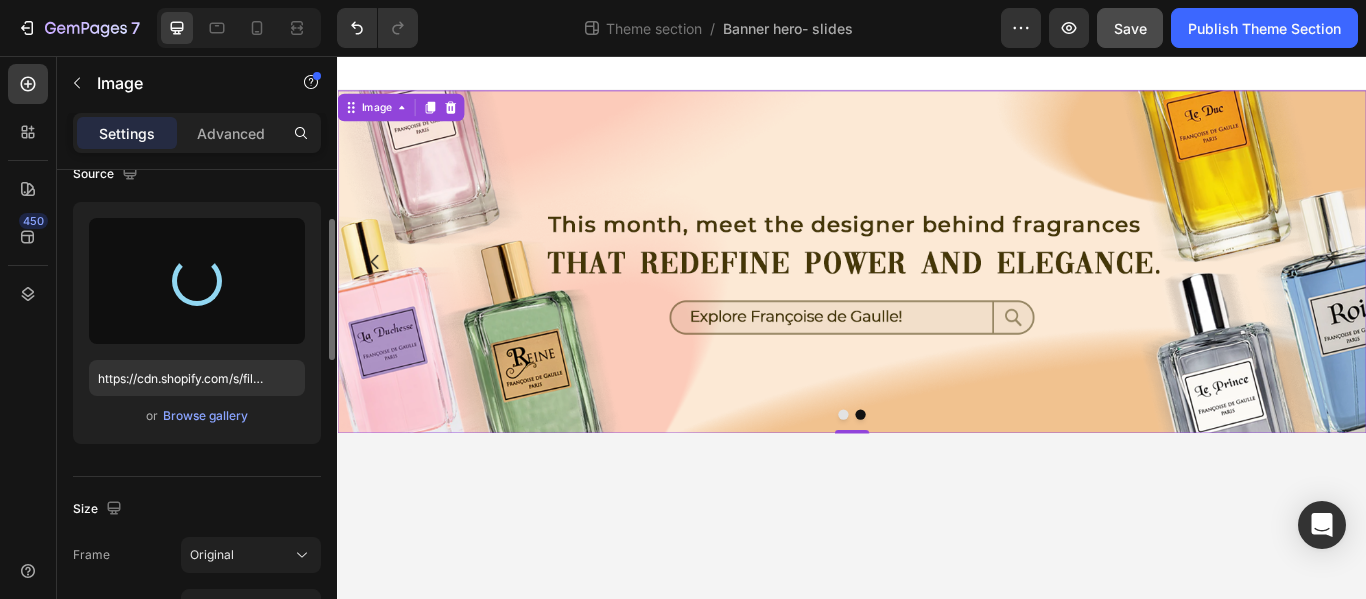 type on "https://cdn.shopify.com/s/files/1/0633/7337/7767/files/gempages_498890796984959773-96bfb8ac-aa12-4d17-a75b-d969e2ae7c2d.jpg" 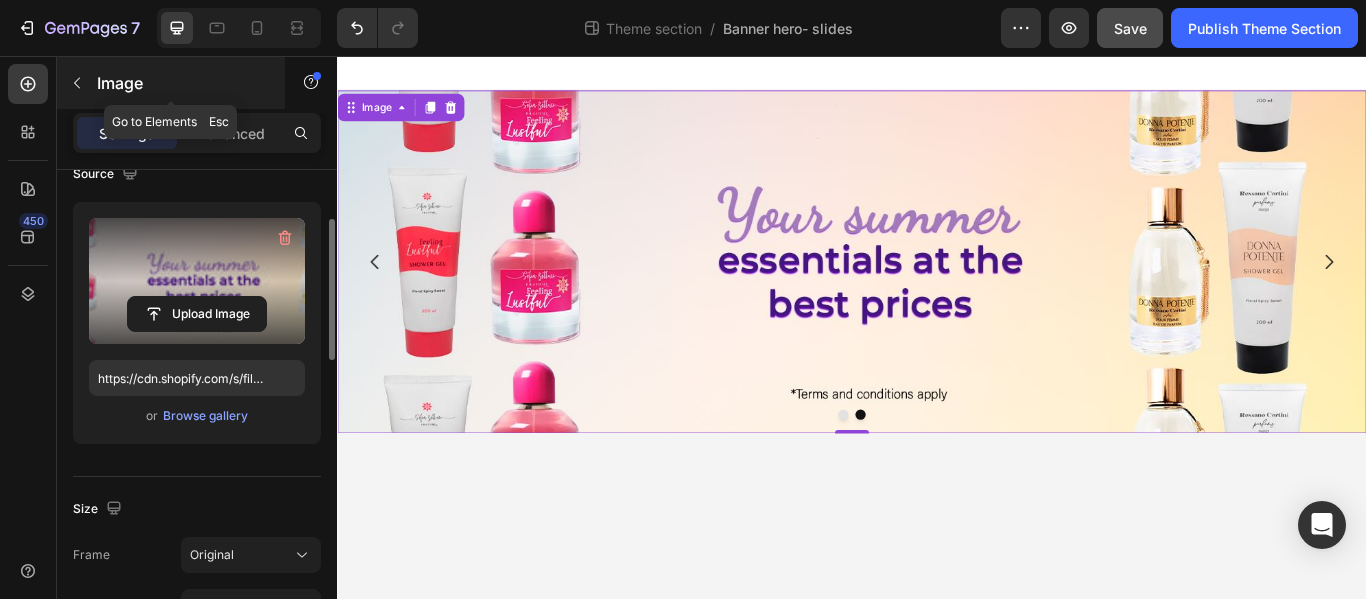 click at bounding box center (77, 83) 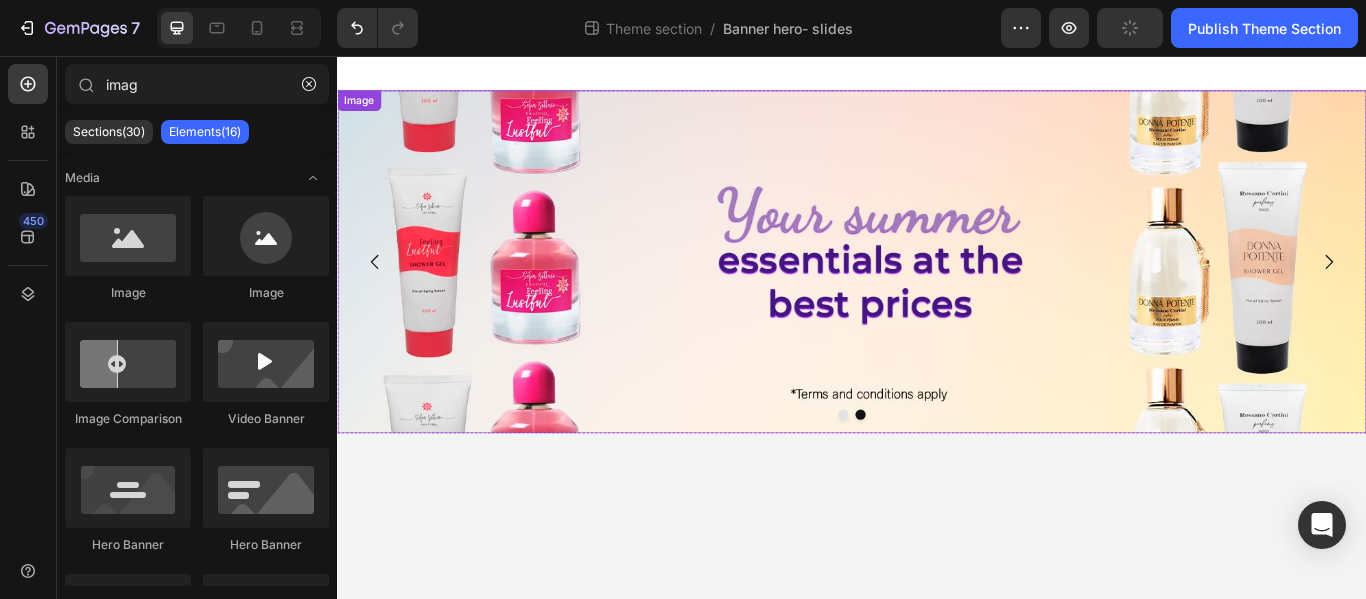 click on "Image" at bounding box center (362, 108) 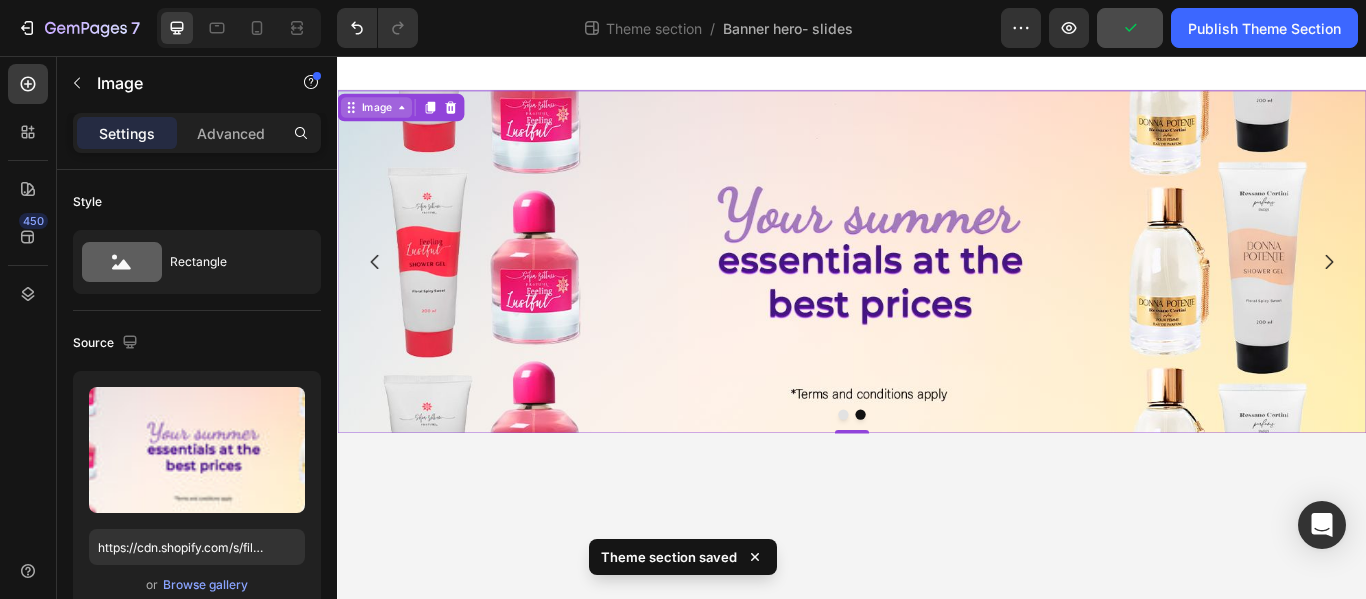 click on "Image" at bounding box center (382, 116) 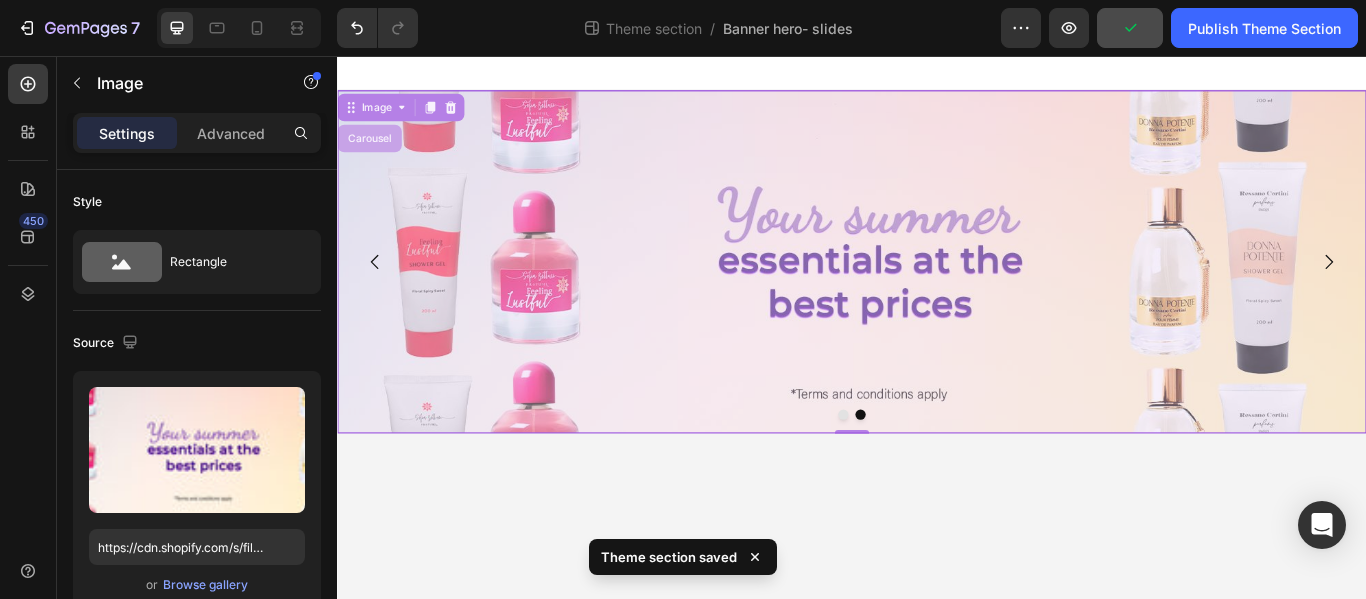 click on "Carousel" at bounding box center (374, 152) 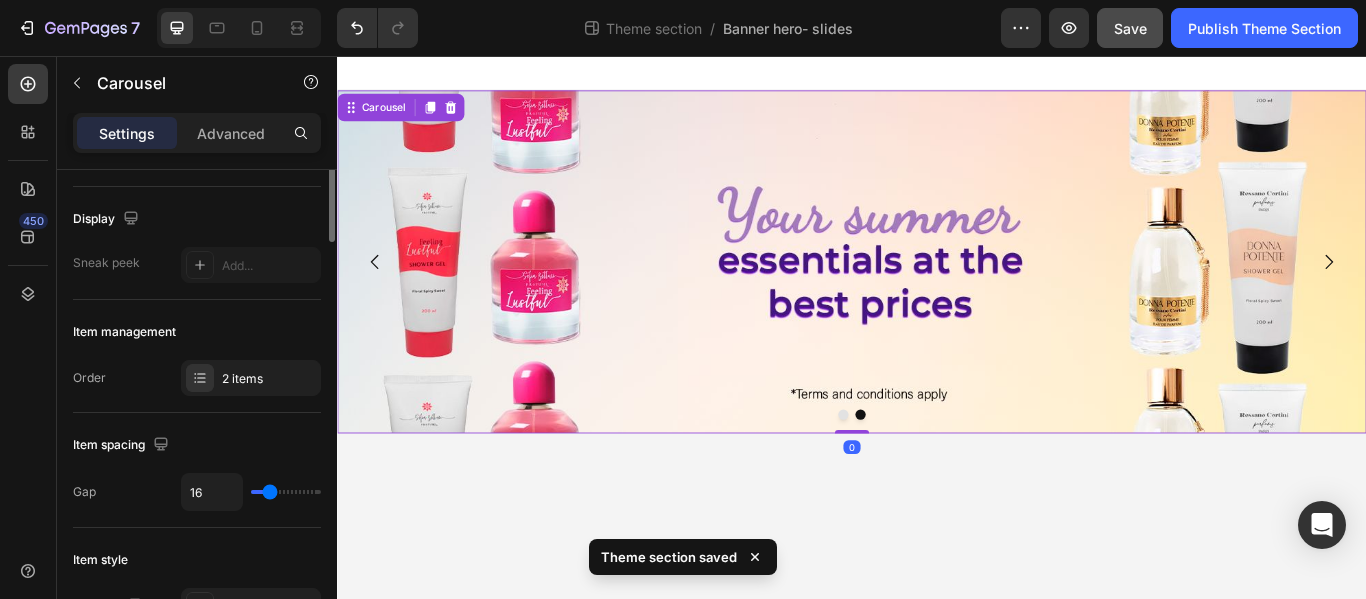 scroll, scrollTop: 136, scrollLeft: 0, axis: vertical 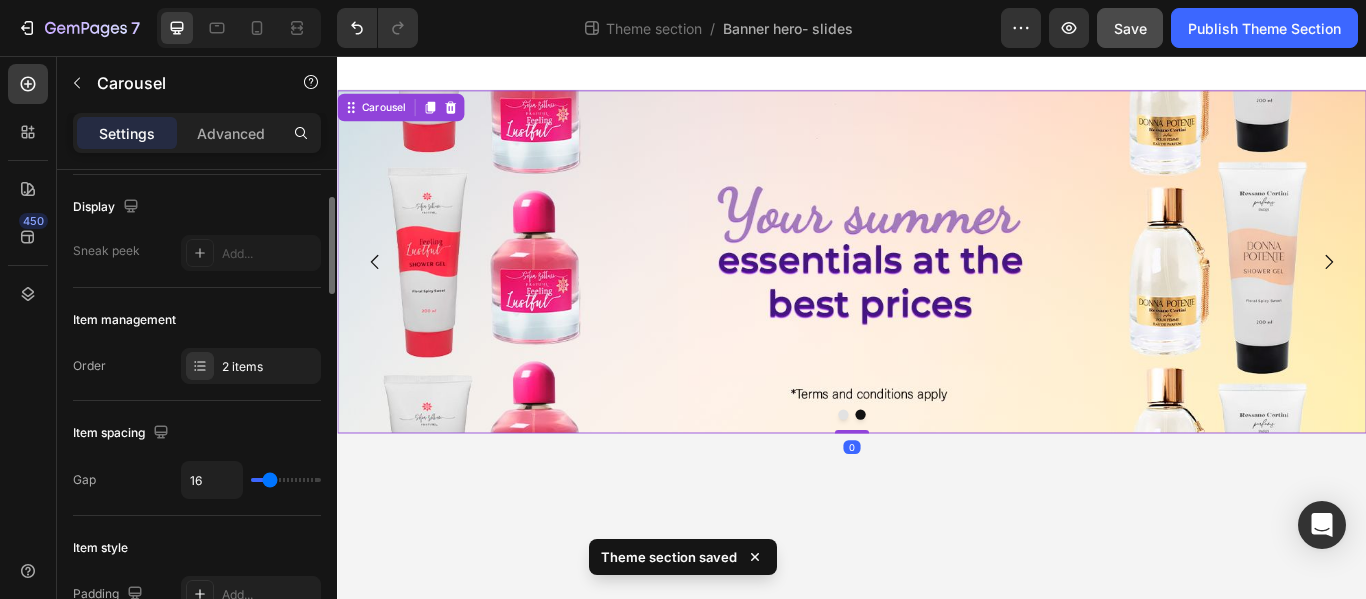 click on "2 items" at bounding box center [269, 367] 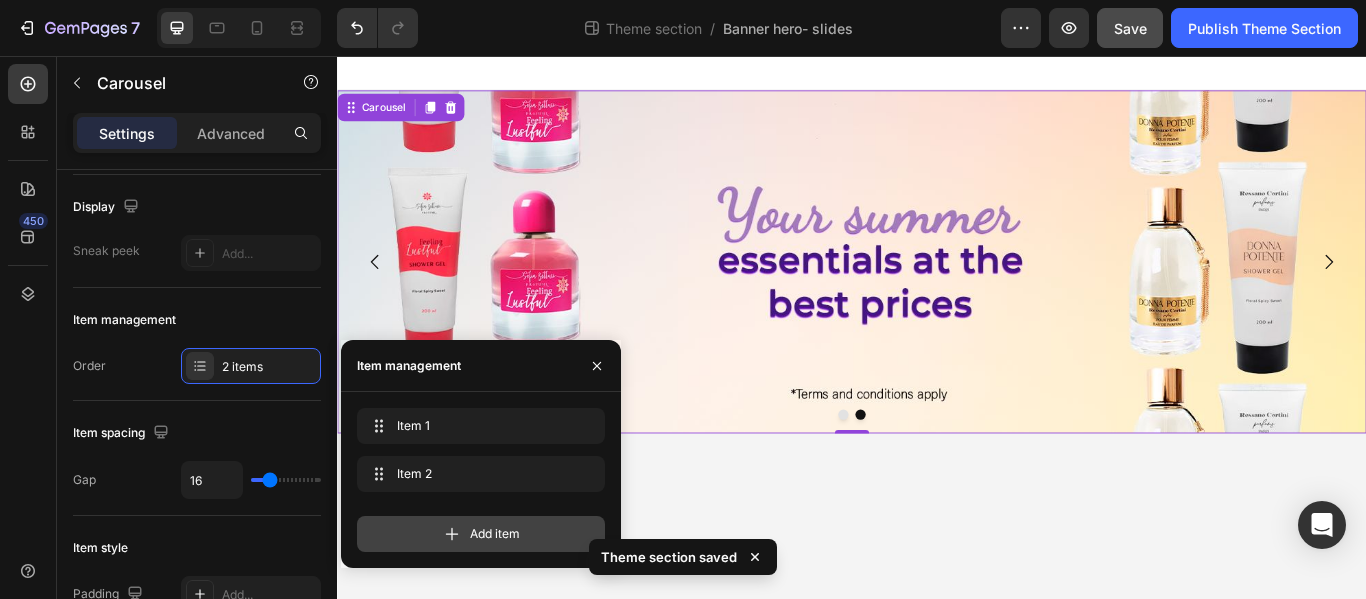 click on "Add item" at bounding box center (481, 534) 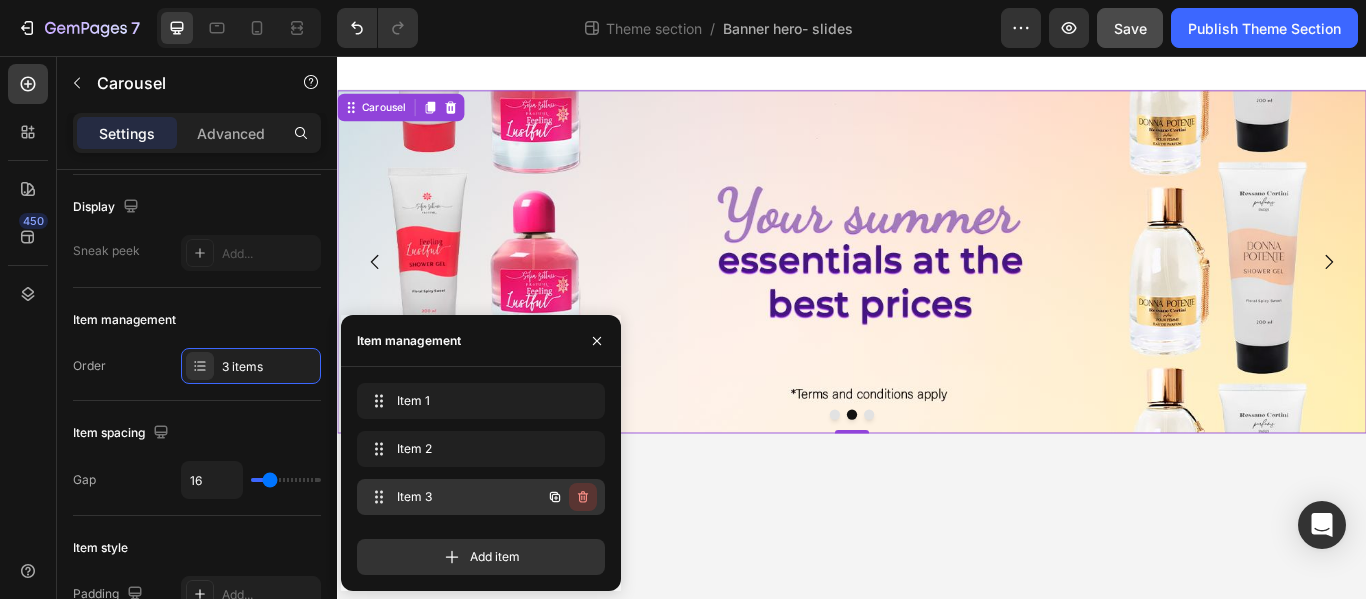 click 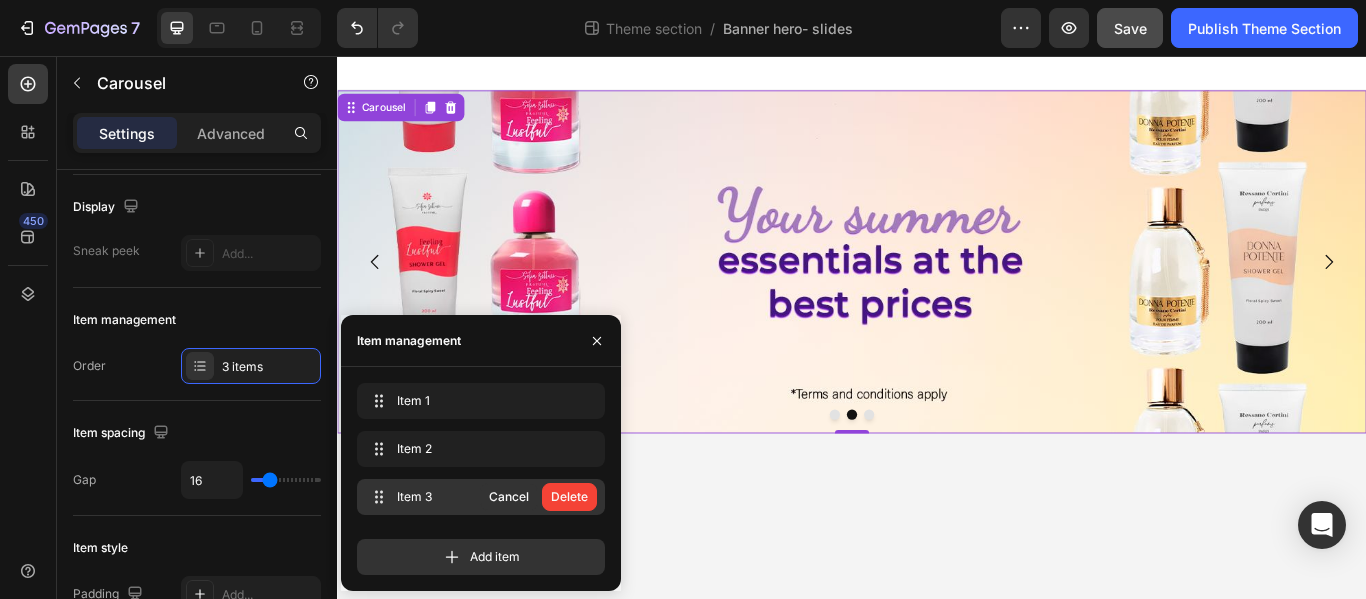 click on "Delete" at bounding box center [569, 497] 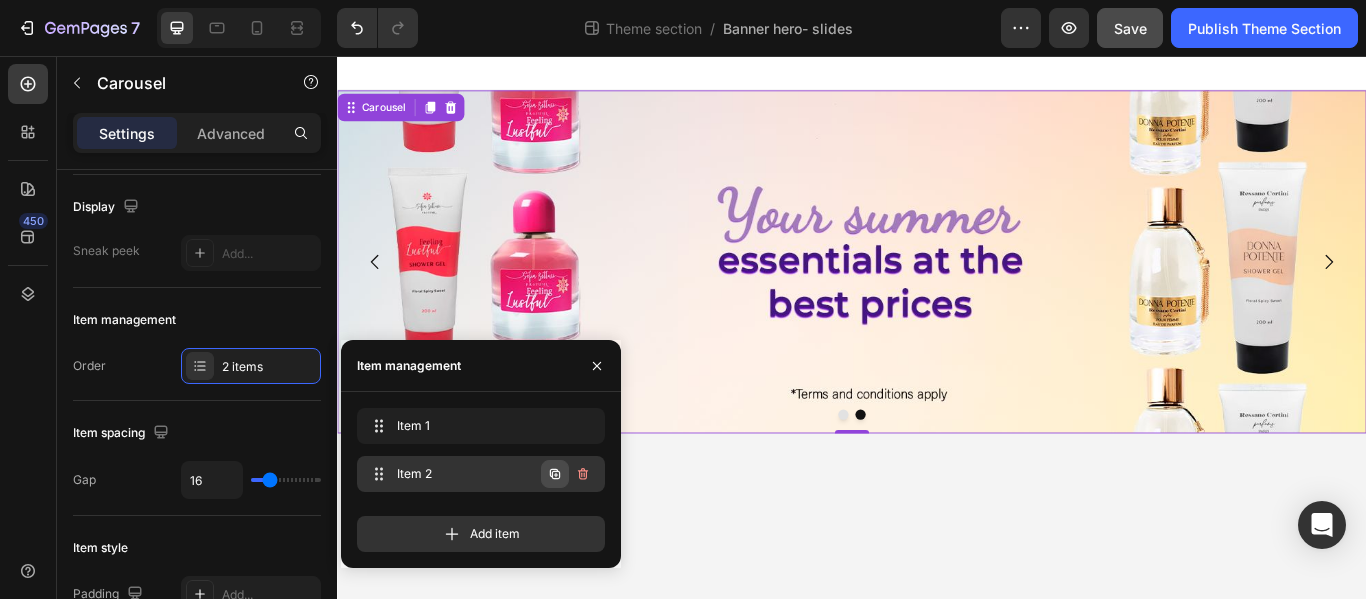click 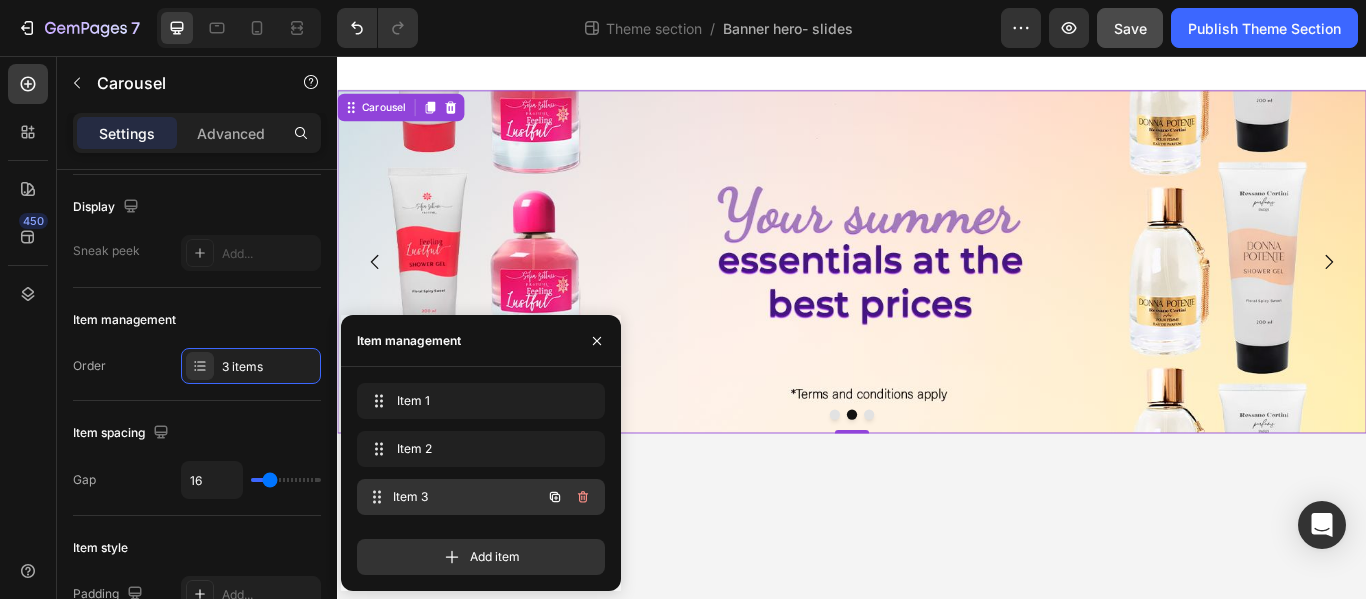 click on "Item 3" at bounding box center [467, 497] 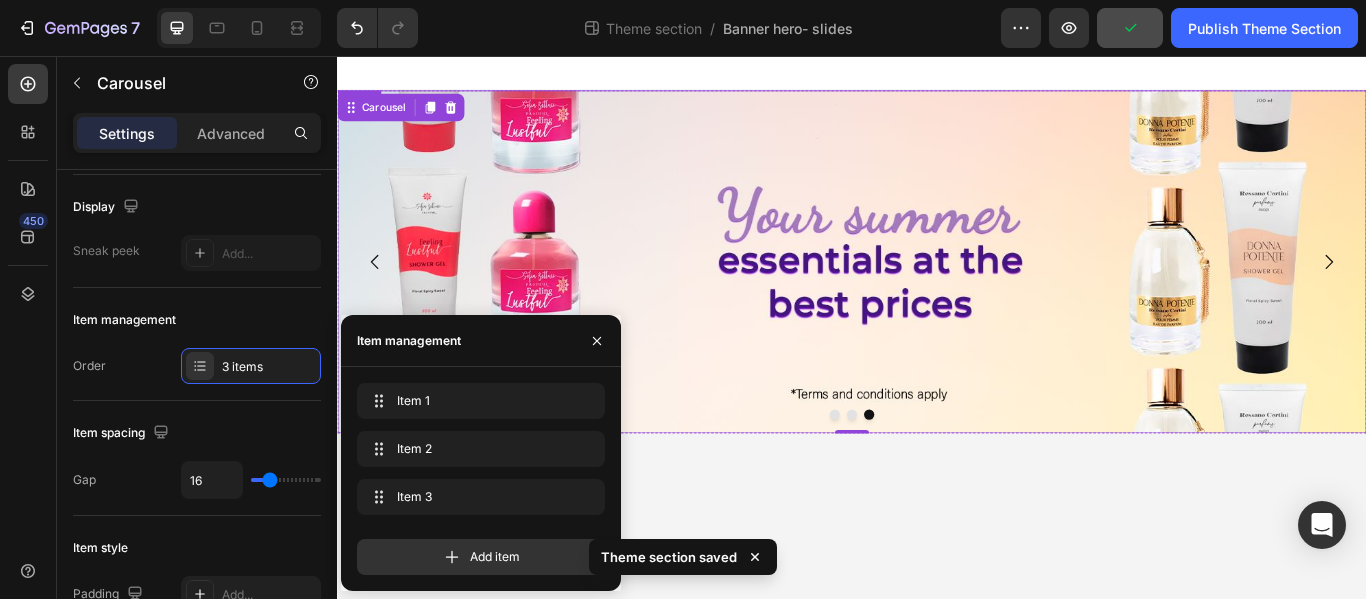 click at bounding box center (937, 296) 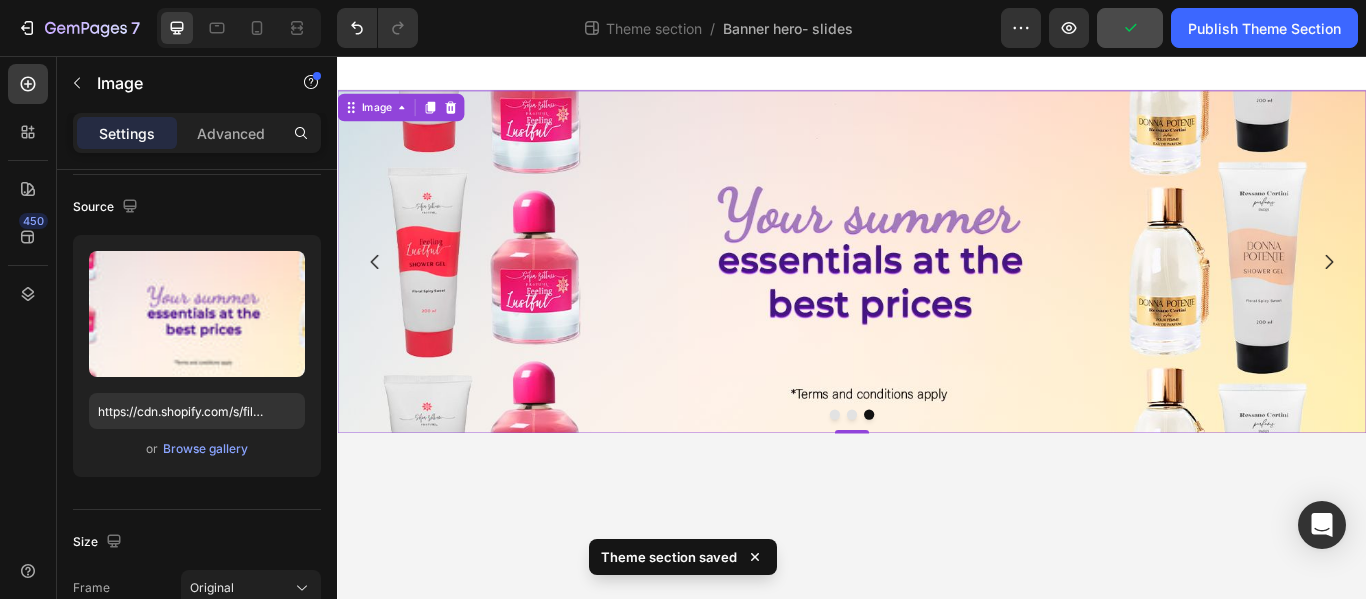 scroll, scrollTop: 0, scrollLeft: 0, axis: both 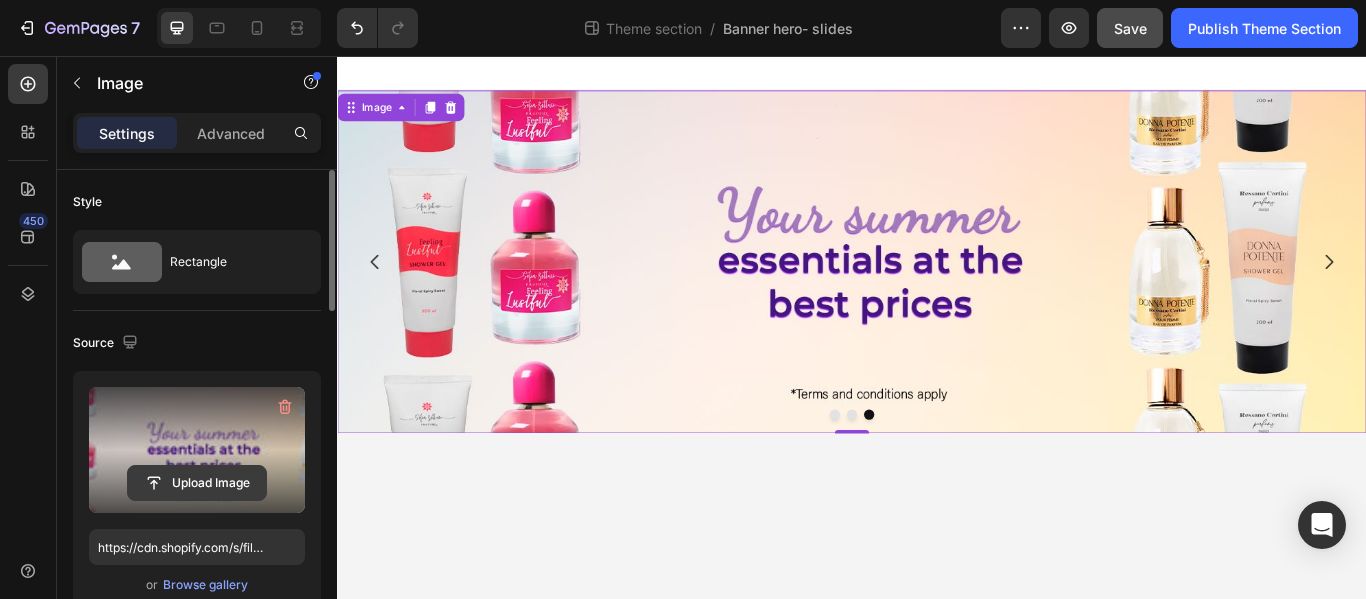 click 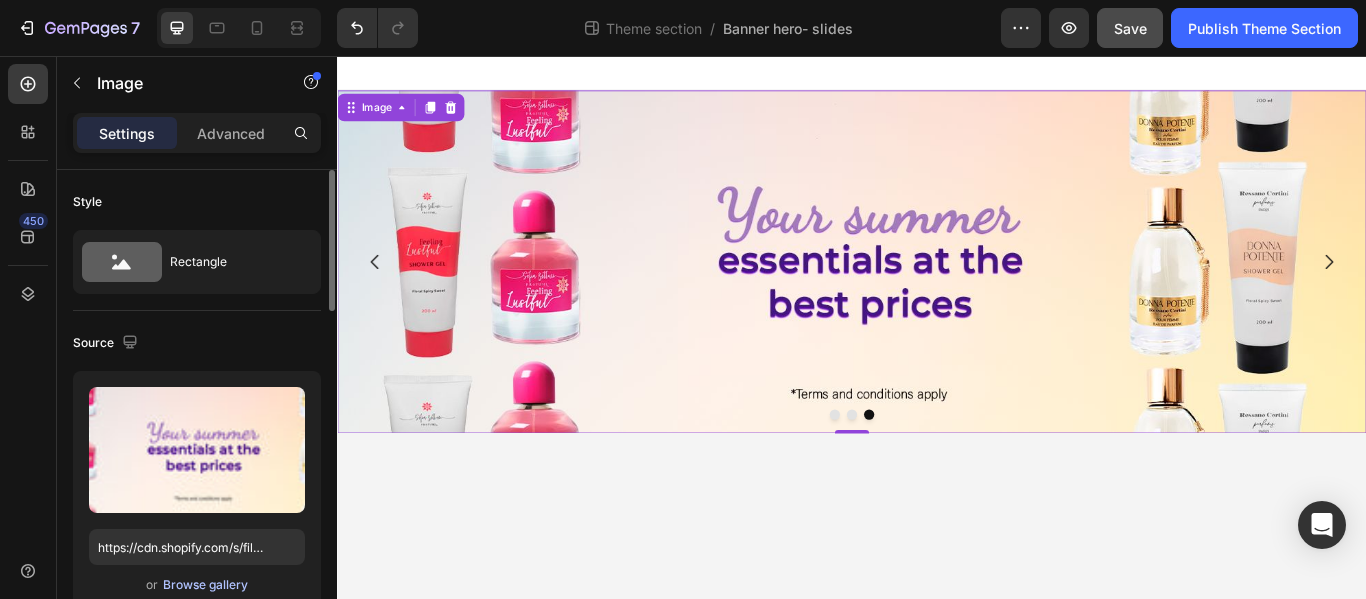 click on "Browse gallery" at bounding box center [205, 585] 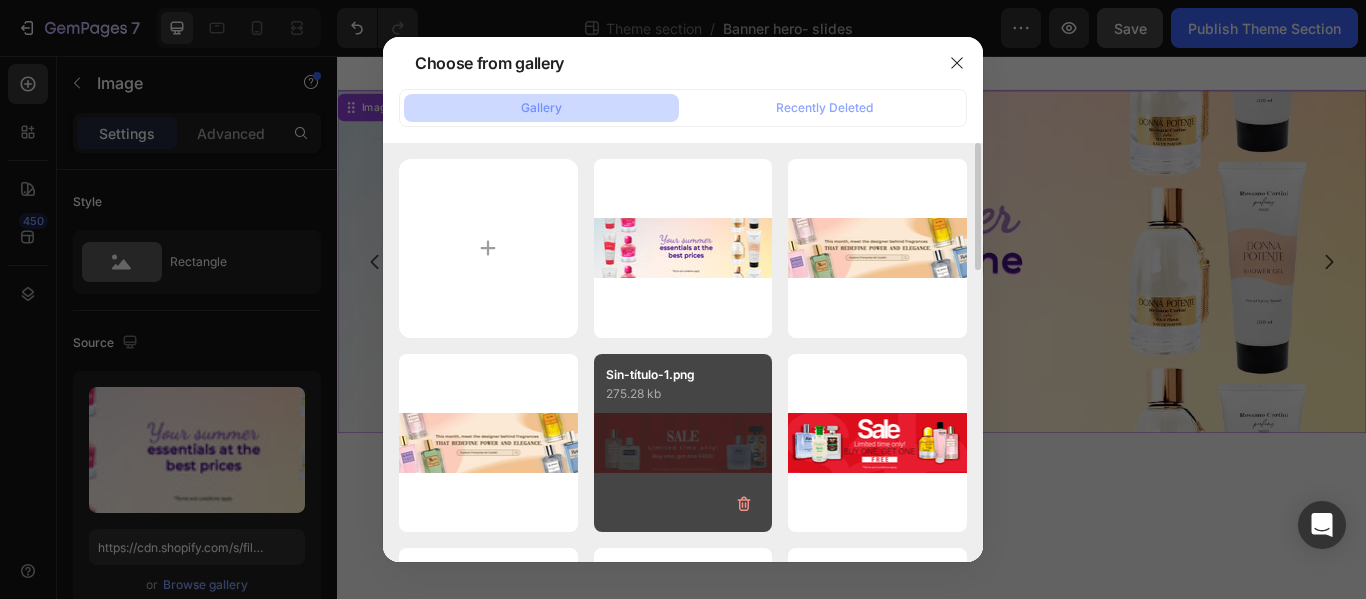 click on "275.28 kb" at bounding box center (683, 394) 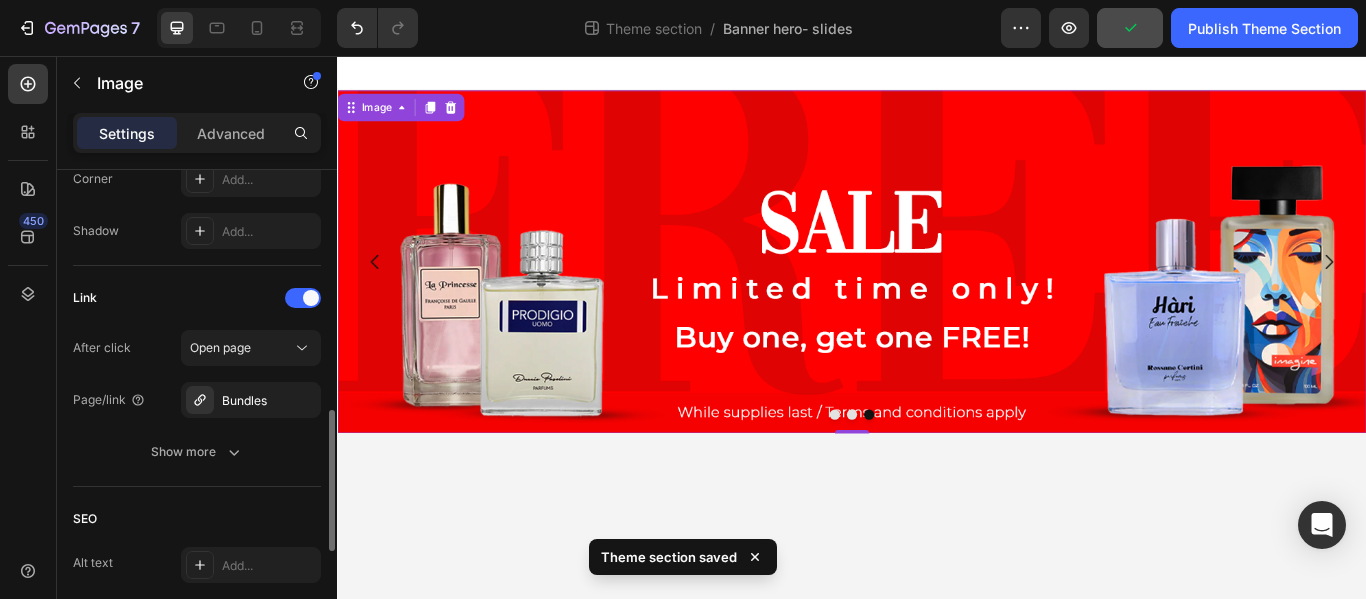 scroll, scrollTop: 816, scrollLeft: 0, axis: vertical 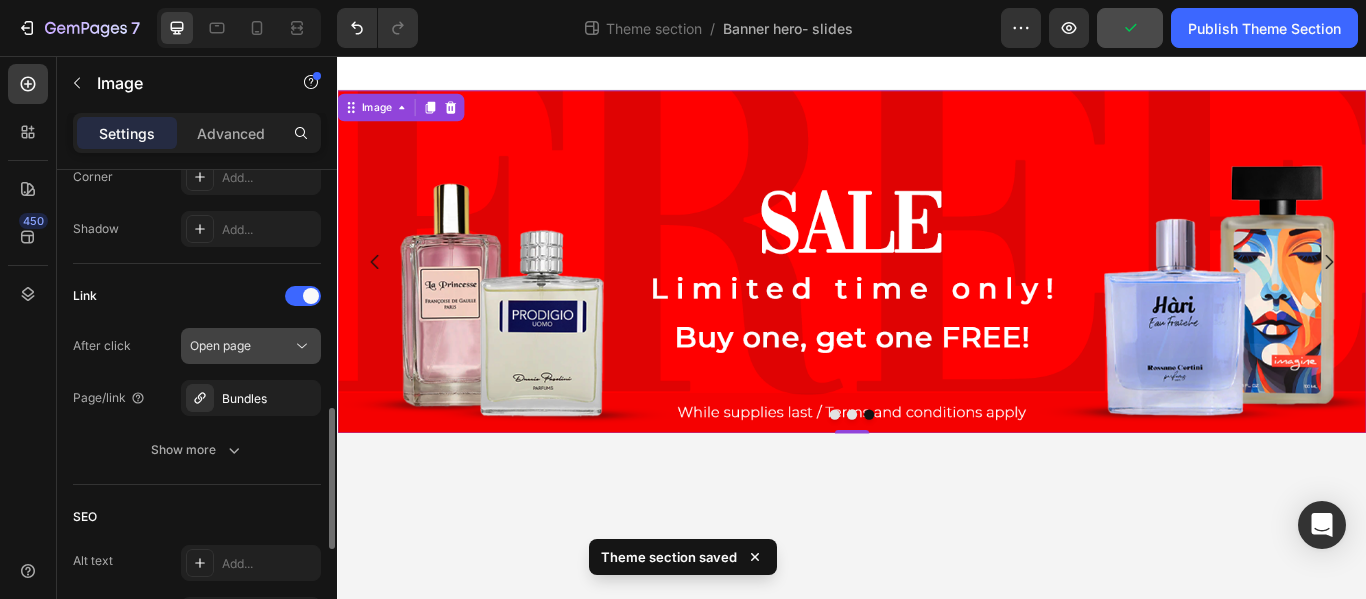 click on "Open page" at bounding box center [241, 346] 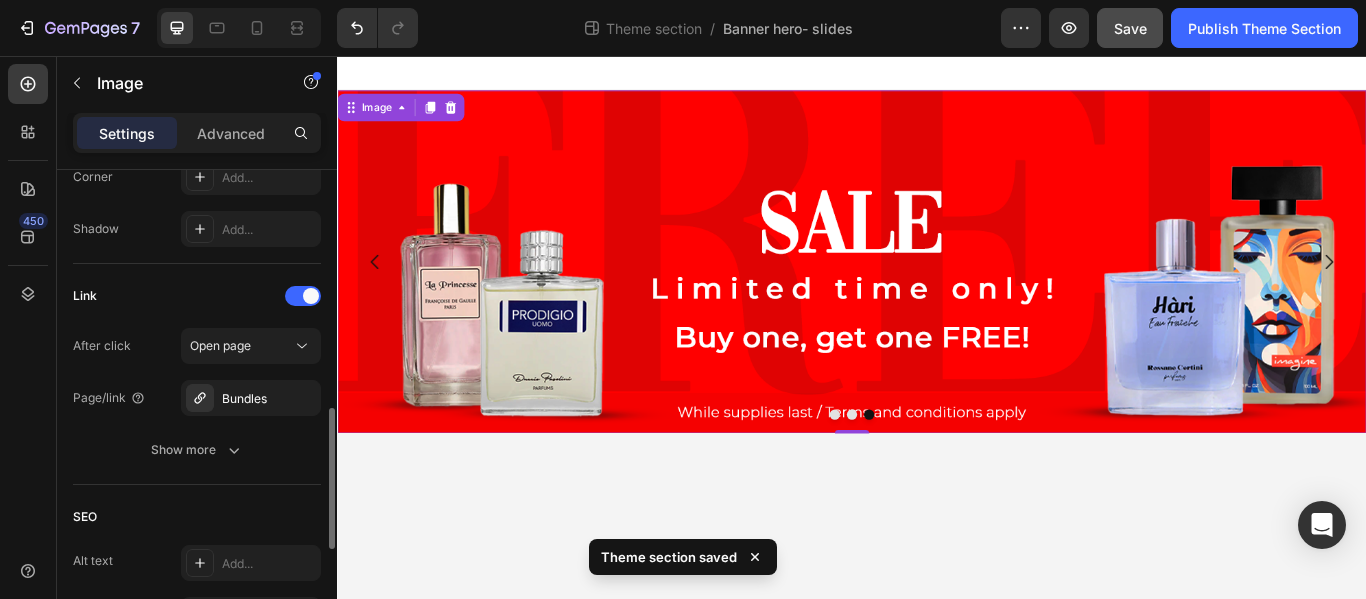 click on "Link" at bounding box center [197, 296] 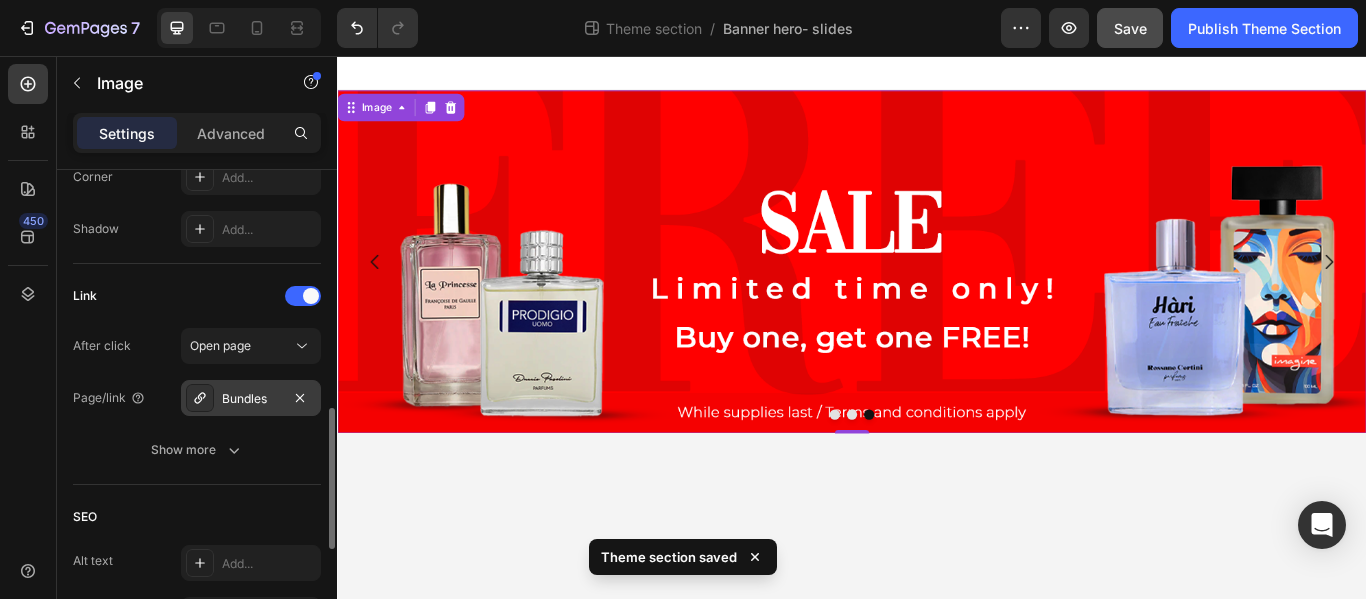 click on "Bundles" at bounding box center [251, 399] 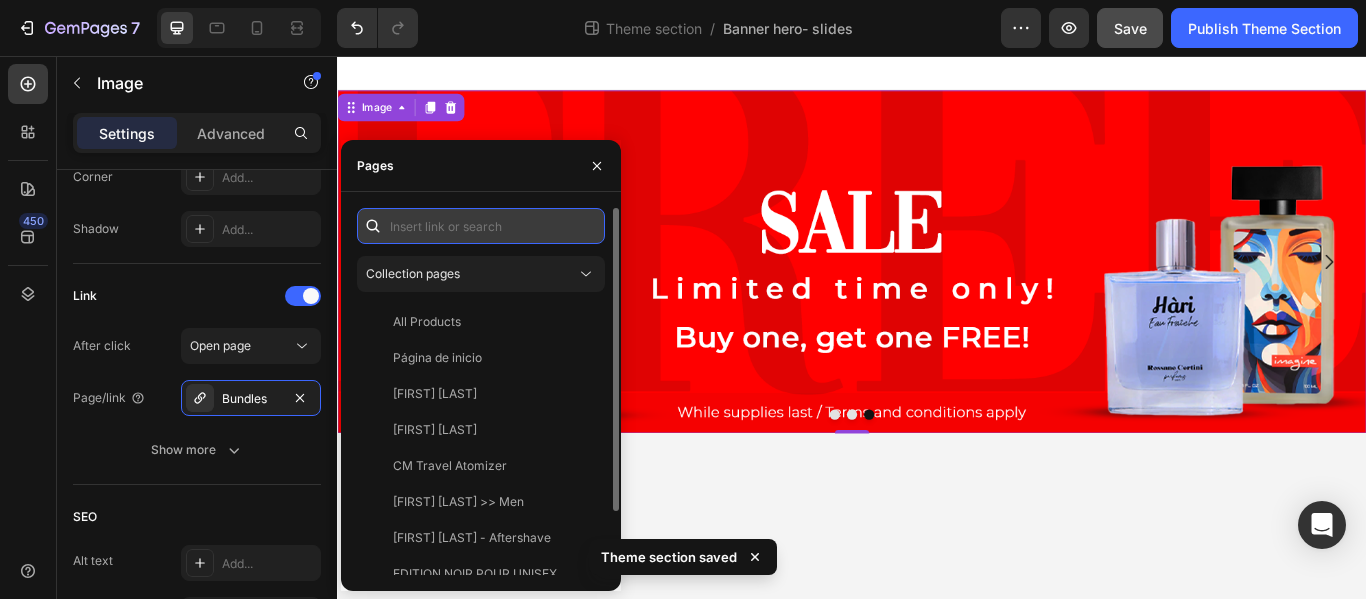 click at bounding box center [481, 226] 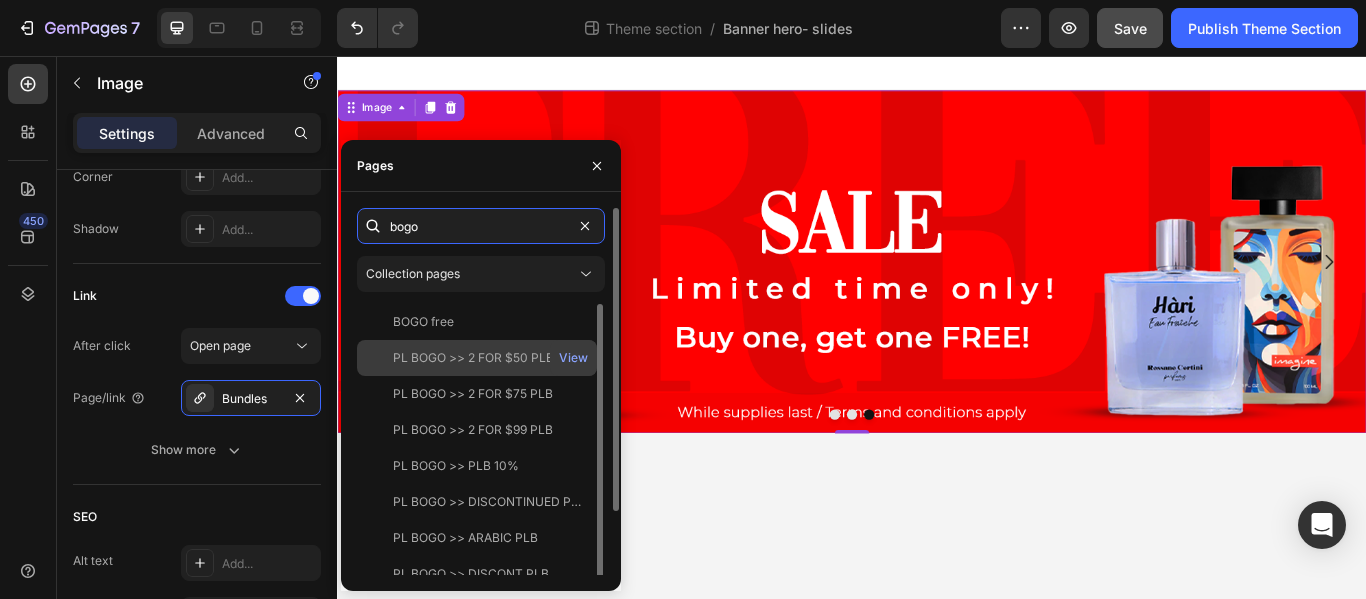 scroll, scrollTop: 48, scrollLeft: 0, axis: vertical 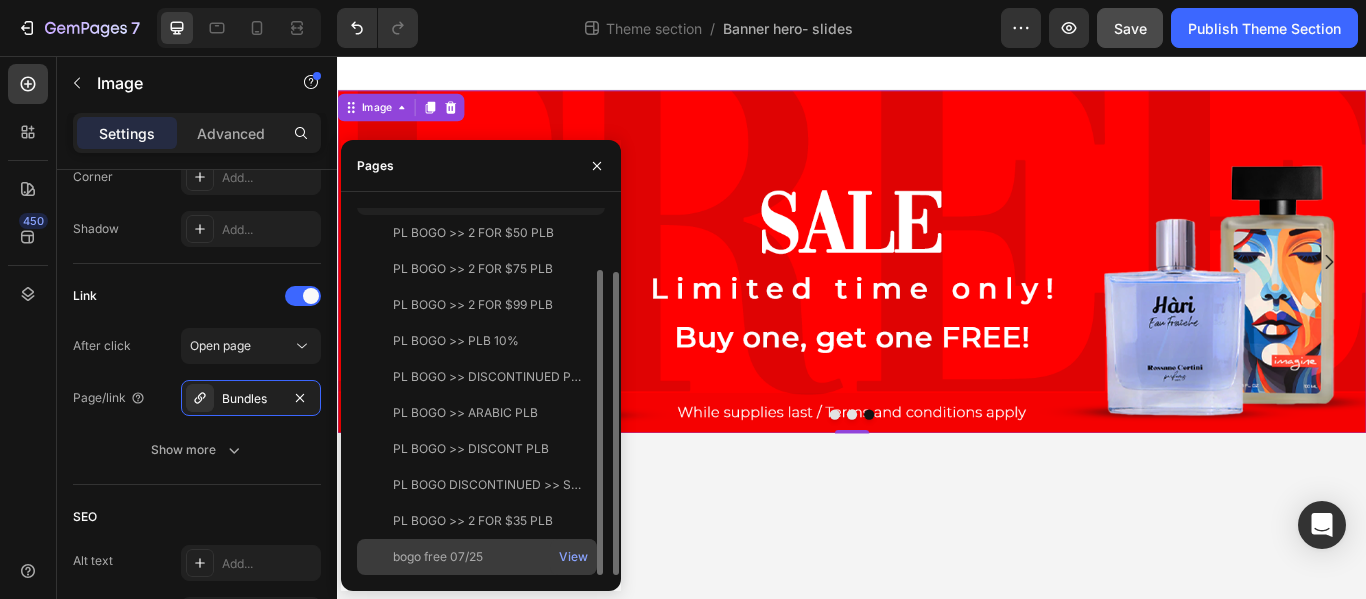 type on "bogo" 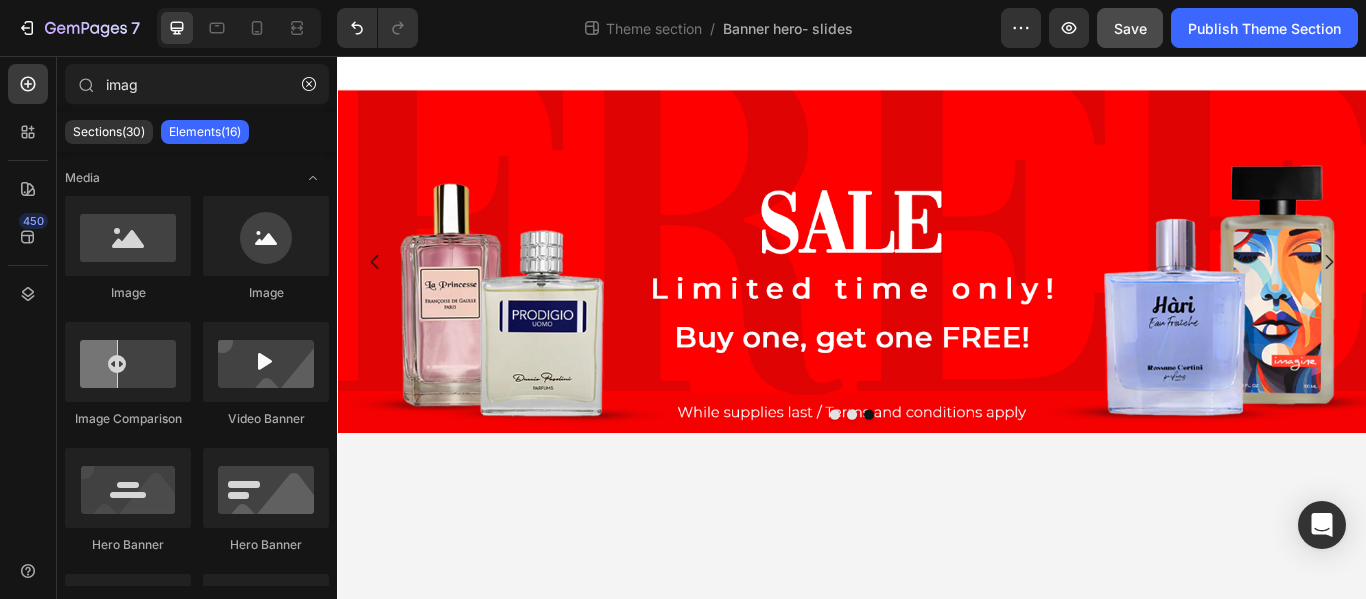 click on "Image Image Image
Carousel Root
Drag & drop element from sidebar or
Explore Library
Add section Choose templates inspired by CRO experts Generate layout from URL or image Add blank section then drag & drop elements" at bounding box center [937, 372] 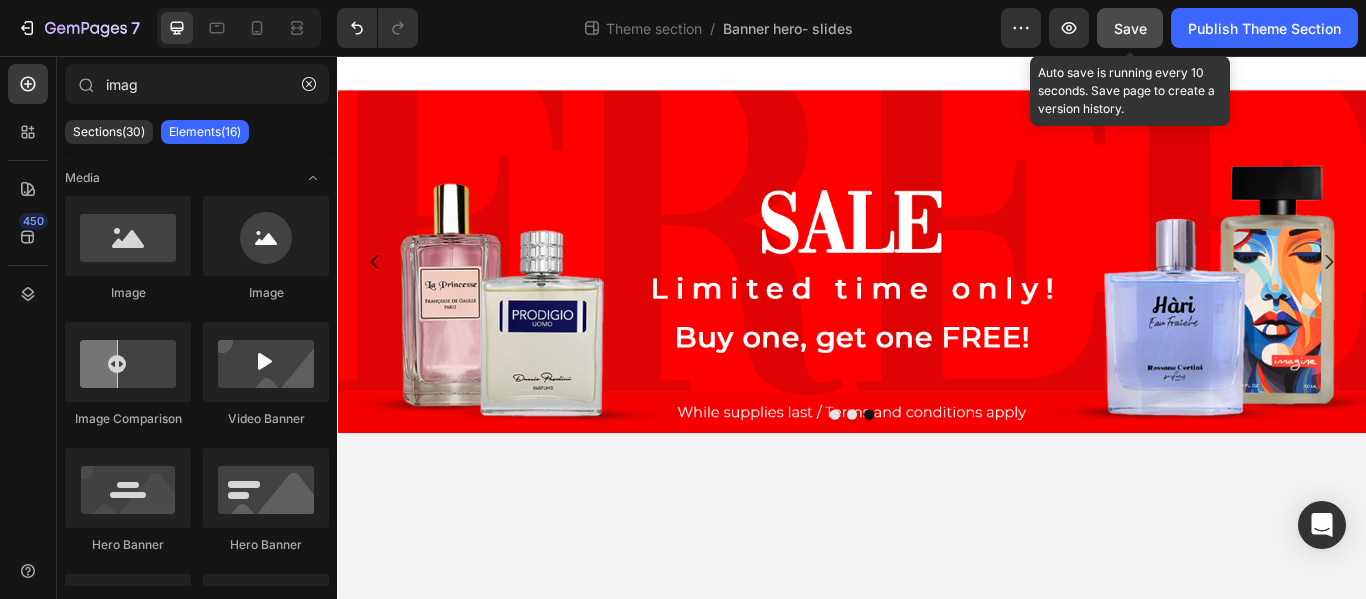 click on "Save" at bounding box center [1130, 28] 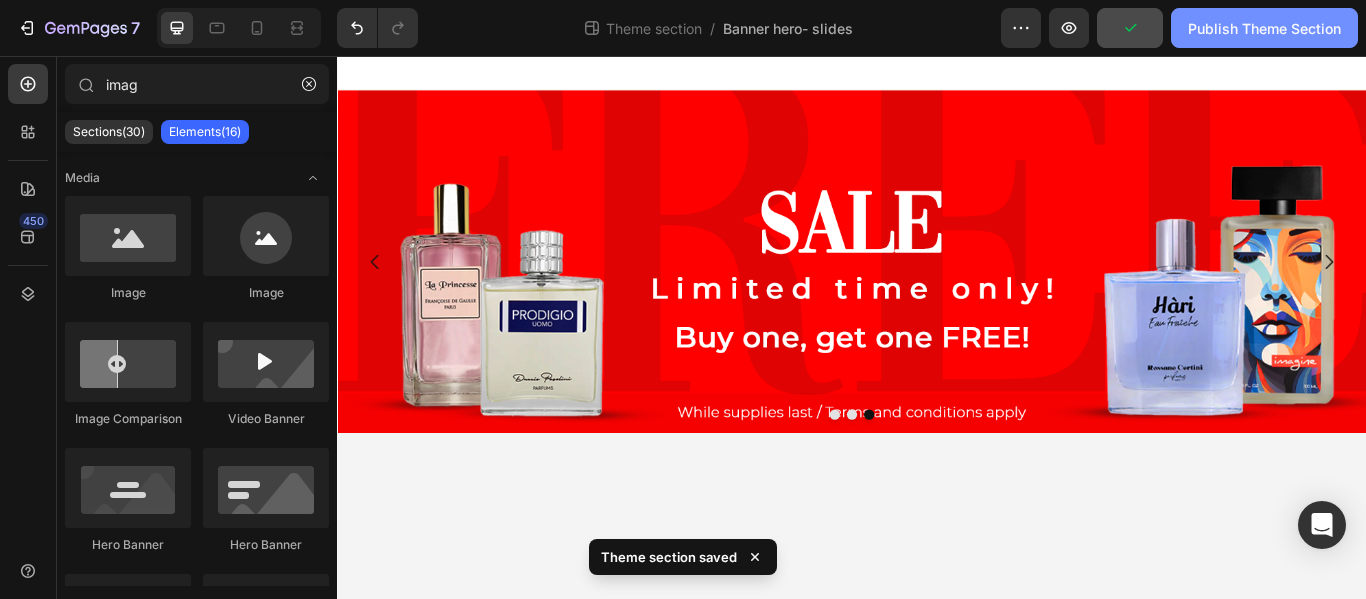 click on "Publish Theme Section" at bounding box center [1264, 28] 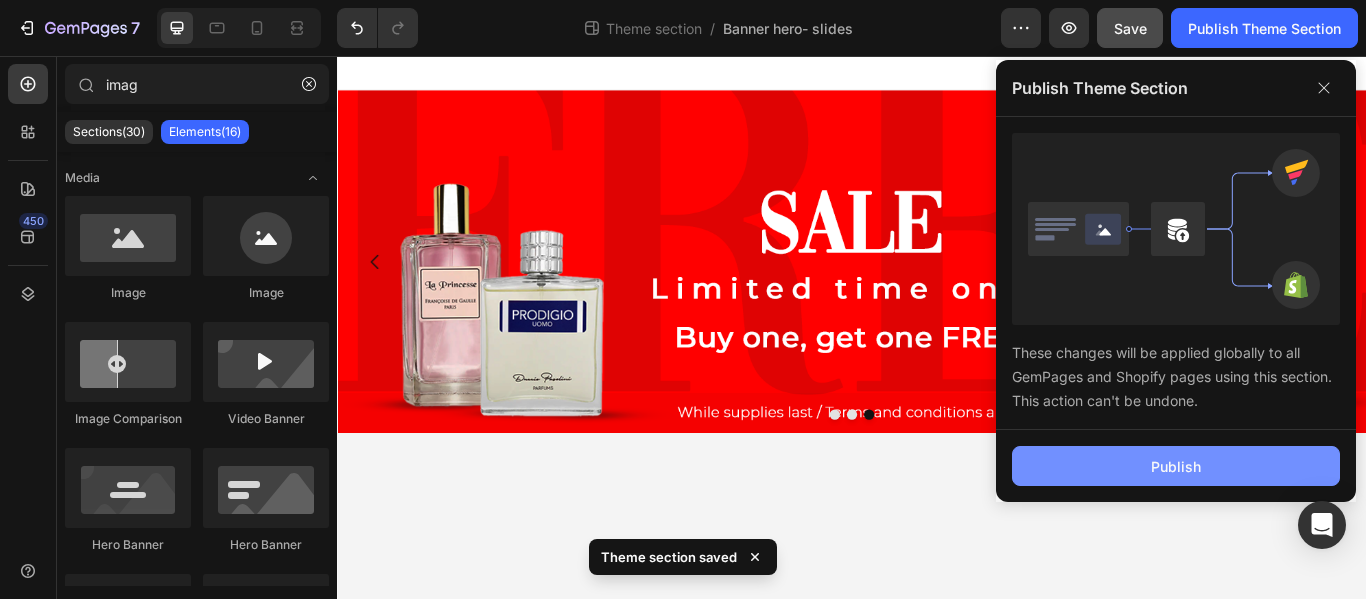 click on "Publish" 